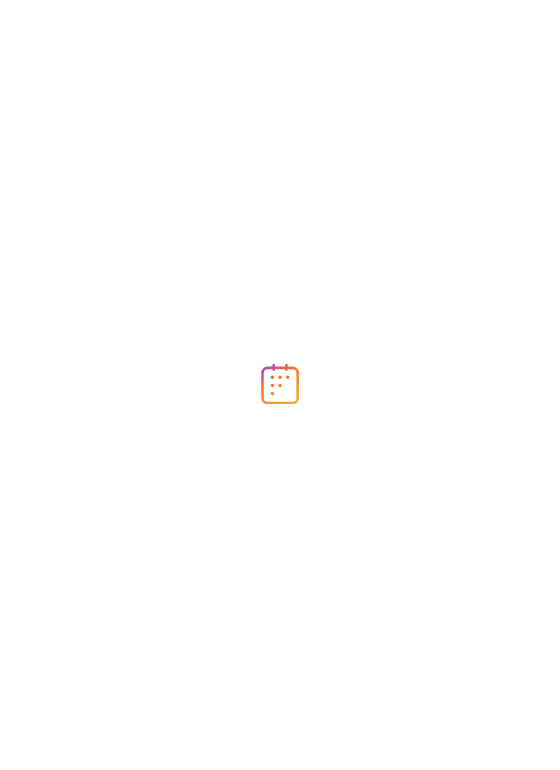 scroll, scrollTop: 0, scrollLeft: 0, axis: both 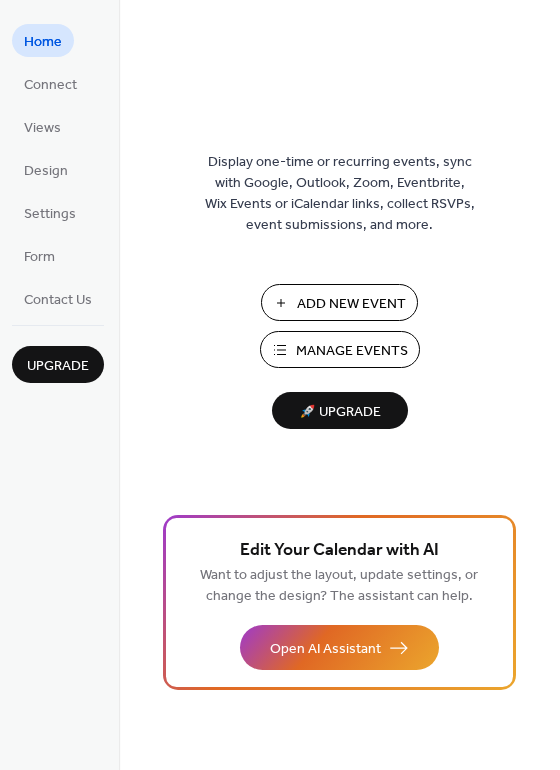 click on "Add New Event" at bounding box center [351, 304] 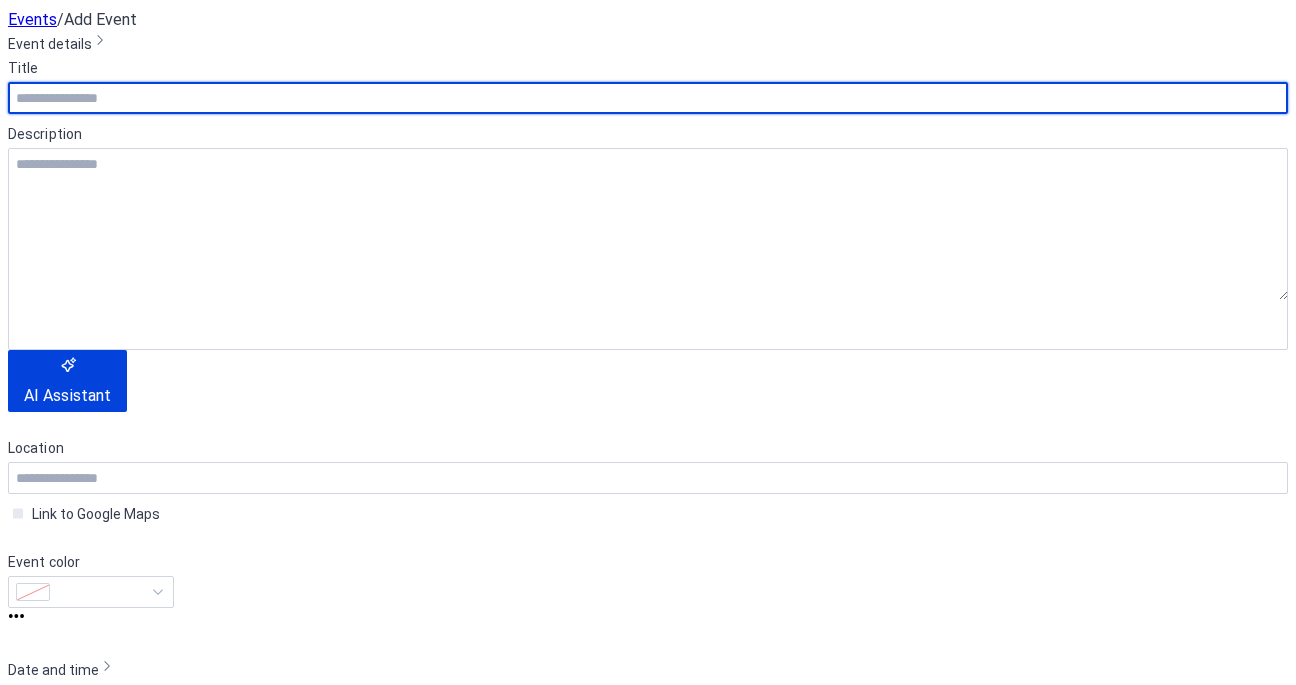 scroll, scrollTop: 0, scrollLeft: 0, axis: both 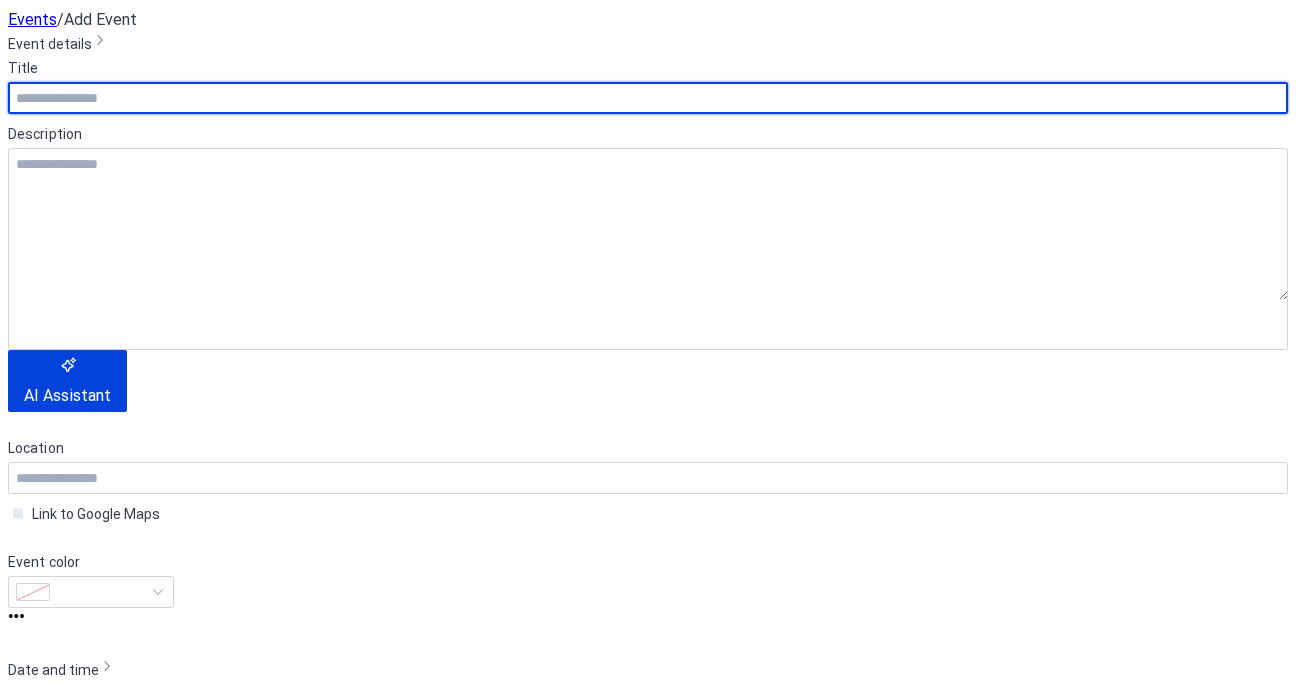 paste on "**********" 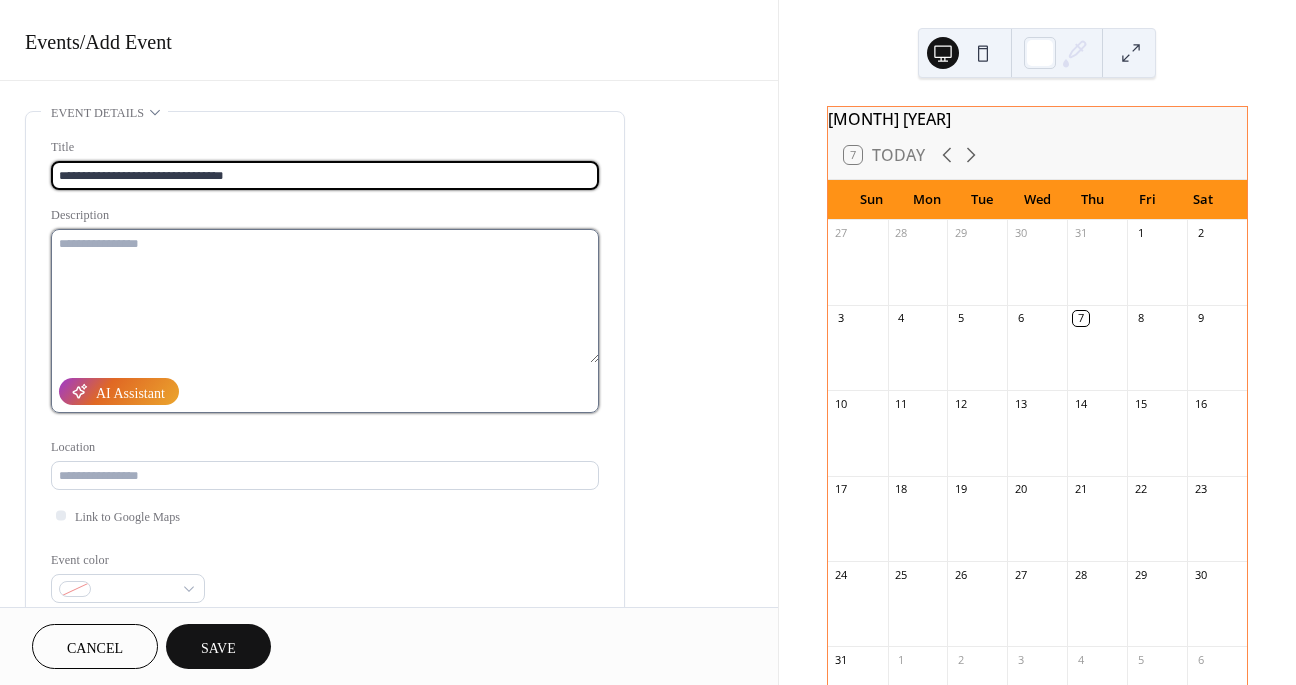 click at bounding box center (325, 296) 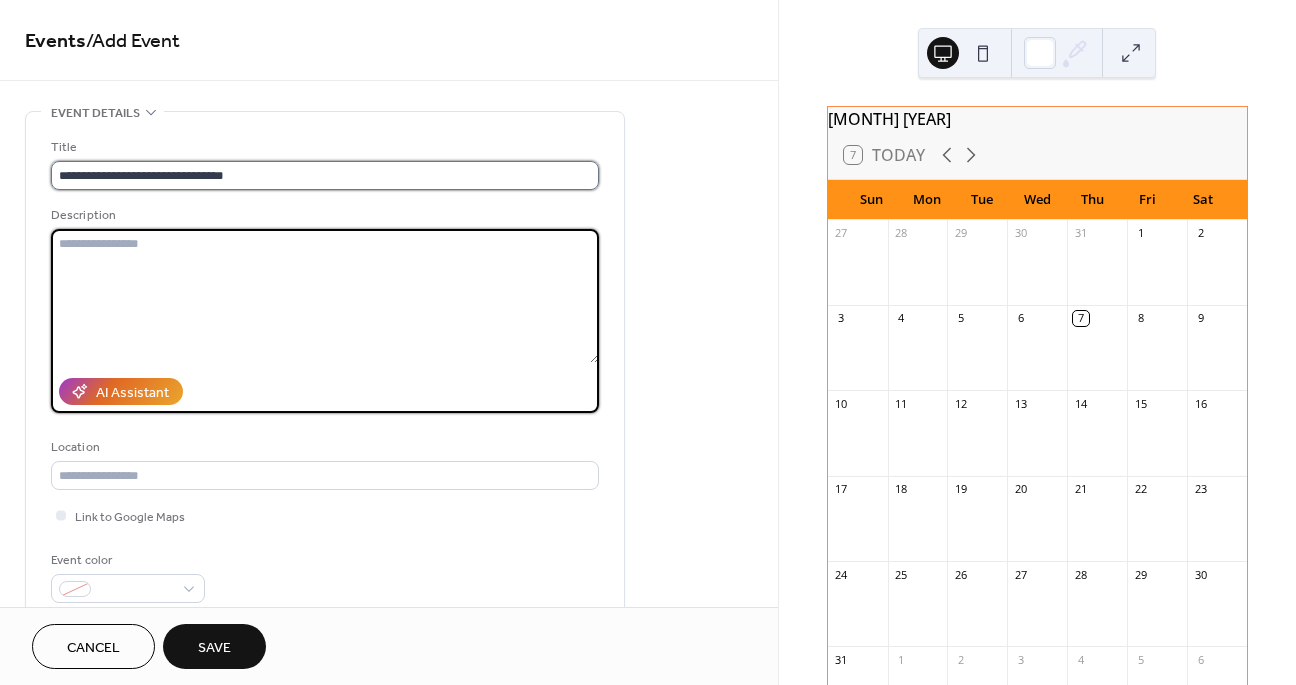 click on "**********" at bounding box center (325, 175) 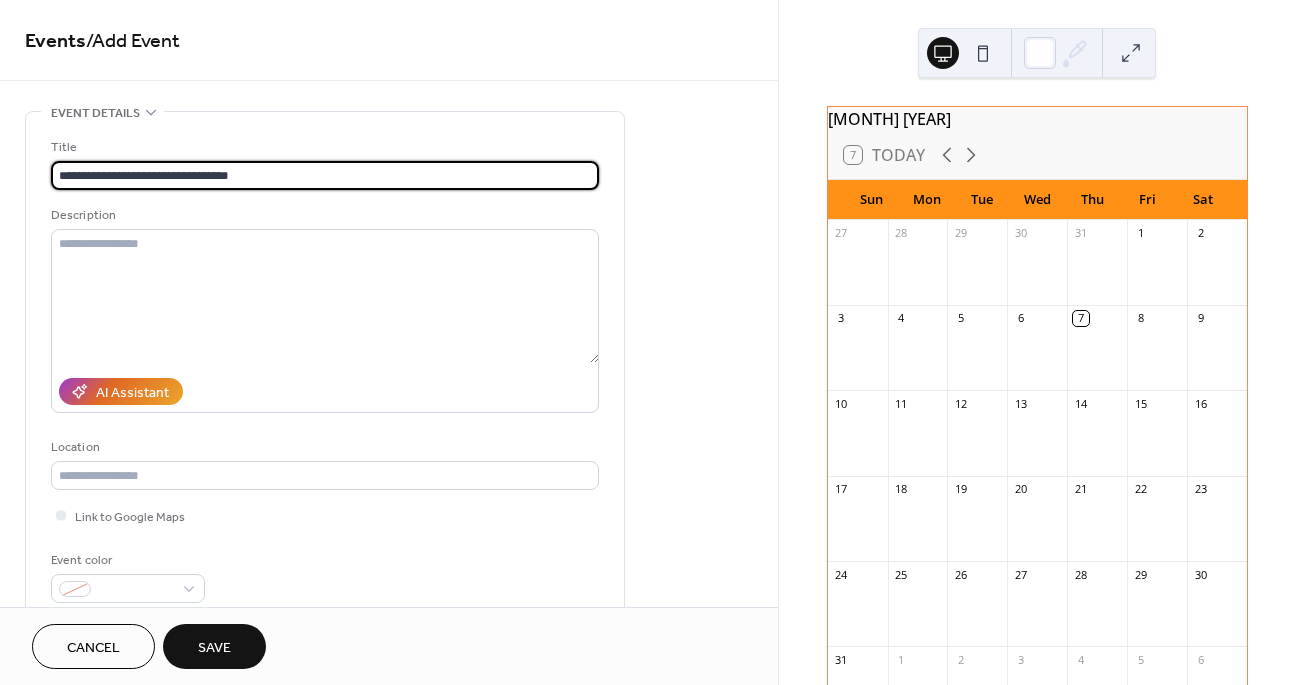 type on "**********" 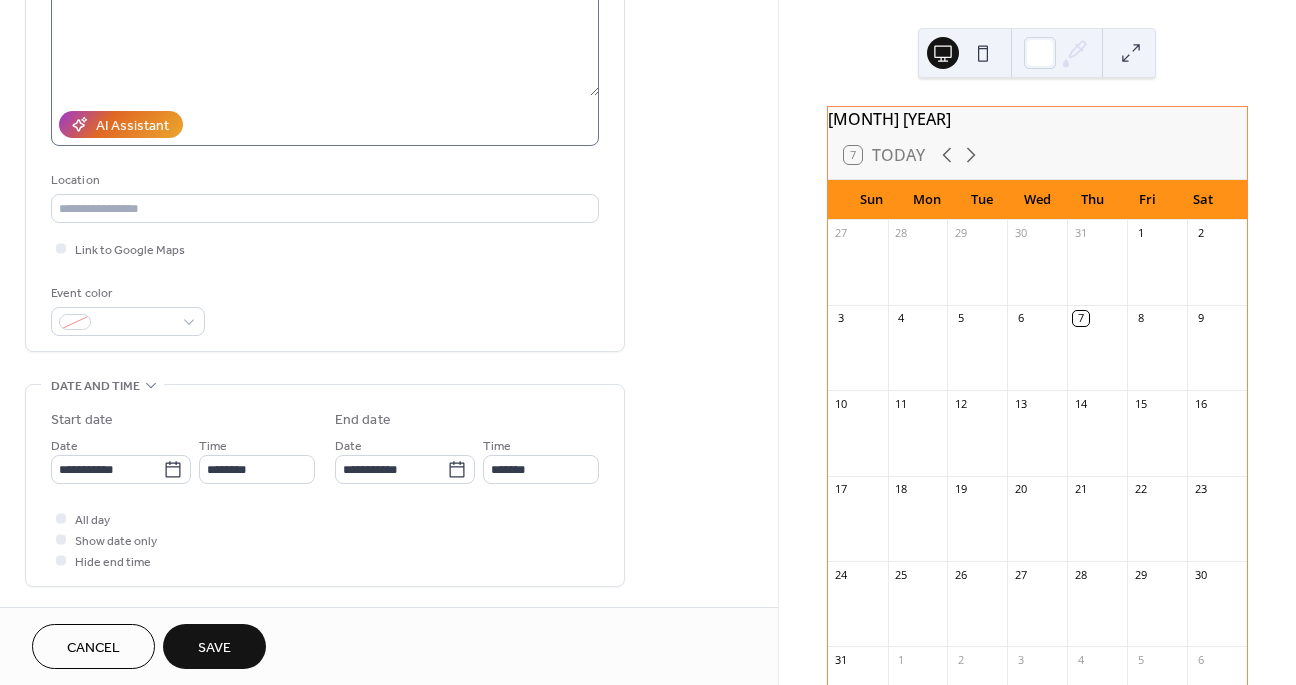 scroll, scrollTop: 310, scrollLeft: 0, axis: vertical 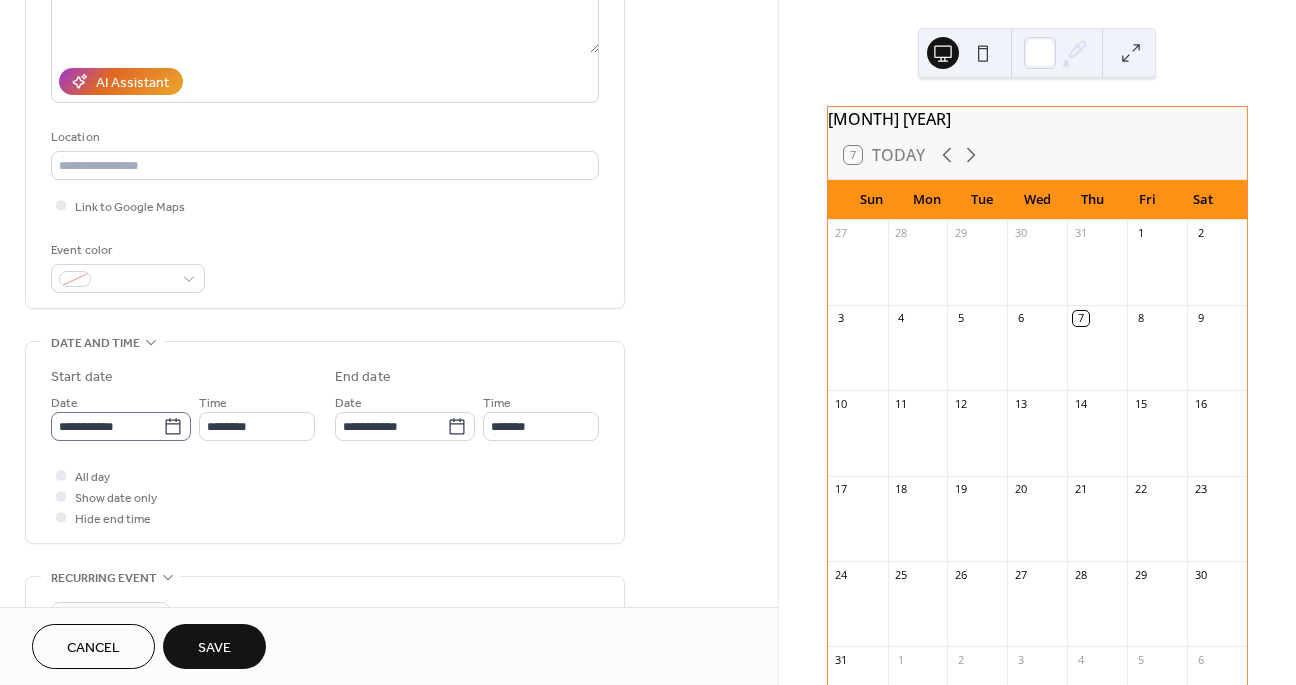 click 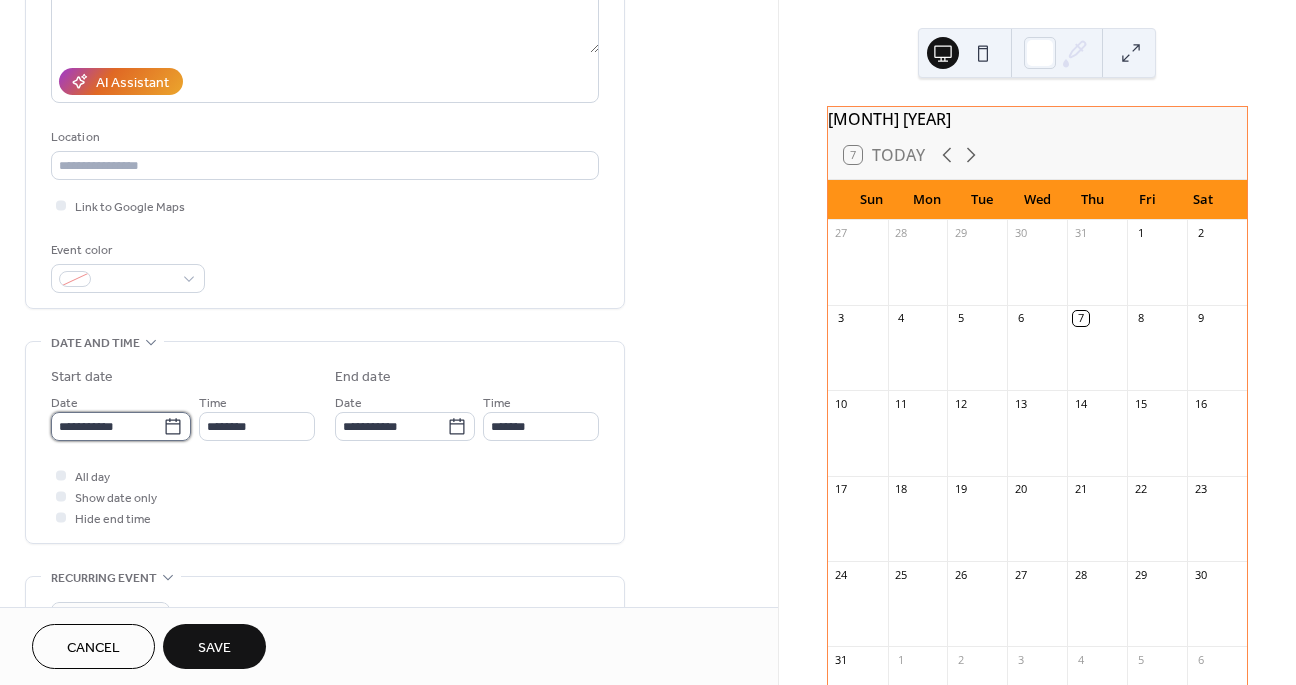 click on "**********" at bounding box center [107, 426] 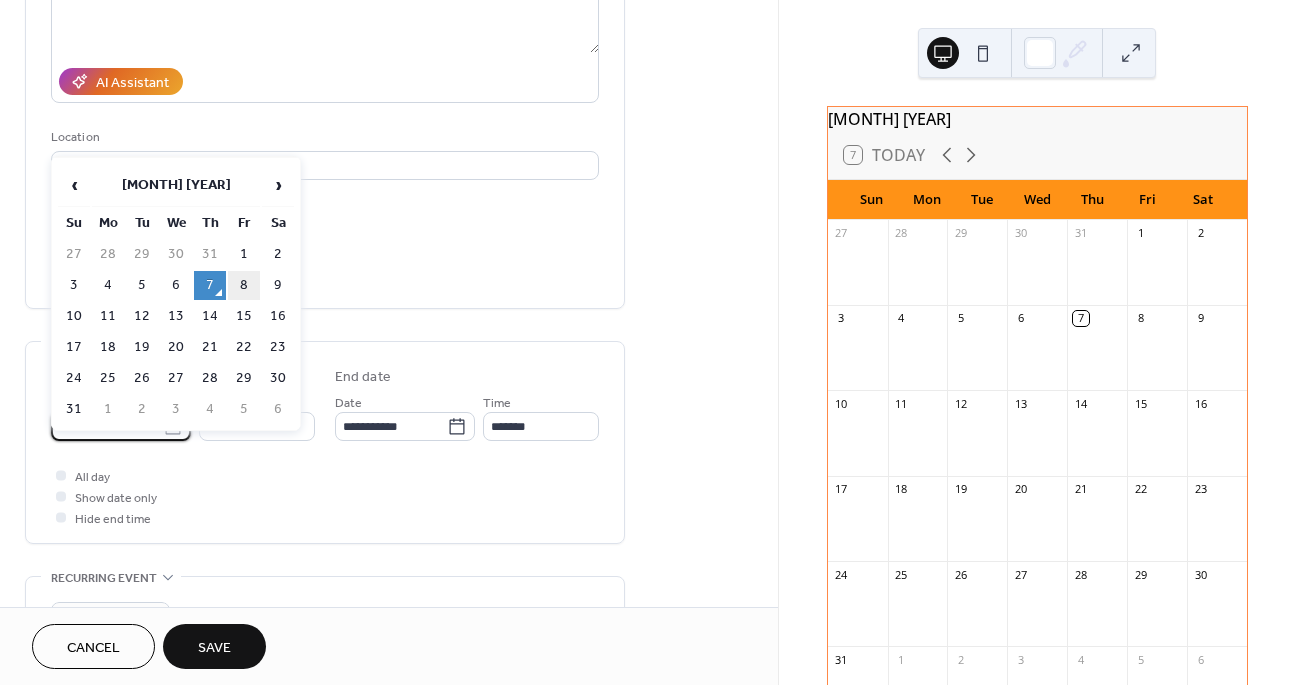 click on "8" at bounding box center [244, 285] 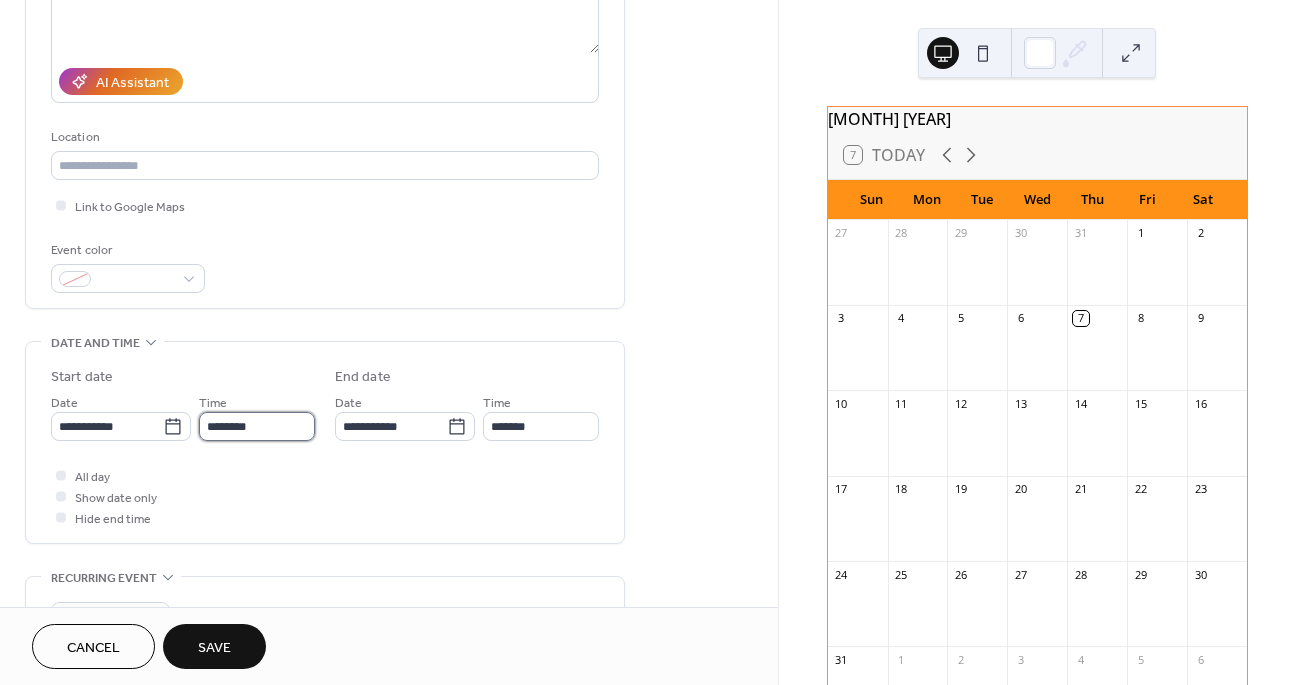 click on "********" at bounding box center [257, 426] 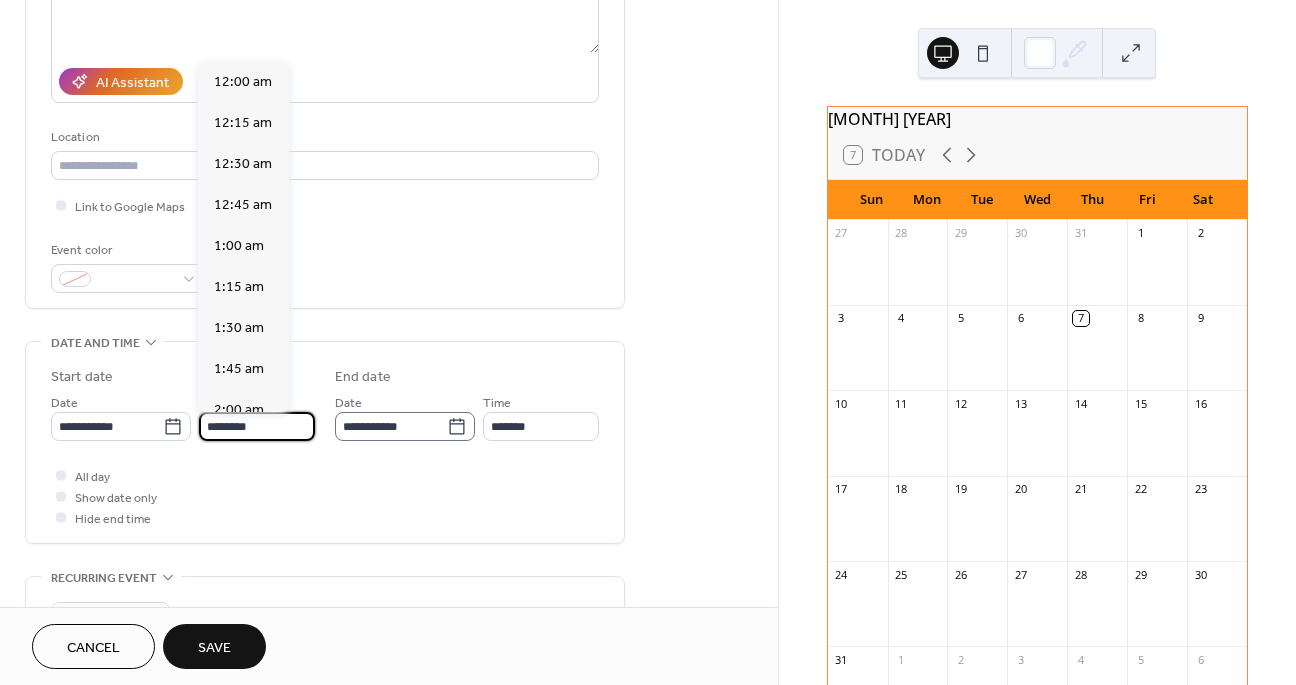 scroll, scrollTop: 1944, scrollLeft: 0, axis: vertical 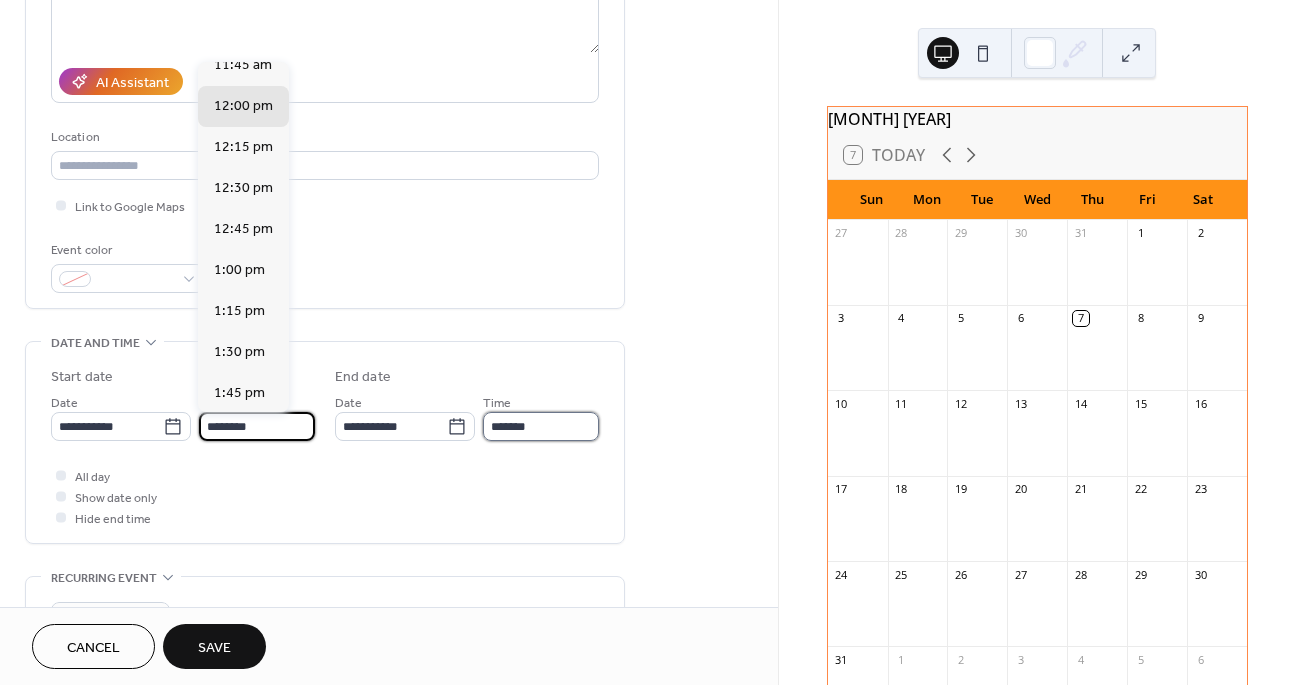 click on "*******" at bounding box center (541, 426) 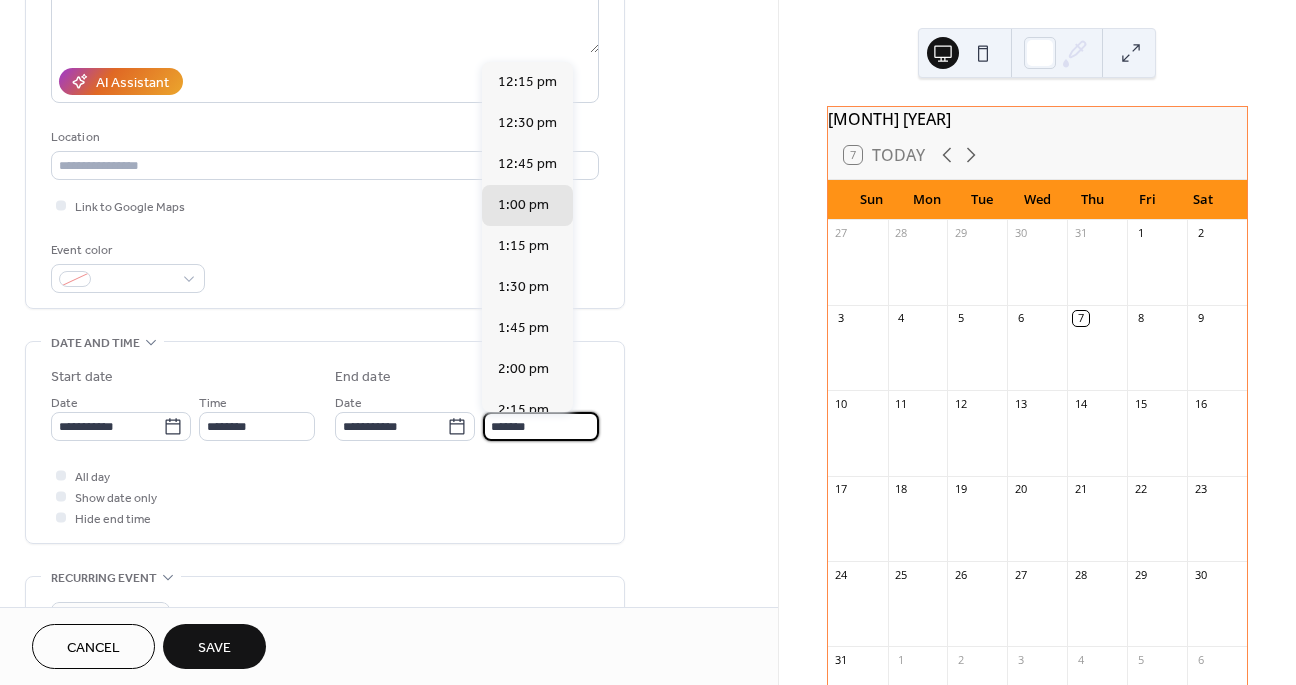 click on "*******" at bounding box center (541, 426) 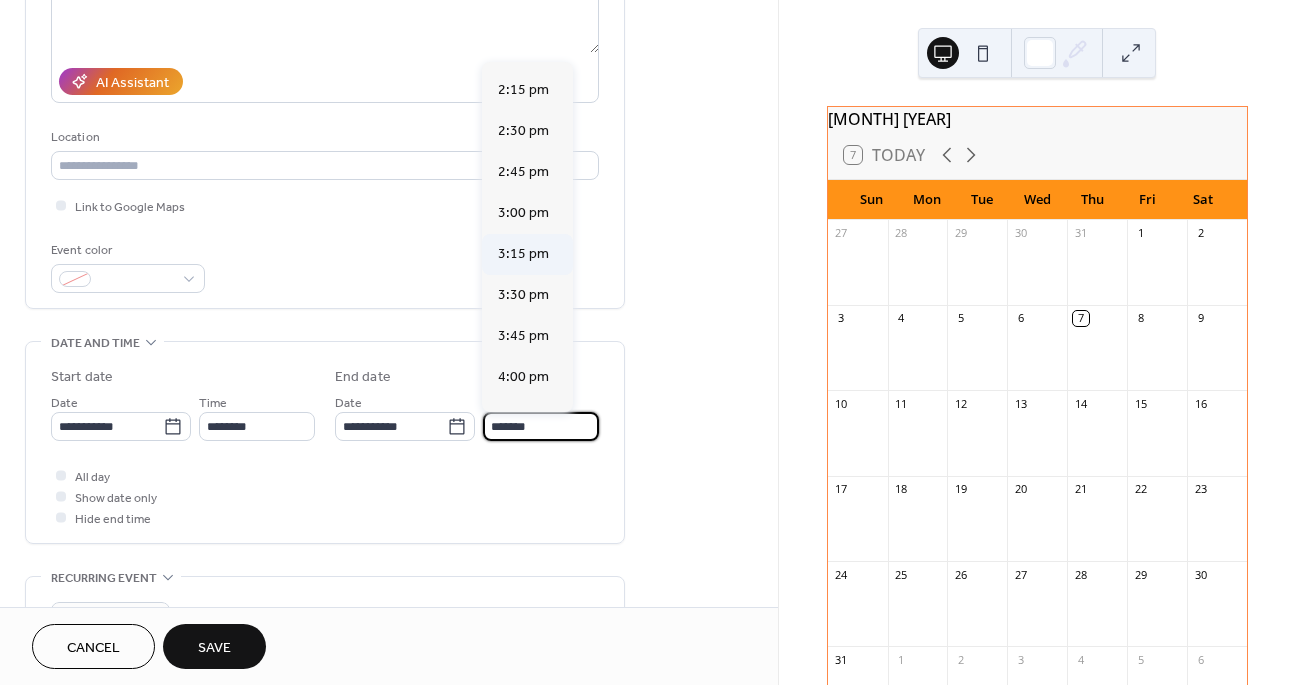 scroll, scrollTop: 321, scrollLeft: 0, axis: vertical 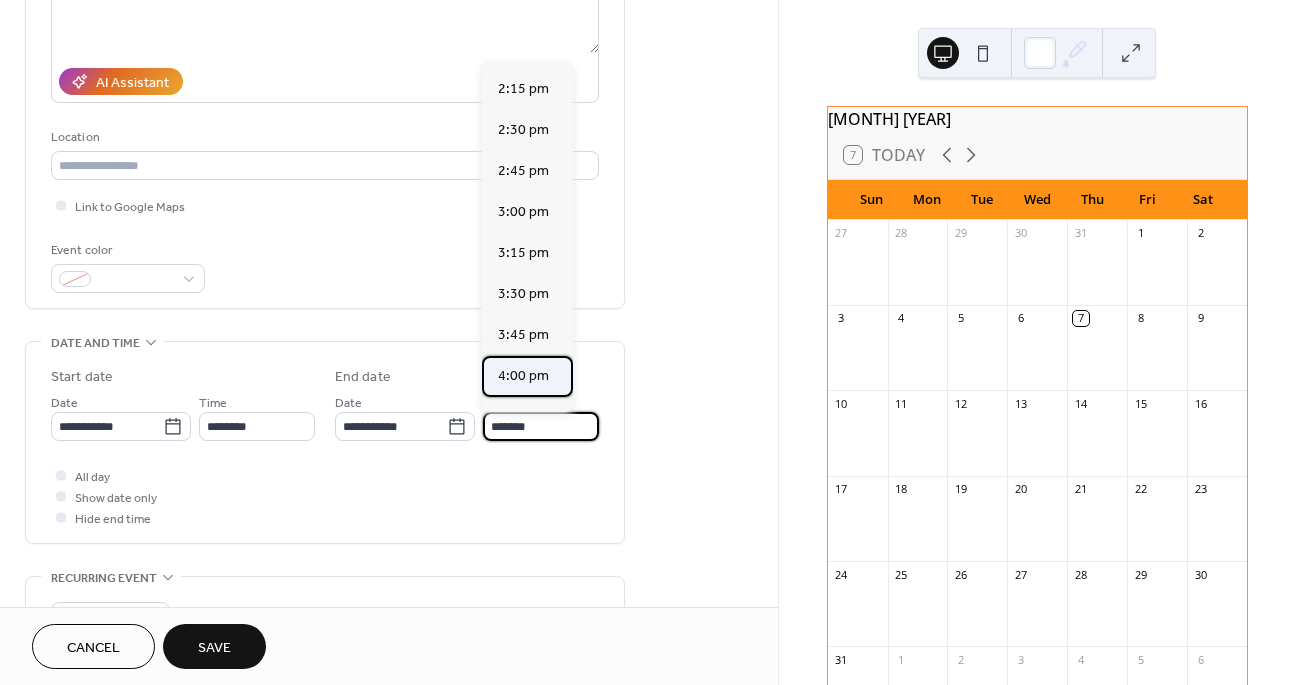 click on "4:00 pm" at bounding box center [523, 376] 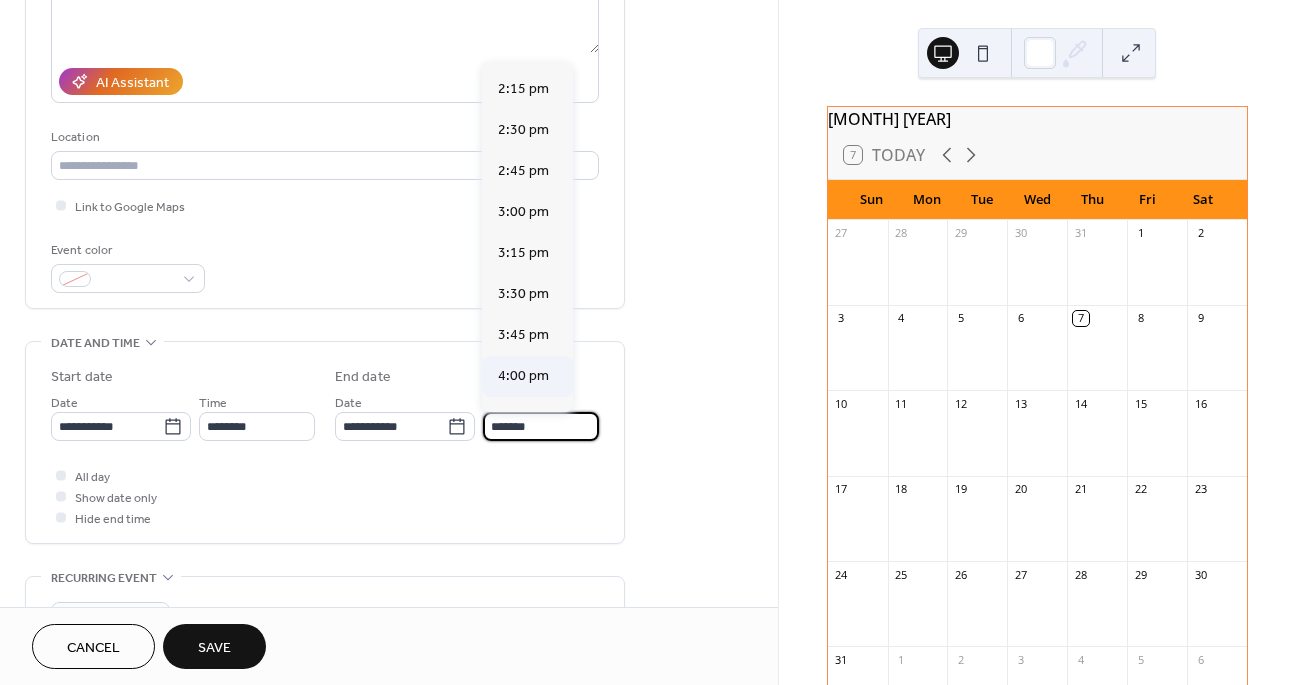 type on "*******" 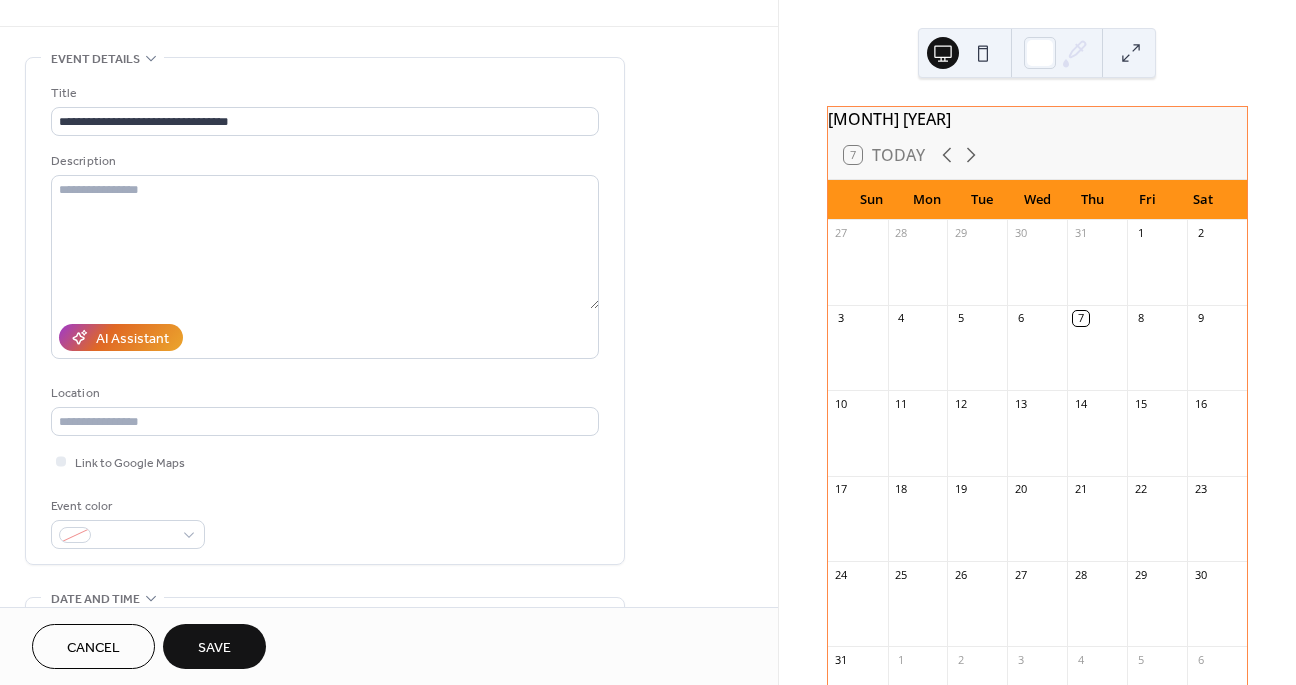 scroll, scrollTop: 44, scrollLeft: 0, axis: vertical 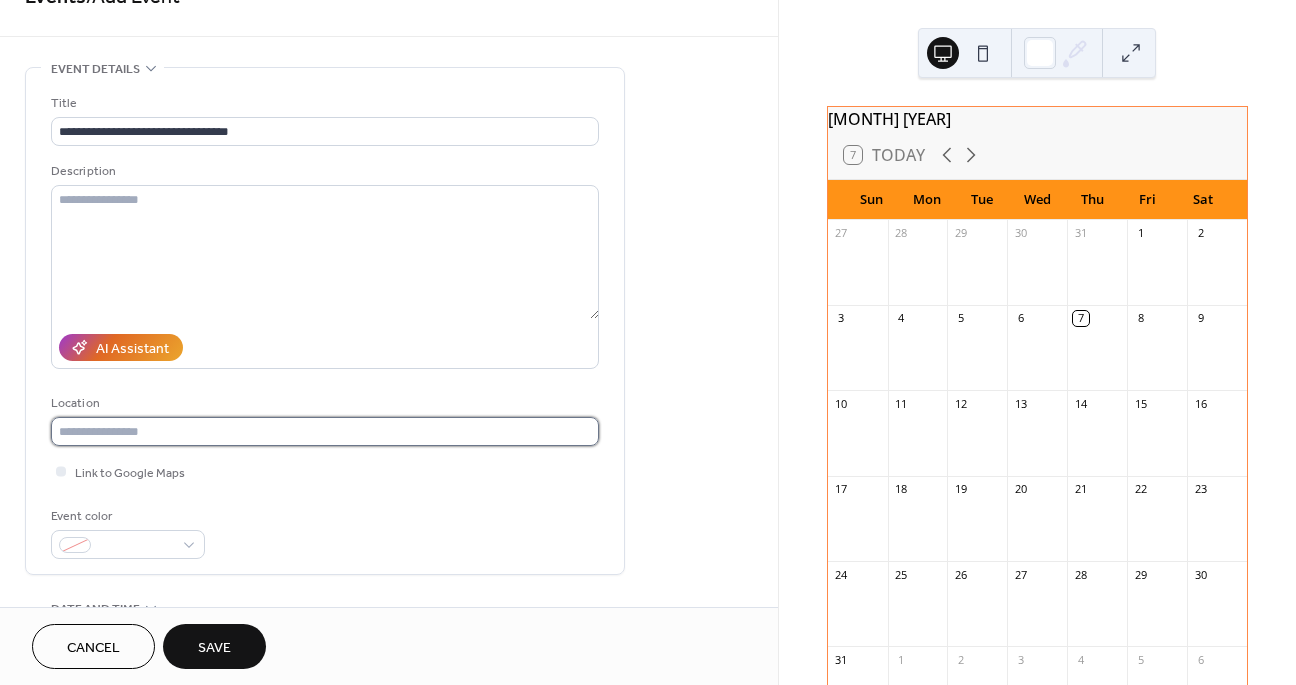 click at bounding box center [325, 431] 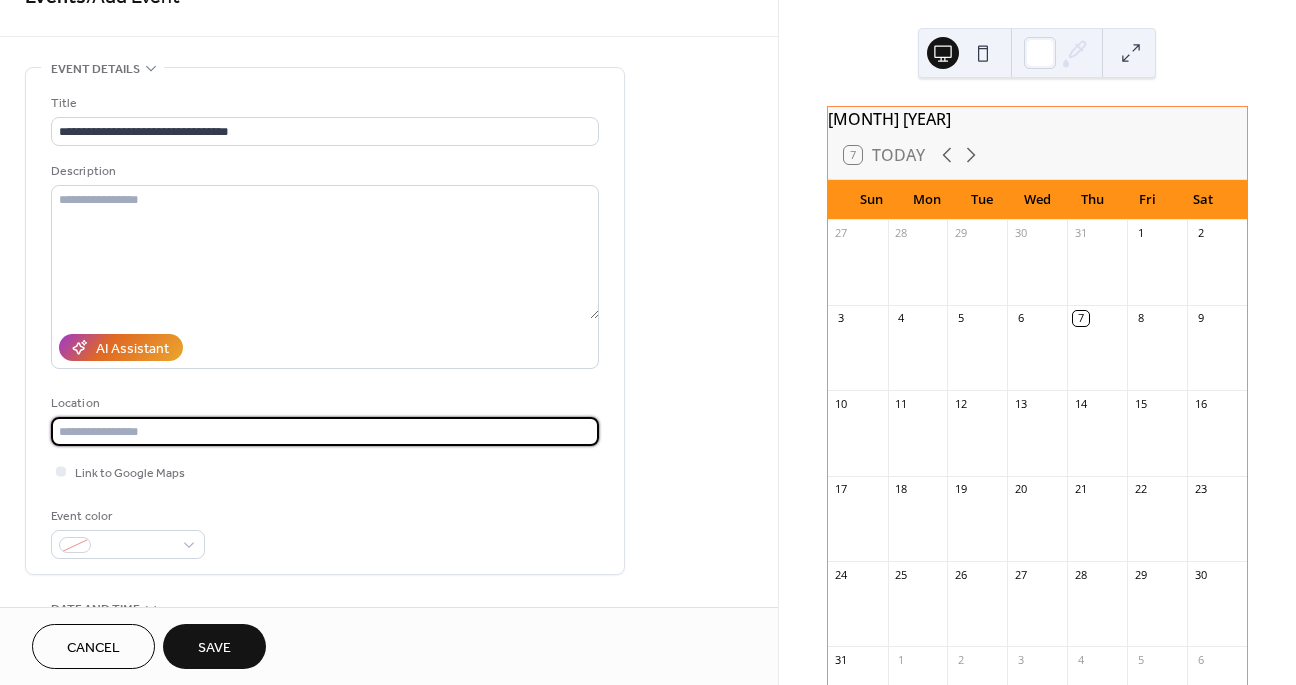 paste on "**********" 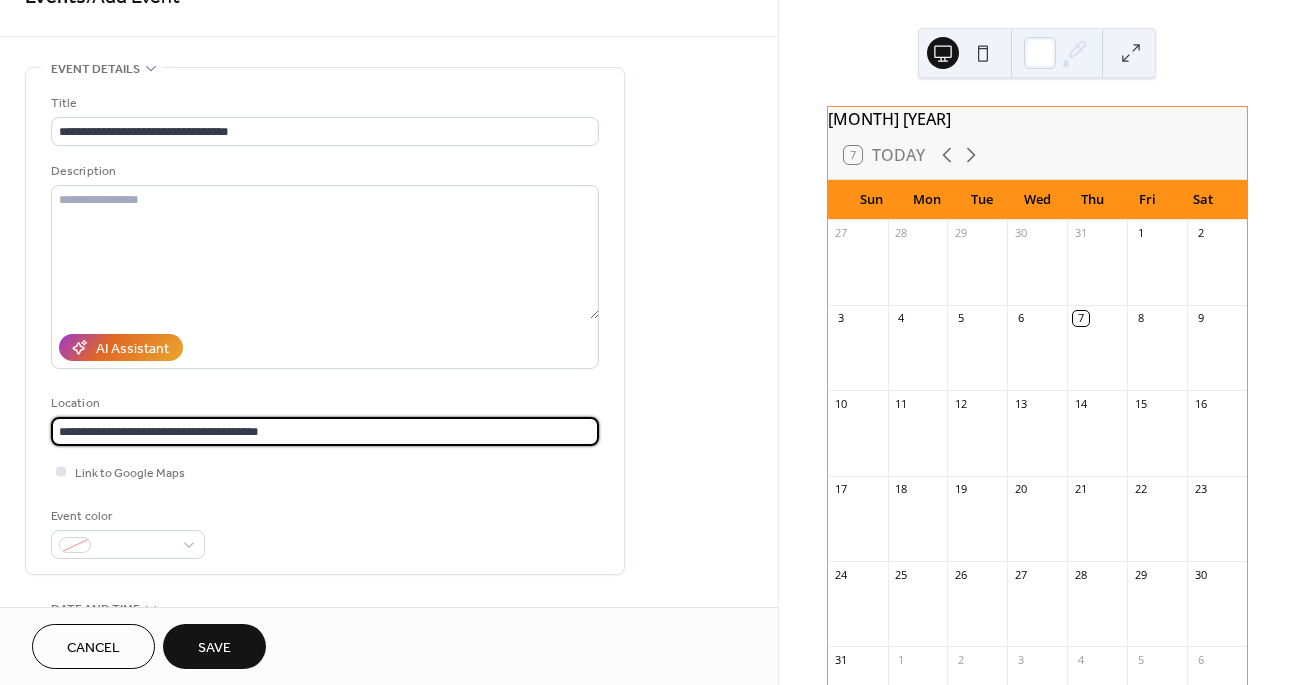 type on "**********" 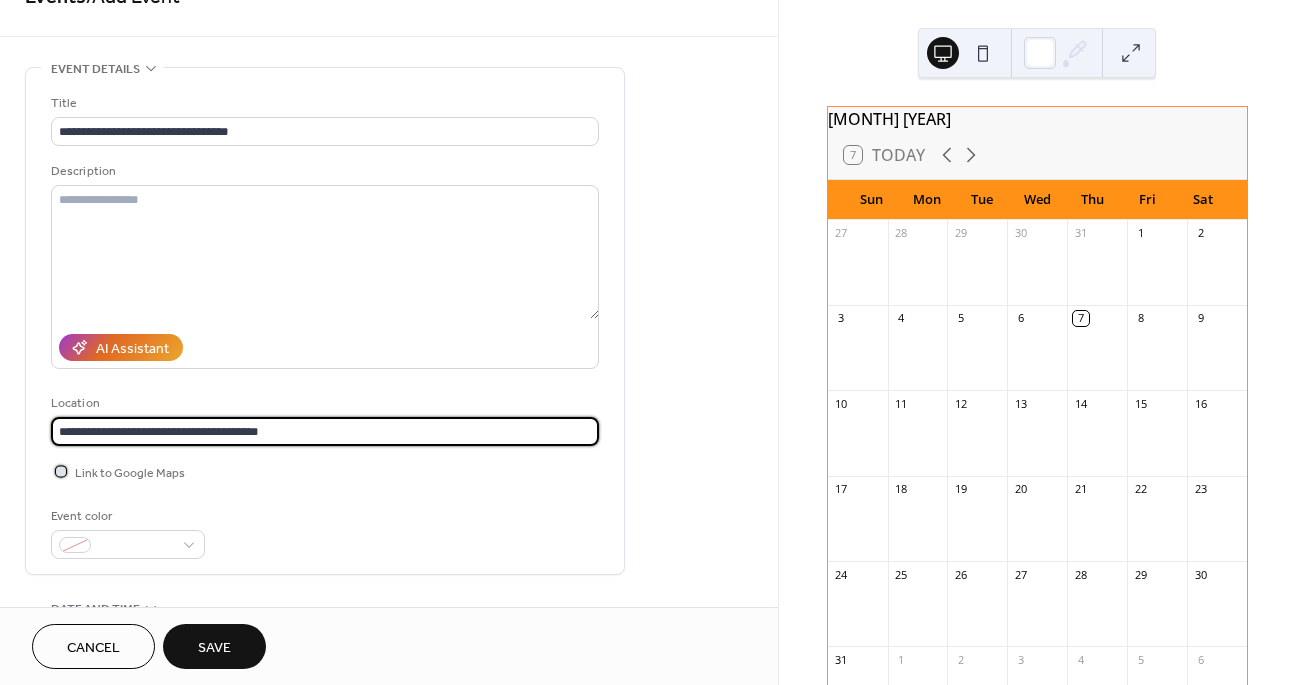 click at bounding box center (61, 471) 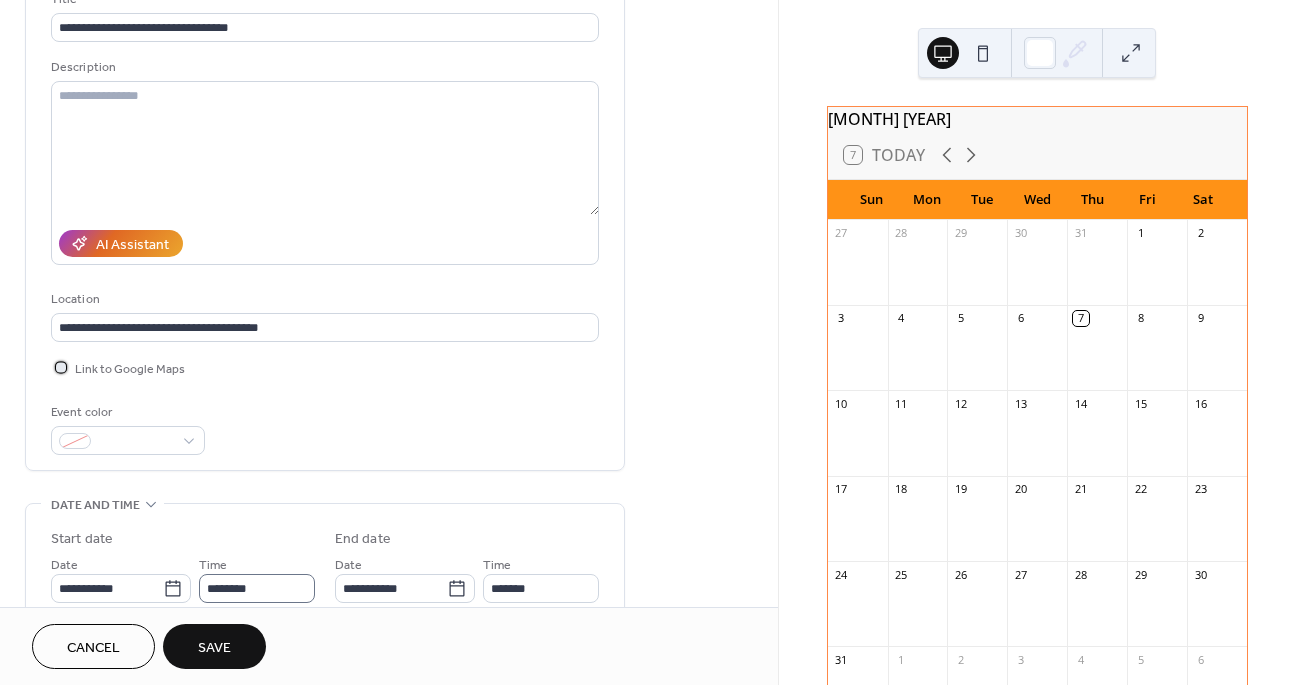 scroll, scrollTop: 157, scrollLeft: 0, axis: vertical 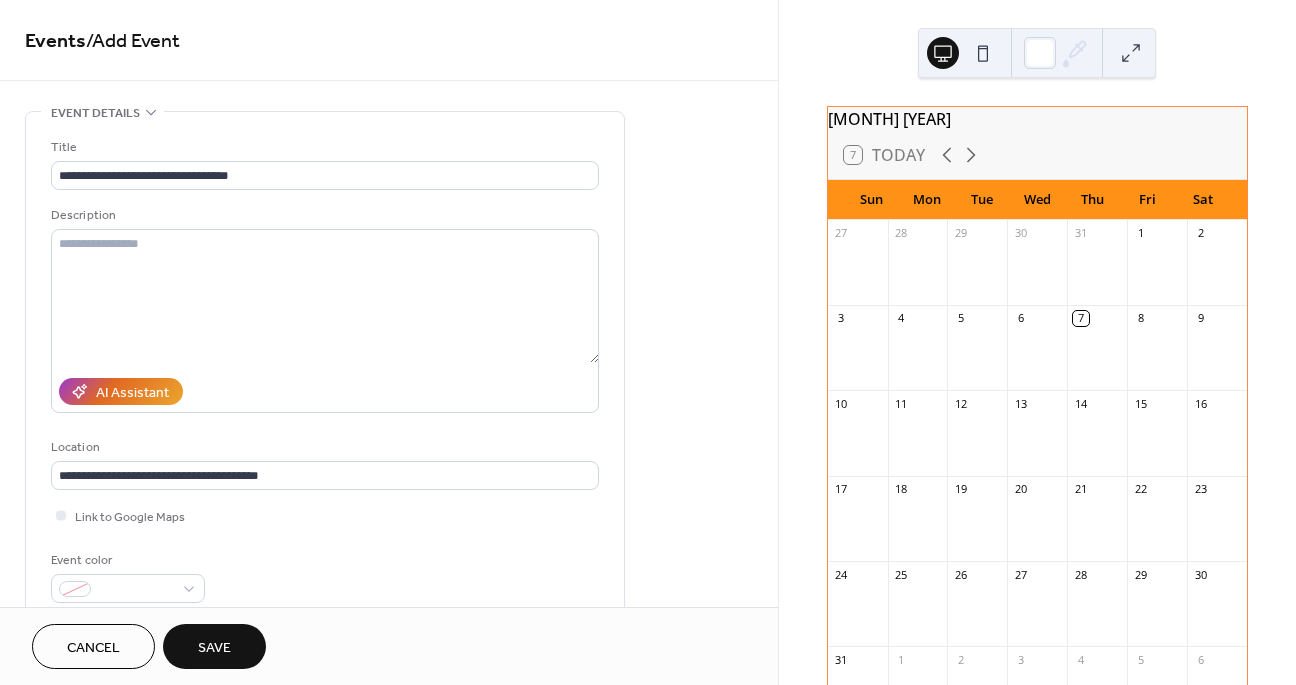 click on "Save" at bounding box center (214, 648) 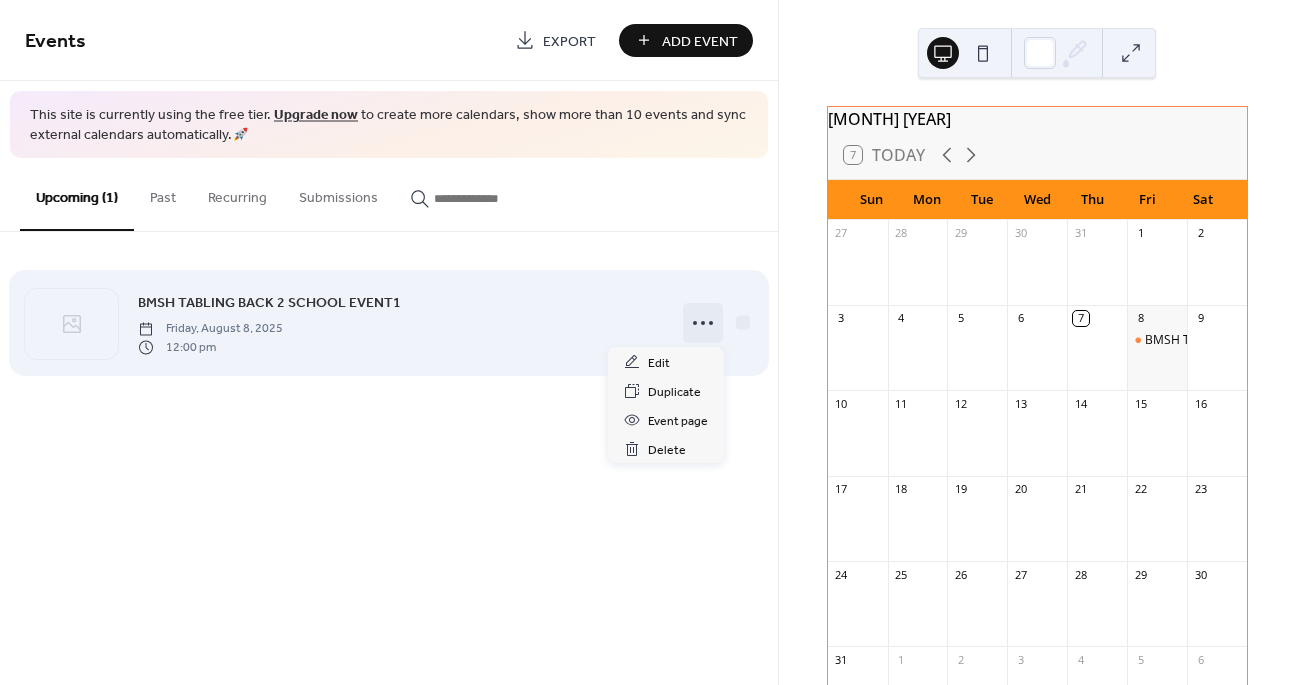 click 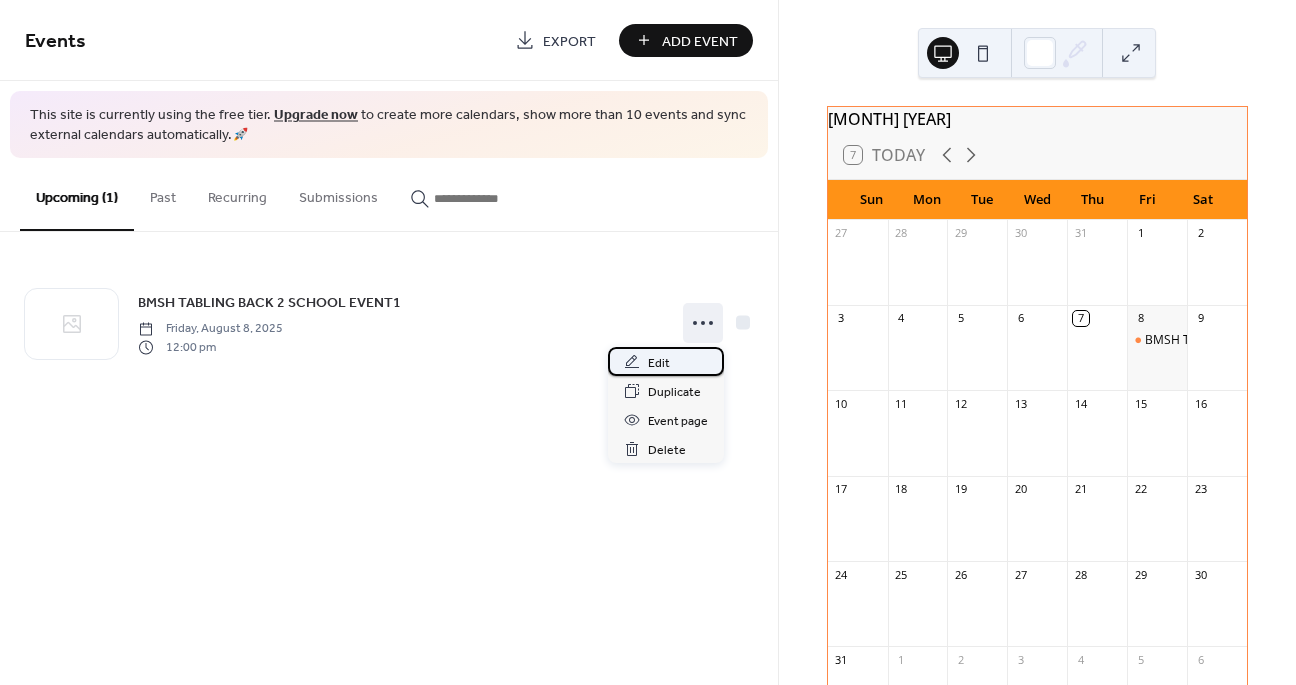 click on "Edit" at bounding box center (666, 361) 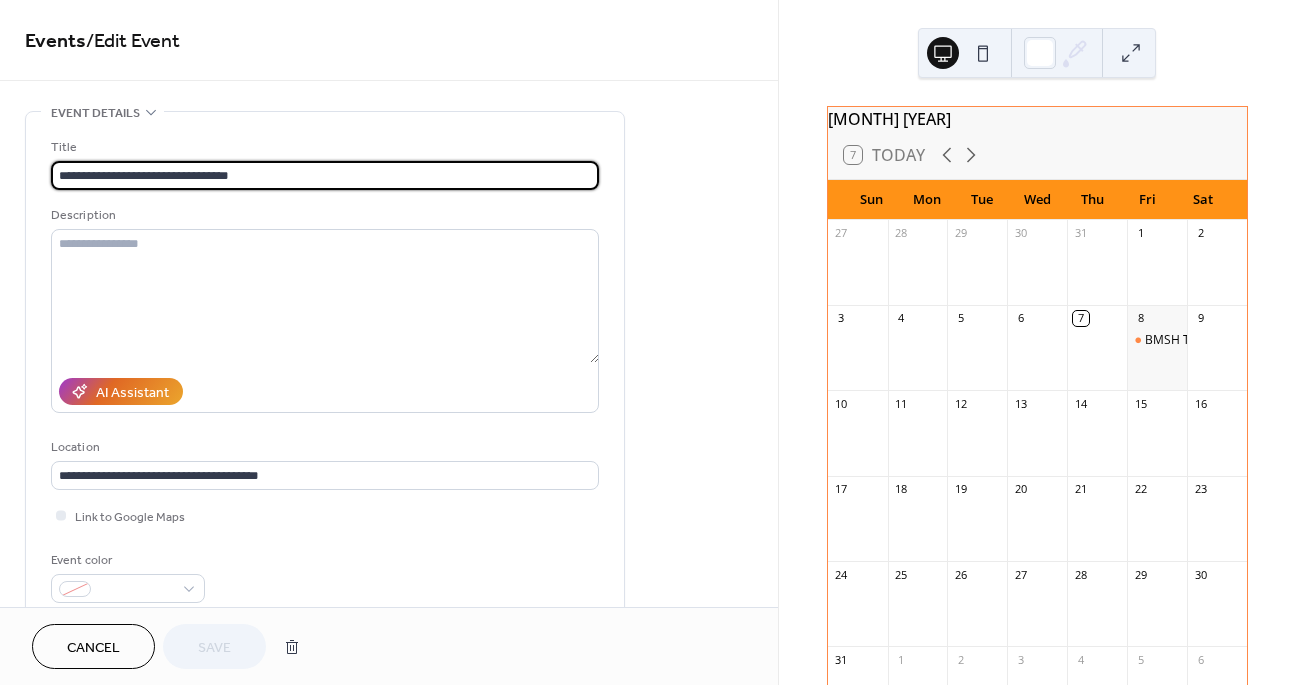 click on "**********" at bounding box center [325, 175] 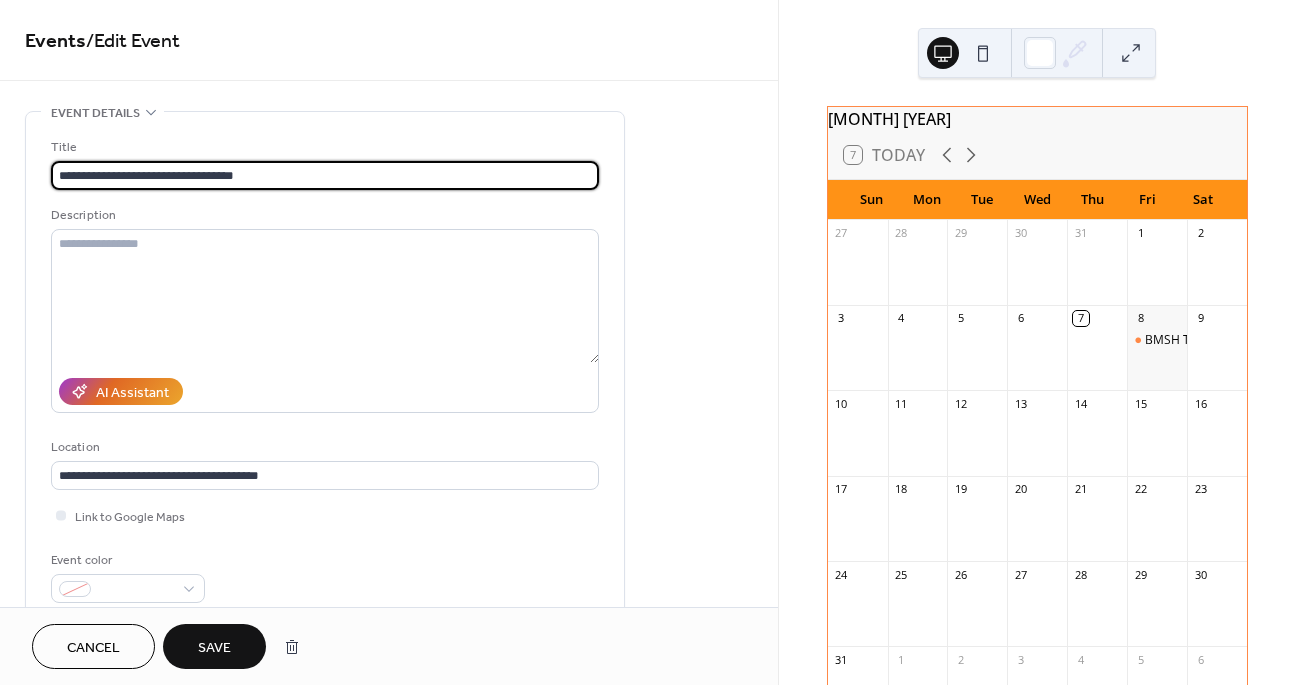 type on "**********" 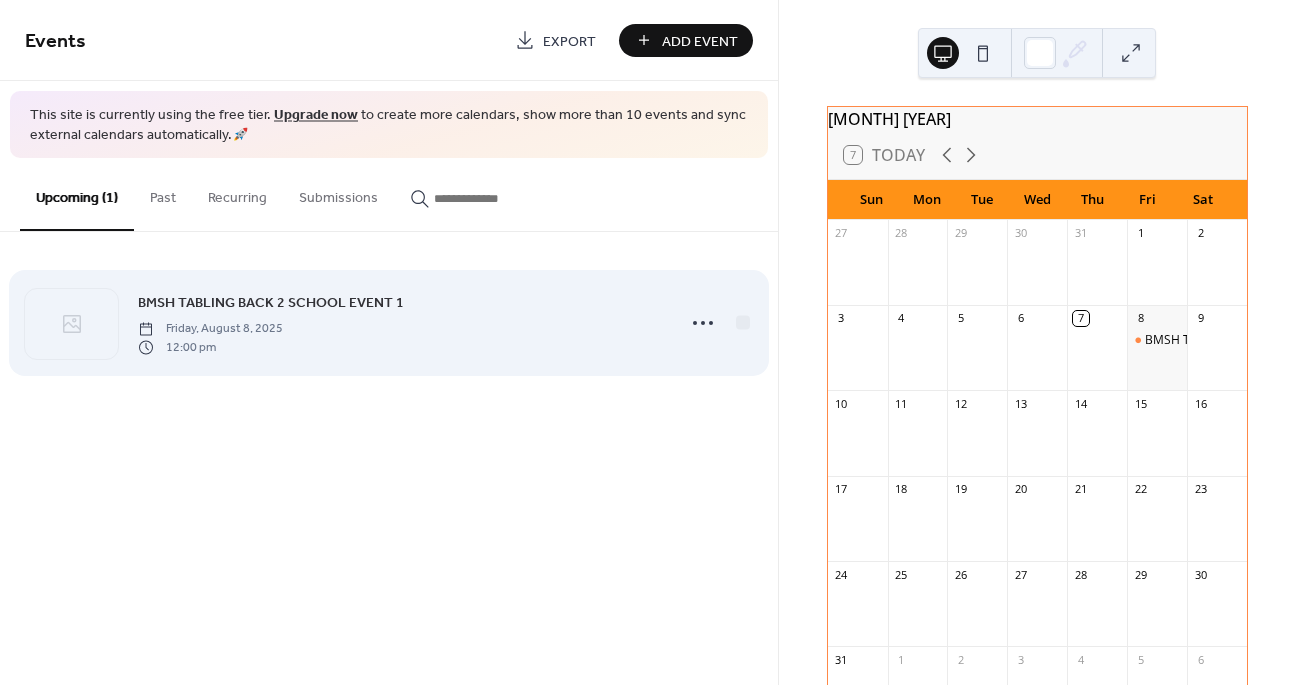 click on "BMSH TABLING BACK 2 SCHOOL EVENT 1  [DAY], [MONTH] [DAY], [YEAR] [TIME]" at bounding box center [400, 323] 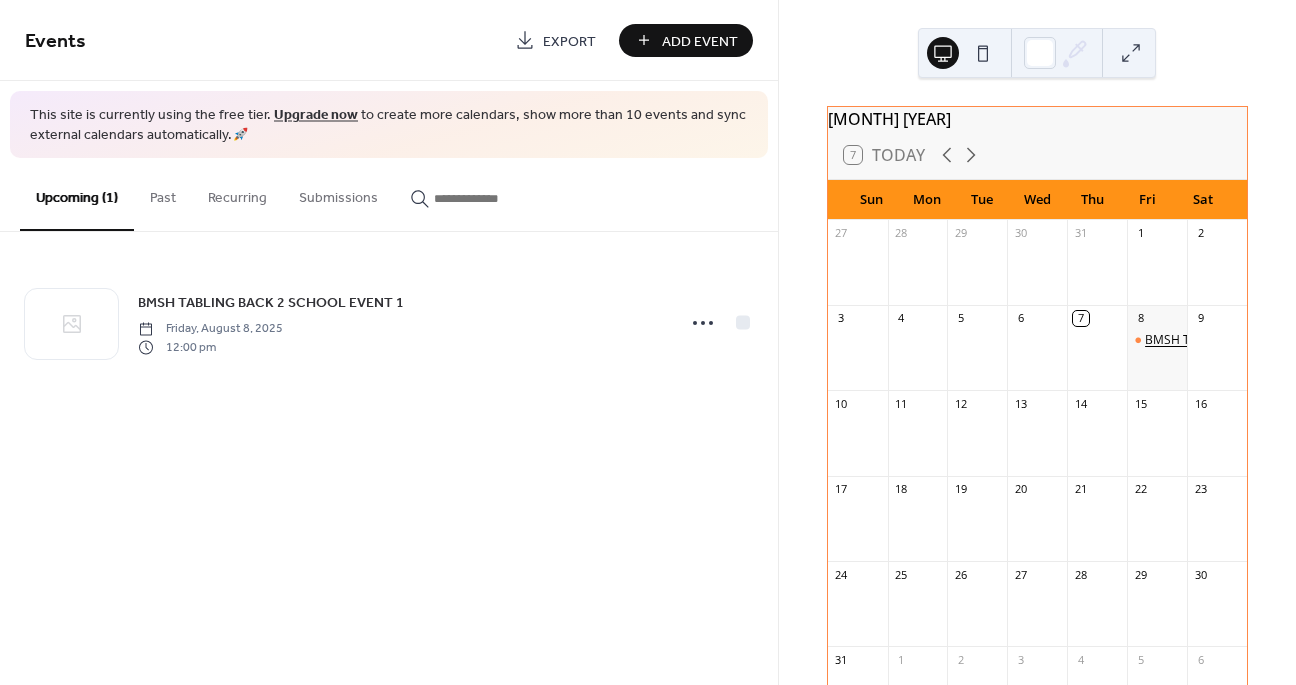 click on "BMSH TABLING BACK 2 SCHOOL EVENT 1" at bounding box center (1261, 340) 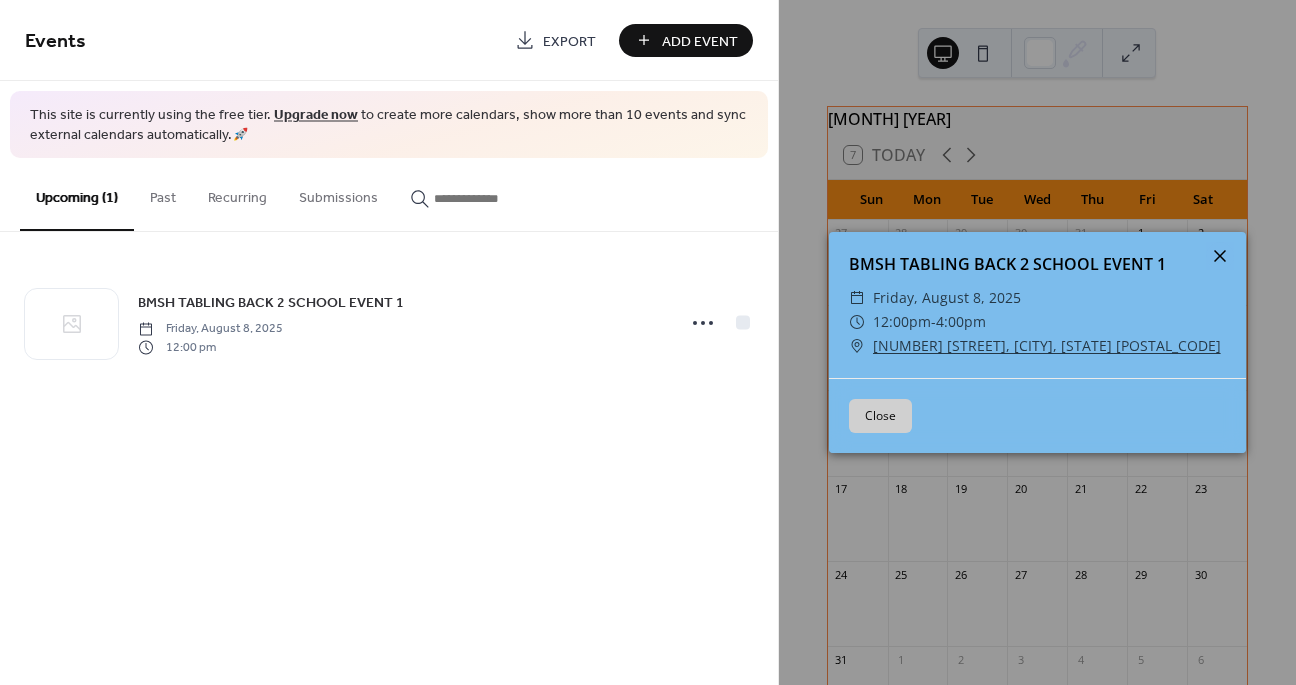 click 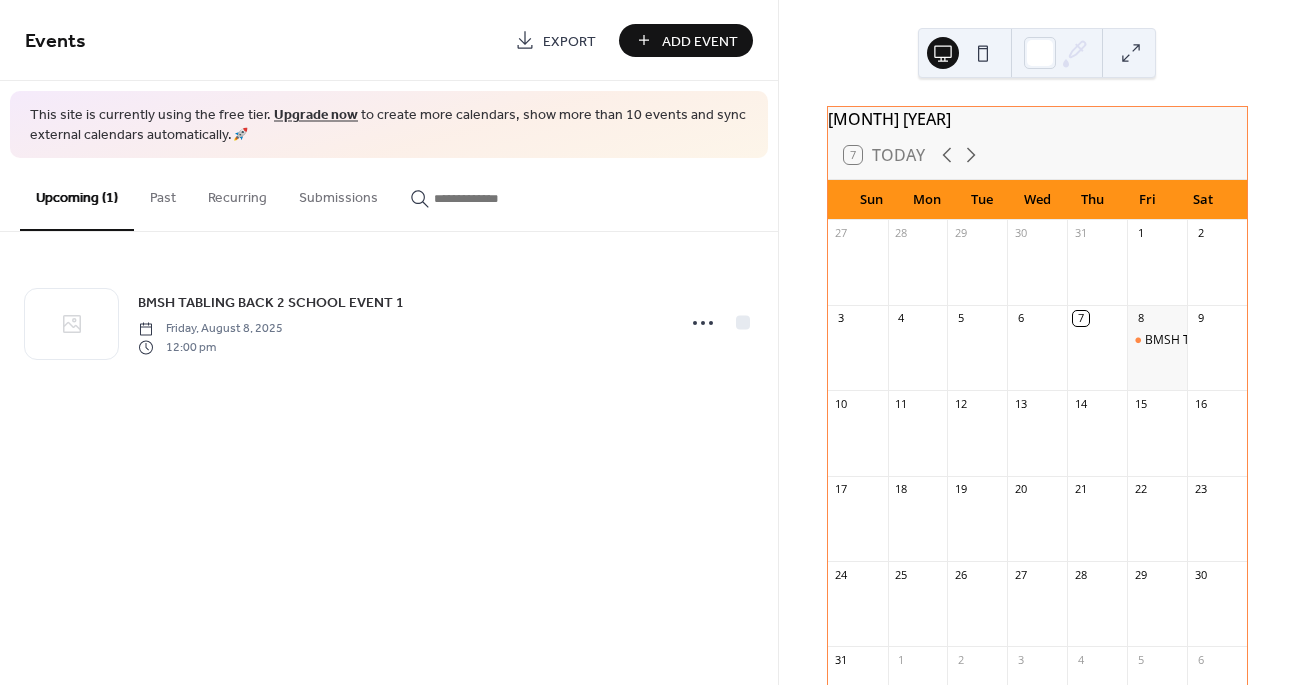 click on "Add Event" at bounding box center (700, 41) 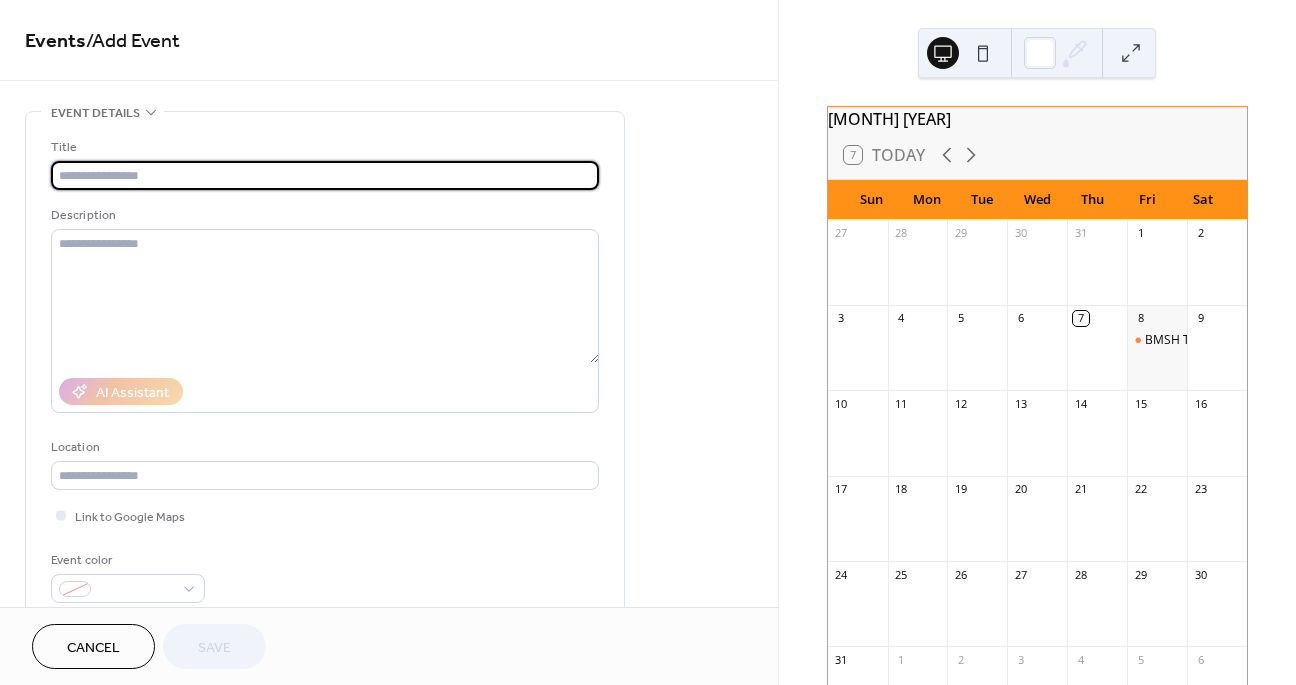 paste on "**********" 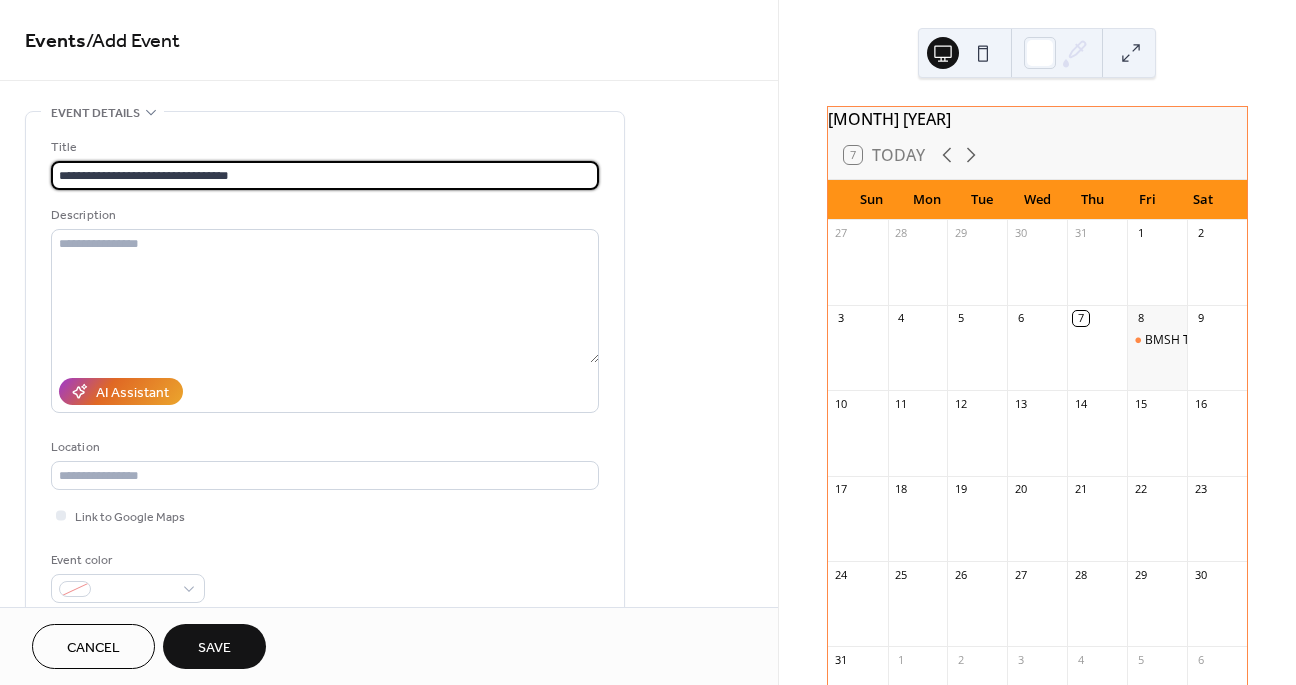 type on "**********" 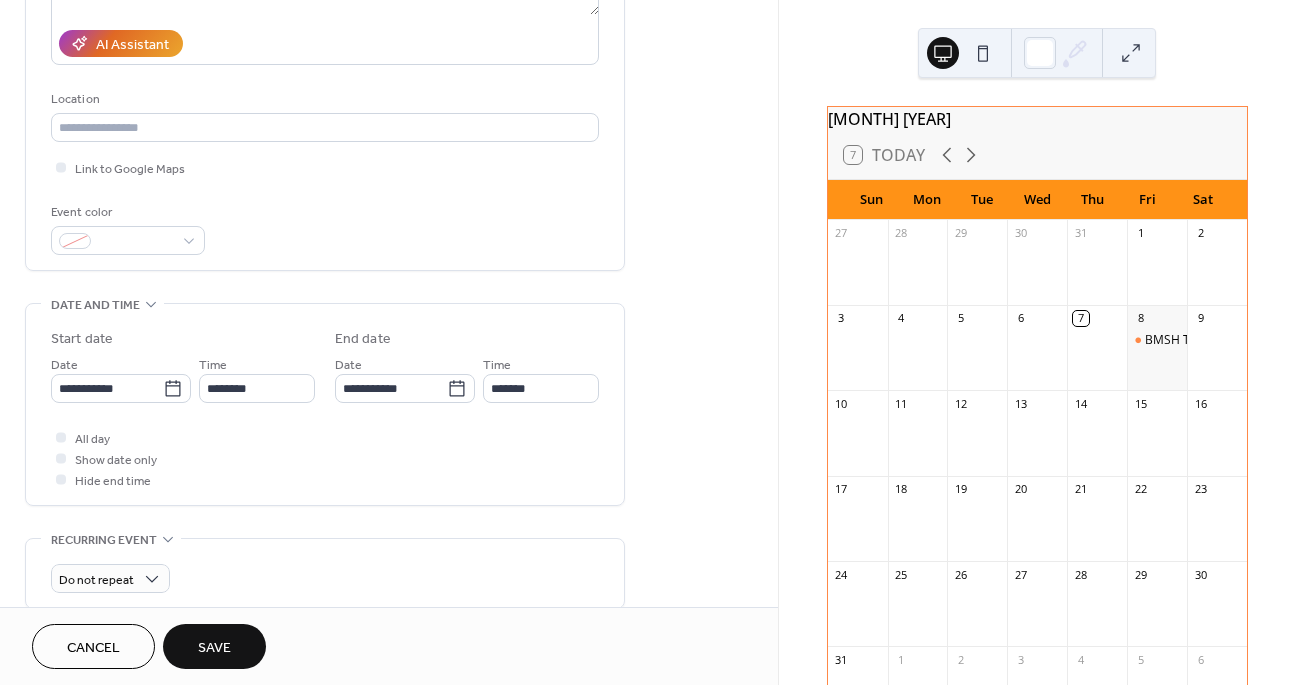 scroll, scrollTop: 369, scrollLeft: 0, axis: vertical 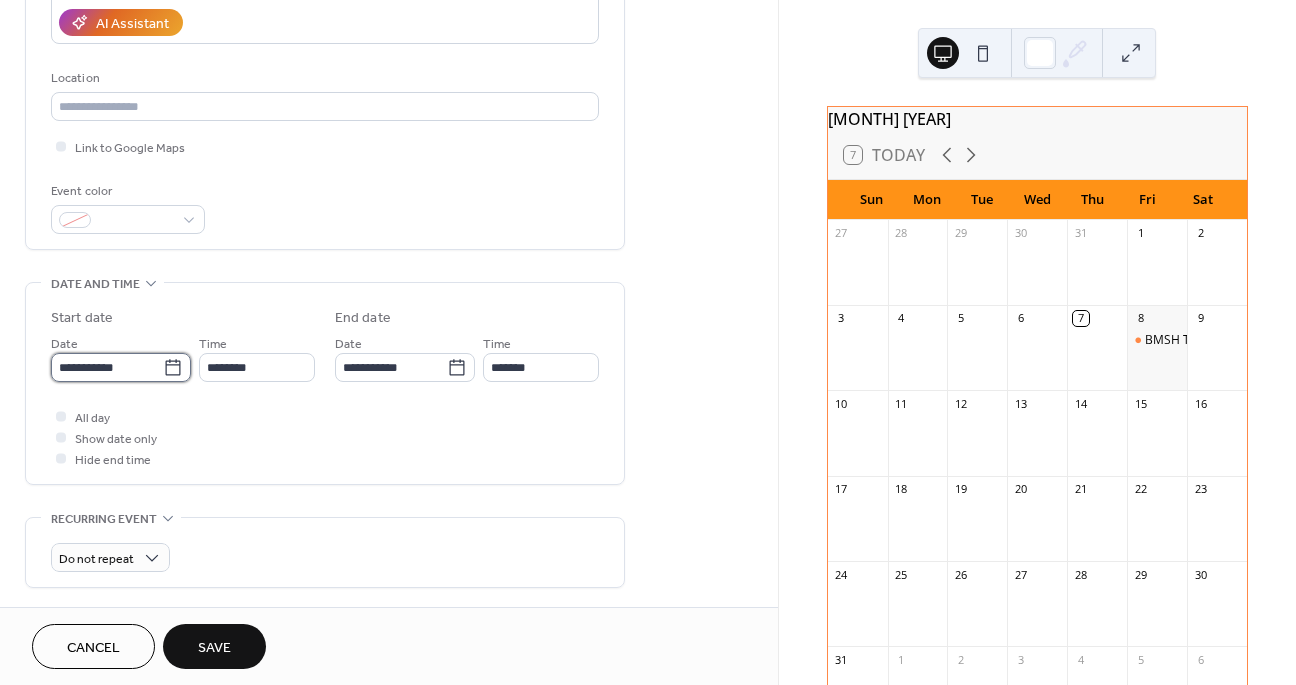 click on "**********" at bounding box center [107, 367] 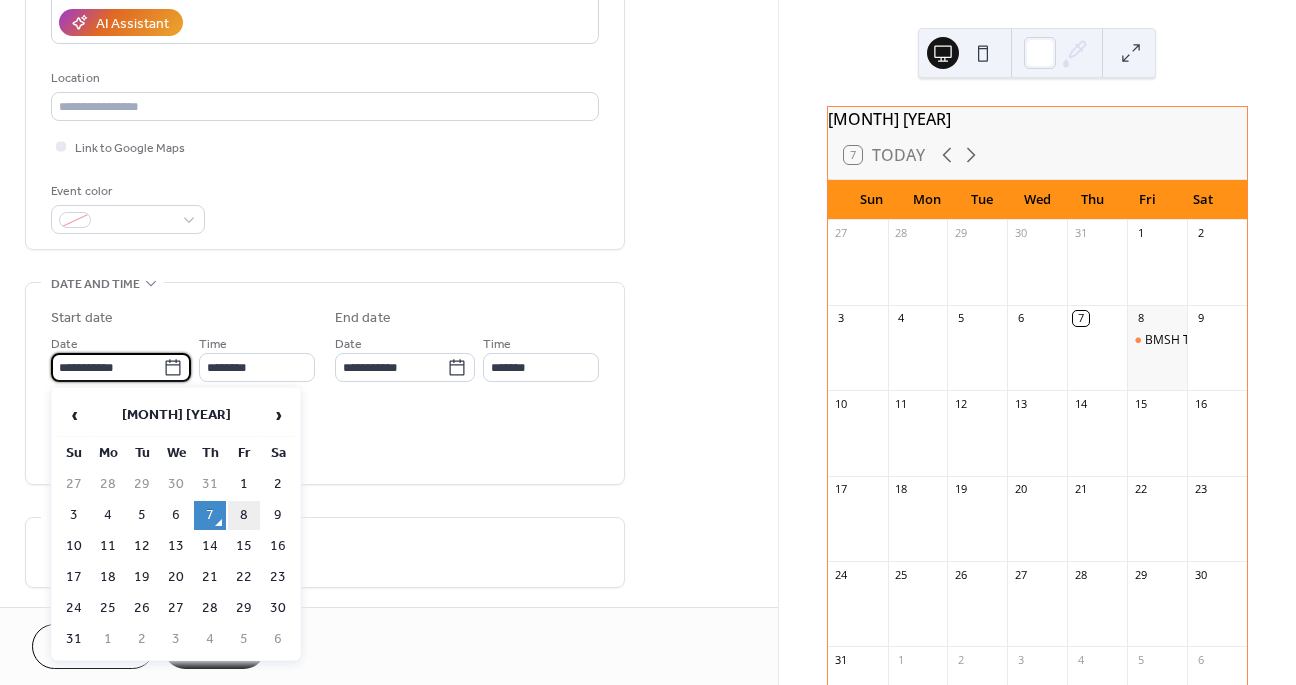 click on "8" at bounding box center (244, 515) 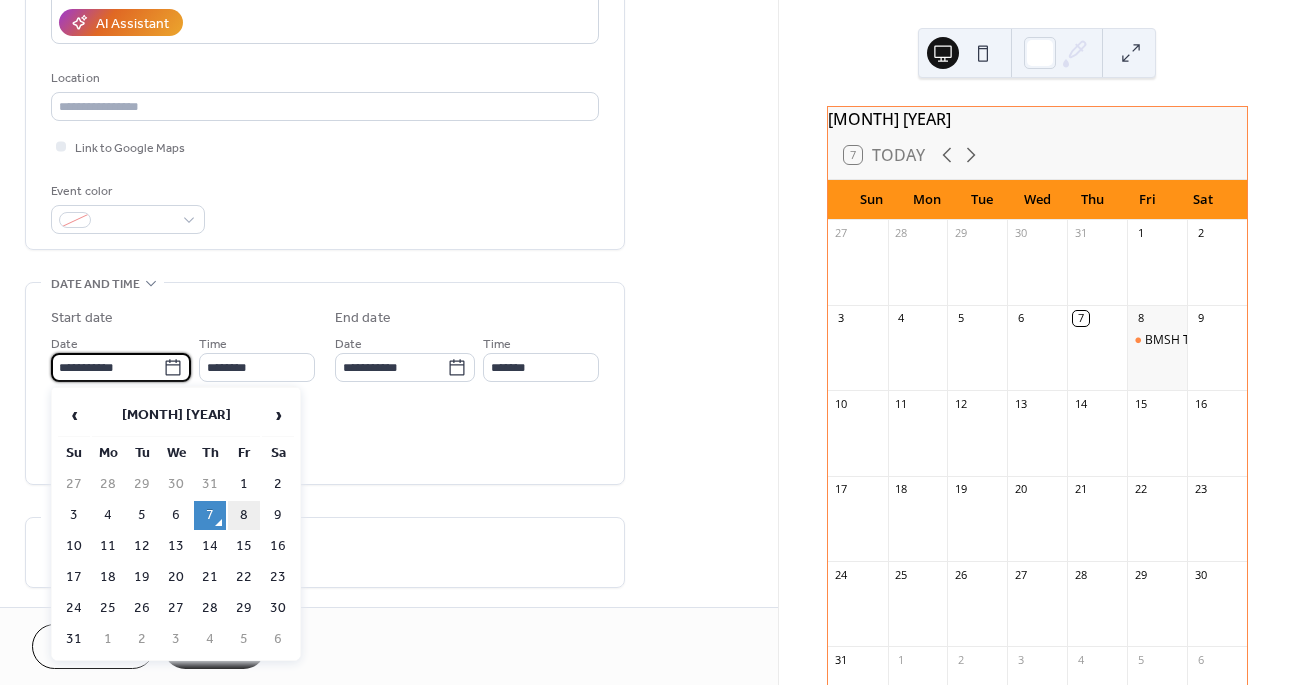 type on "**********" 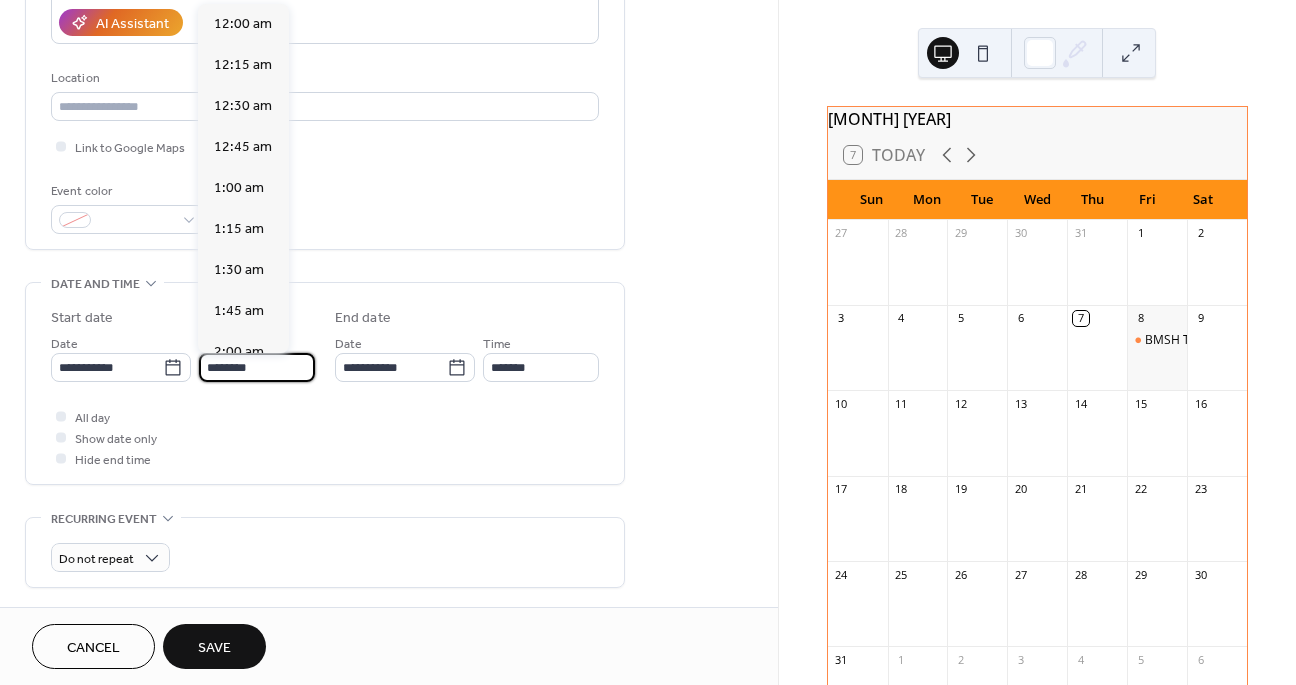 click on "********" at bounding box center [257, 367] 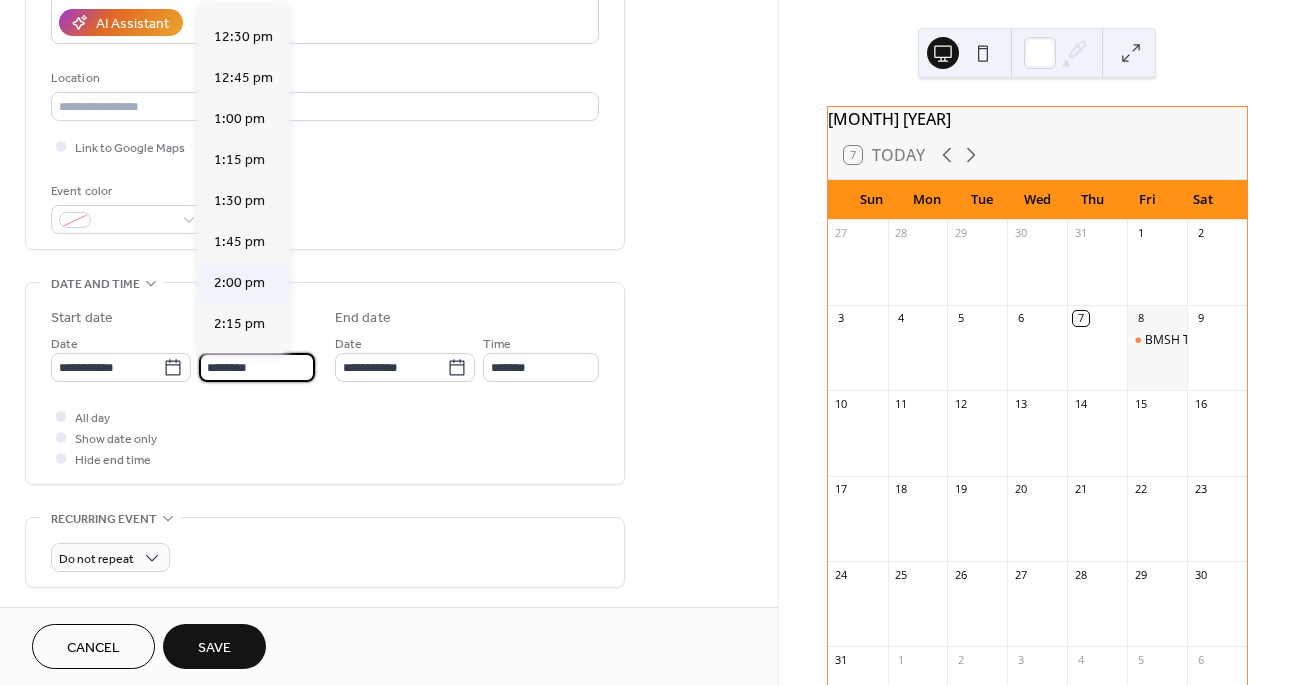 scroll, scrollTop: 2074, scrollLeft: 0, axis: vertical 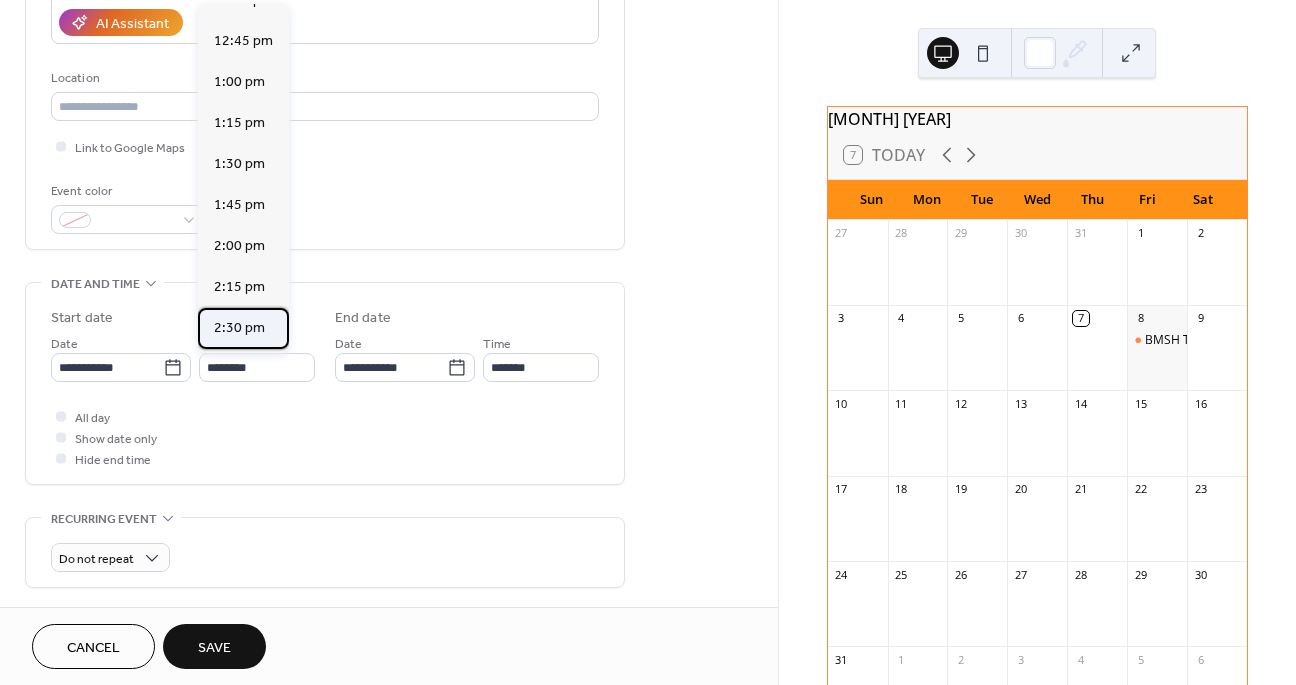 click on "2:30 pm" at bounding box center (239, 328) 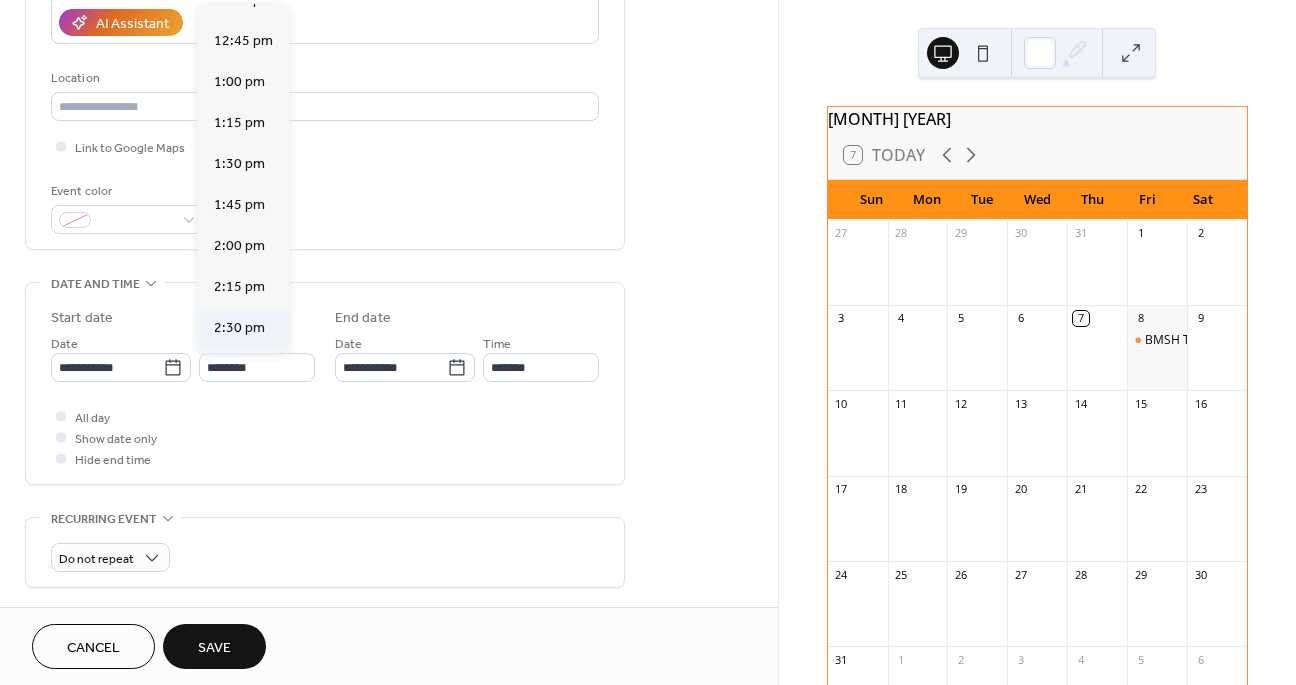 type on "*******" 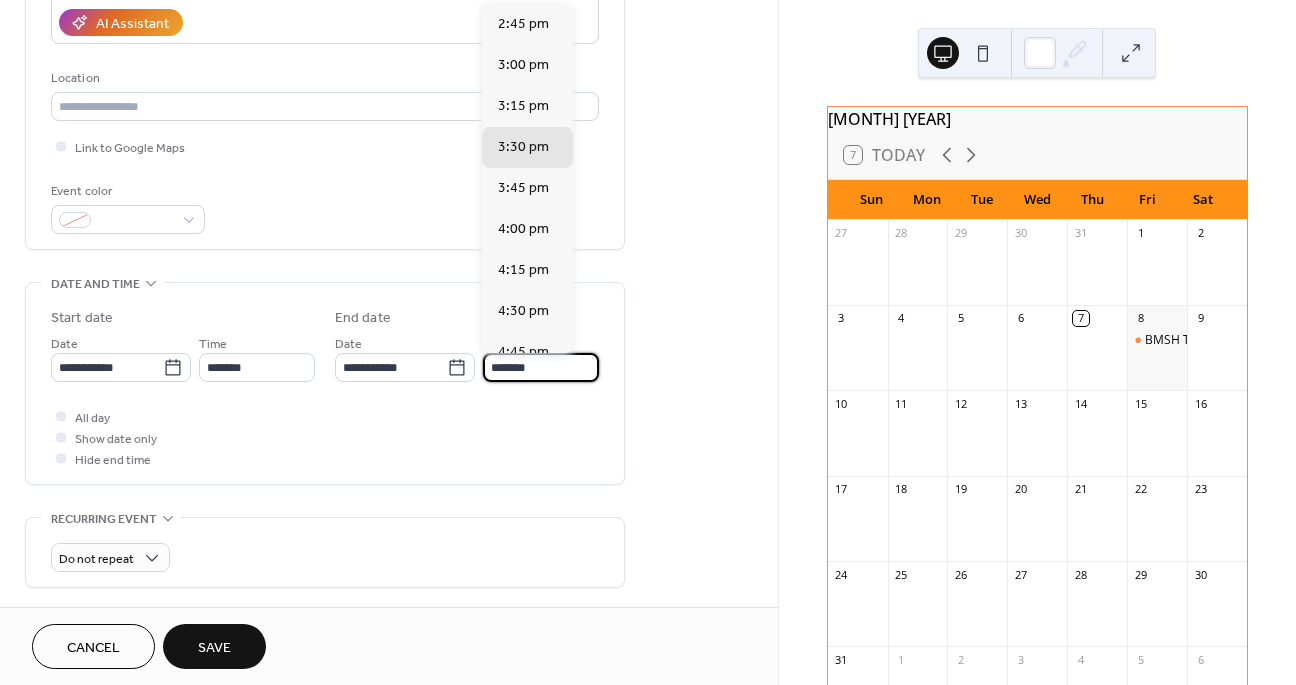 click on "*******" at bounding box center (541, 367) 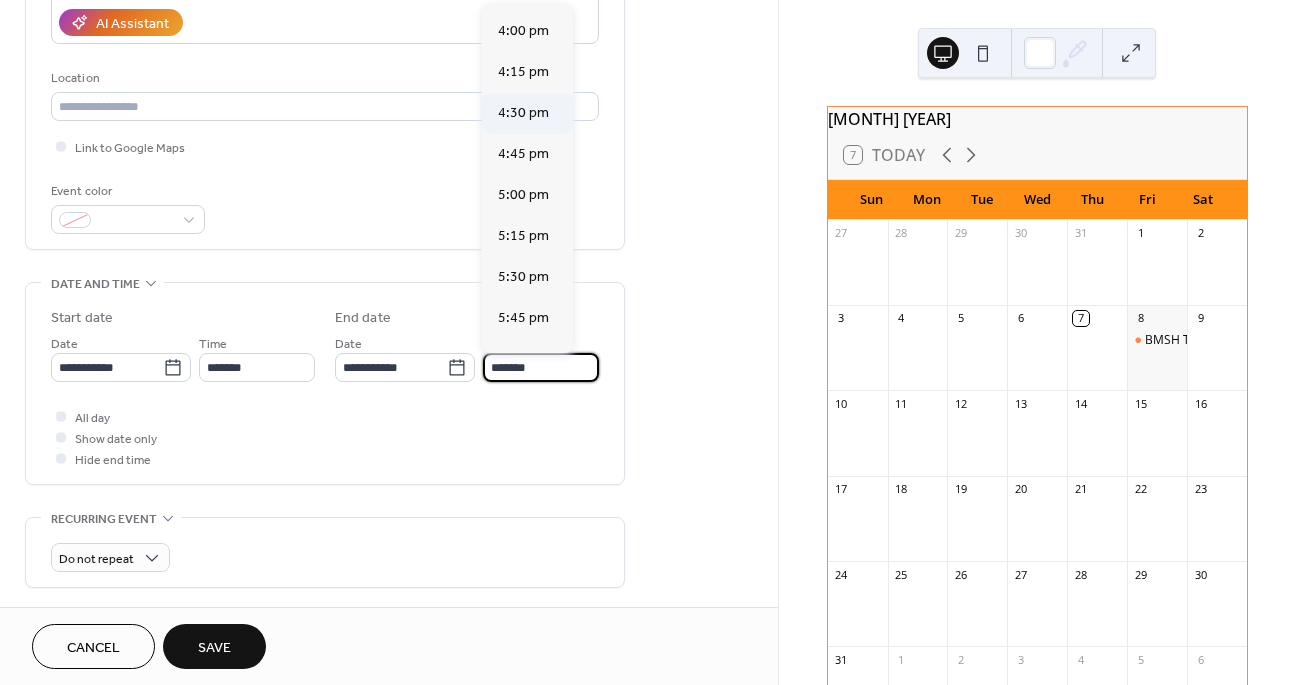 scroll, scrollTop: 237, scrollLeft: 0, axis: vertical 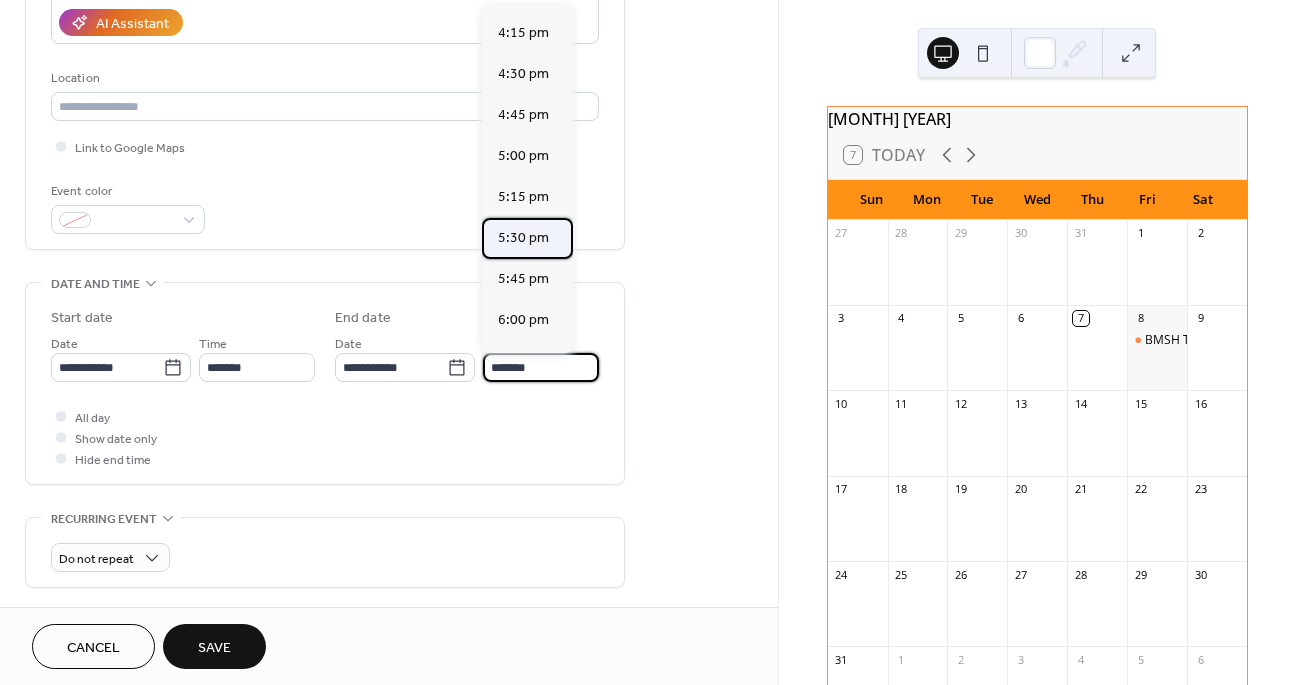 click on "5:30 pm" at bounding box center [523, 238] 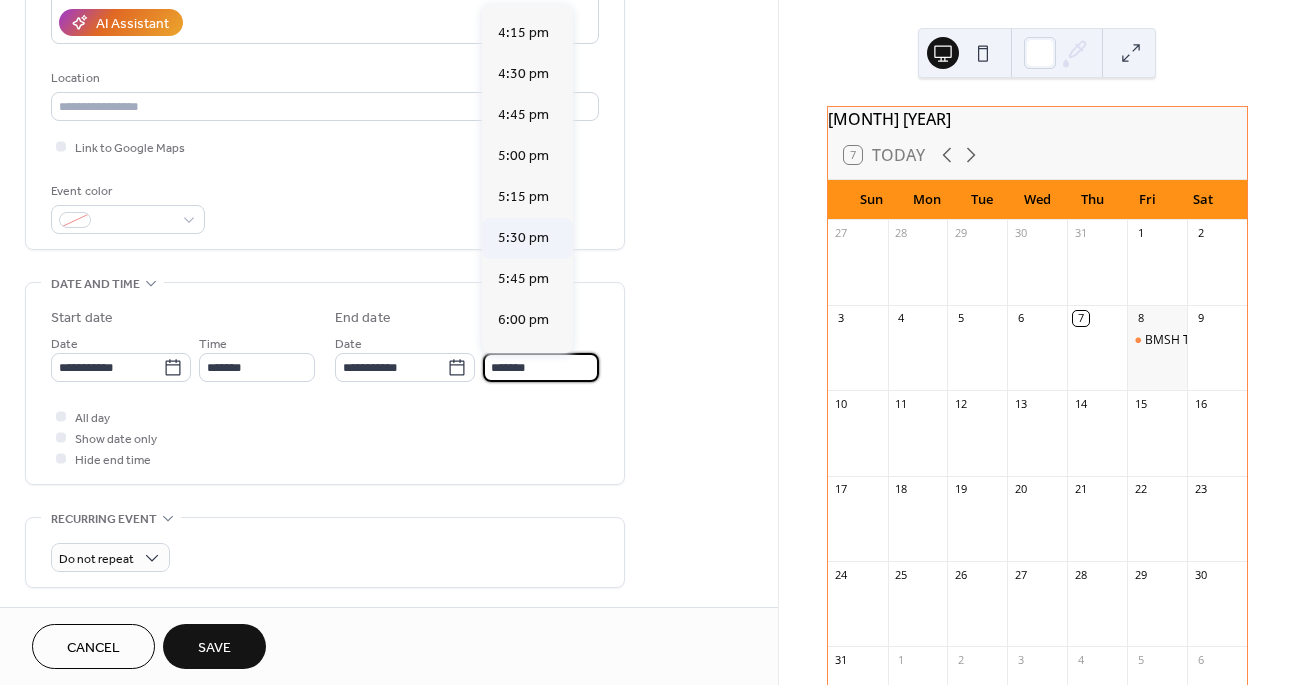 type on "*******" 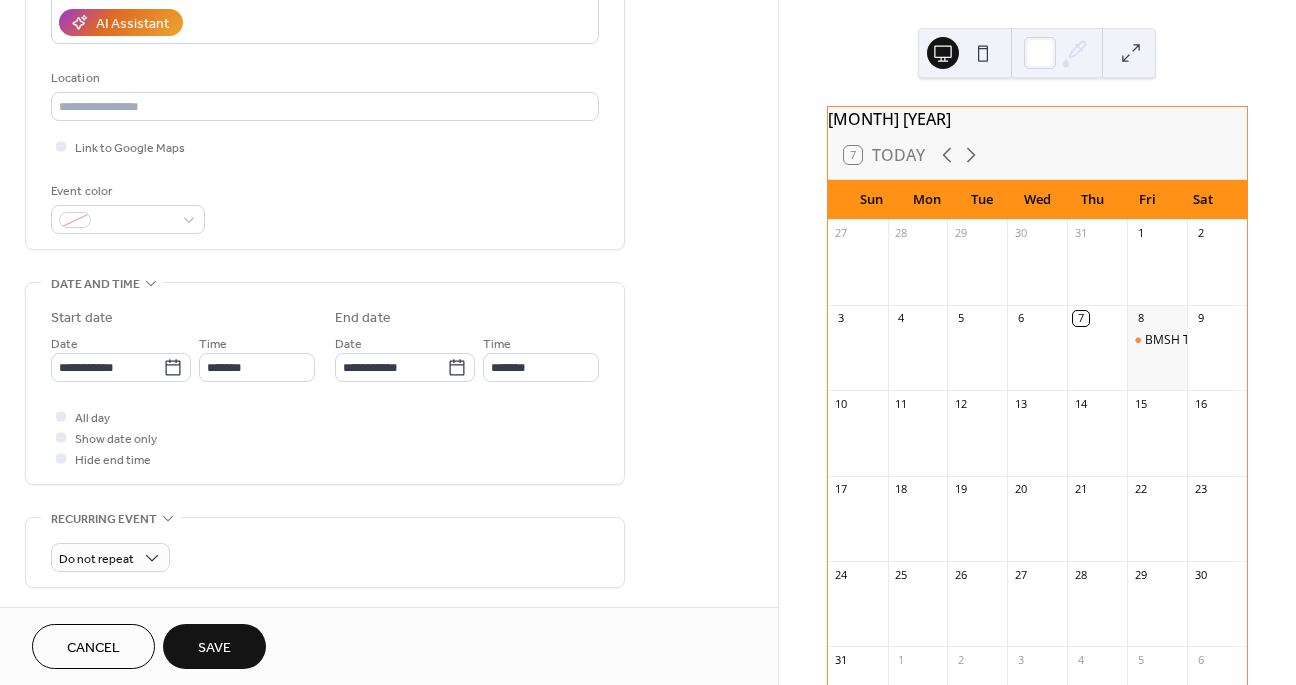 click on "All day Show date only Hide end time" at bounding box center [325, 437] 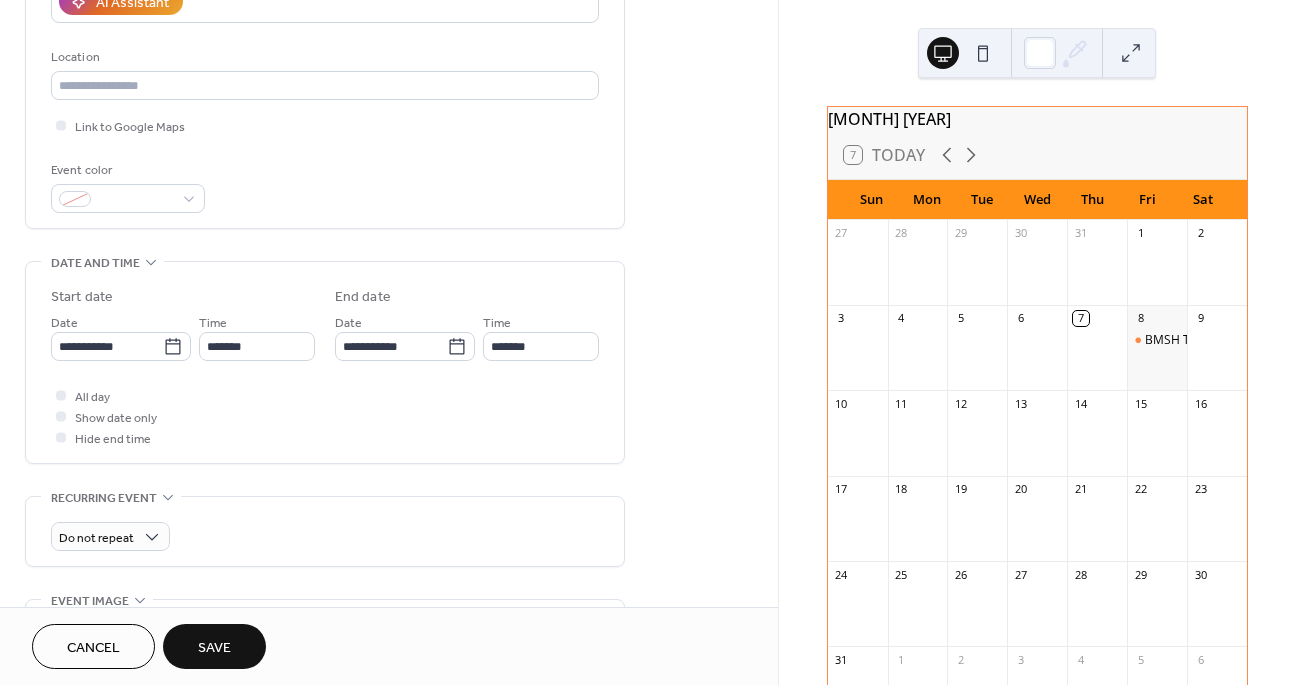 scroll, scrollTop: 367, scrollLeft: 0, axis: vertical 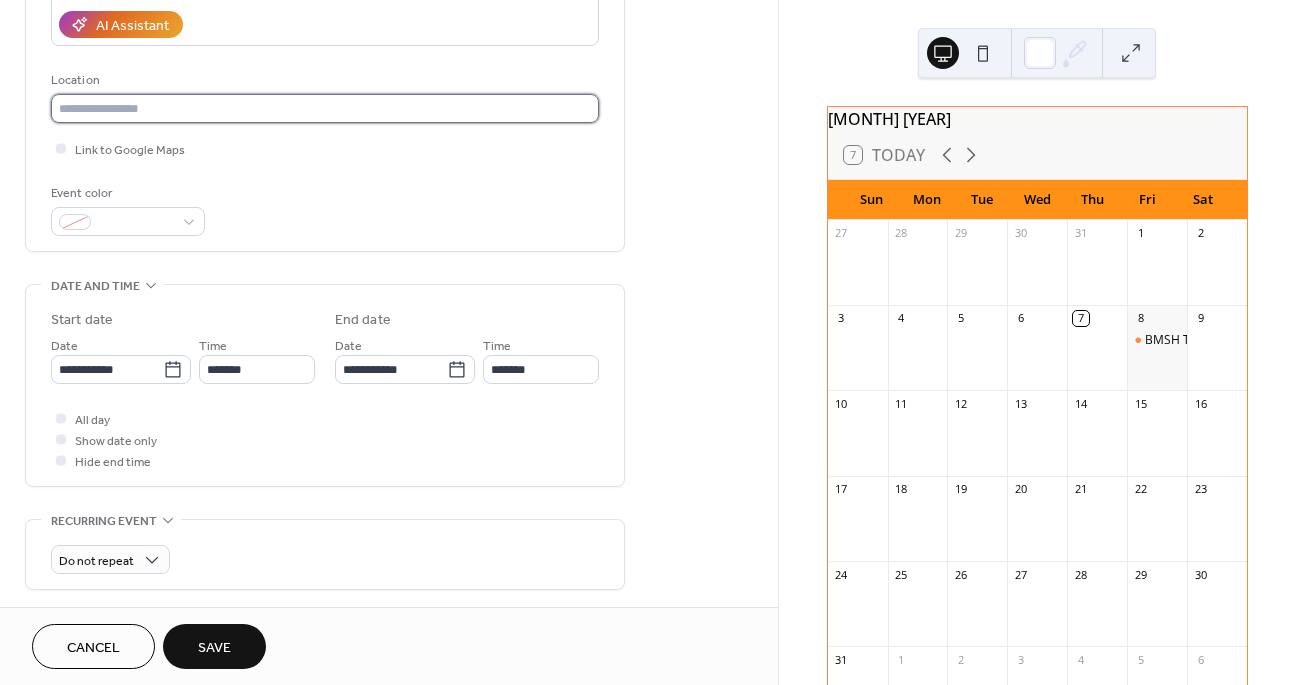 click at bounding box center [325, 108] 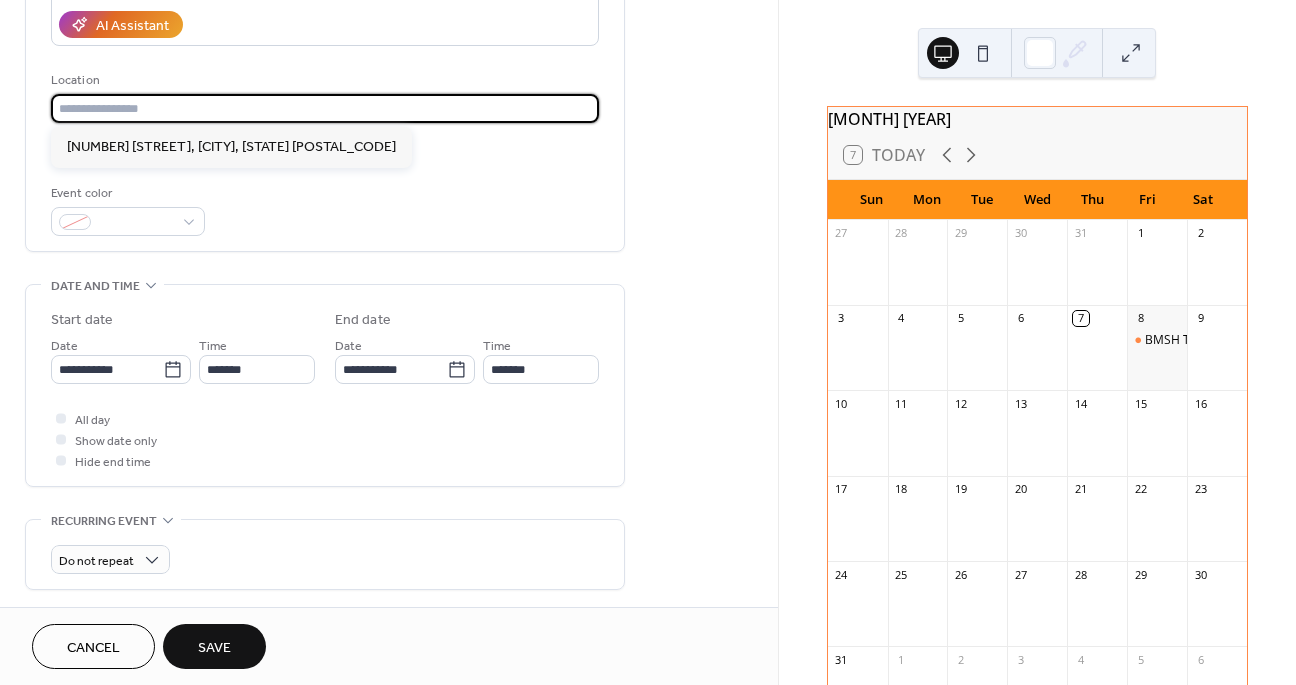paste on "**********" 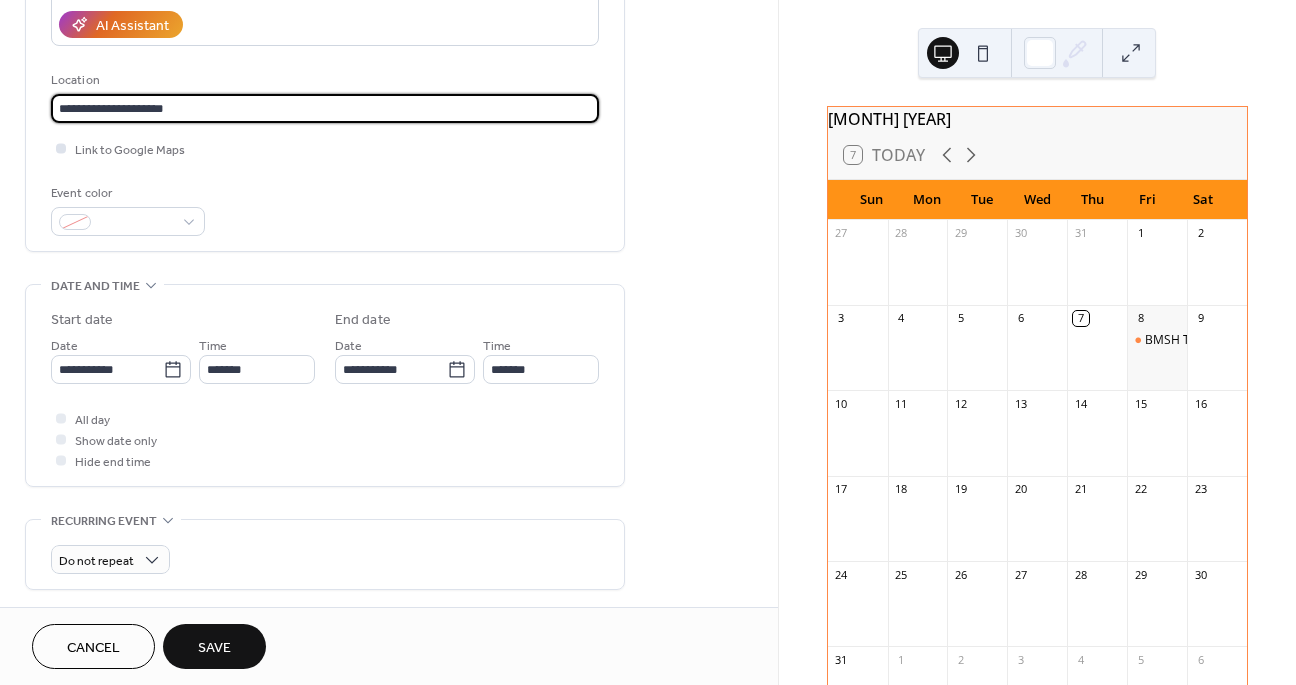 type on "**********" 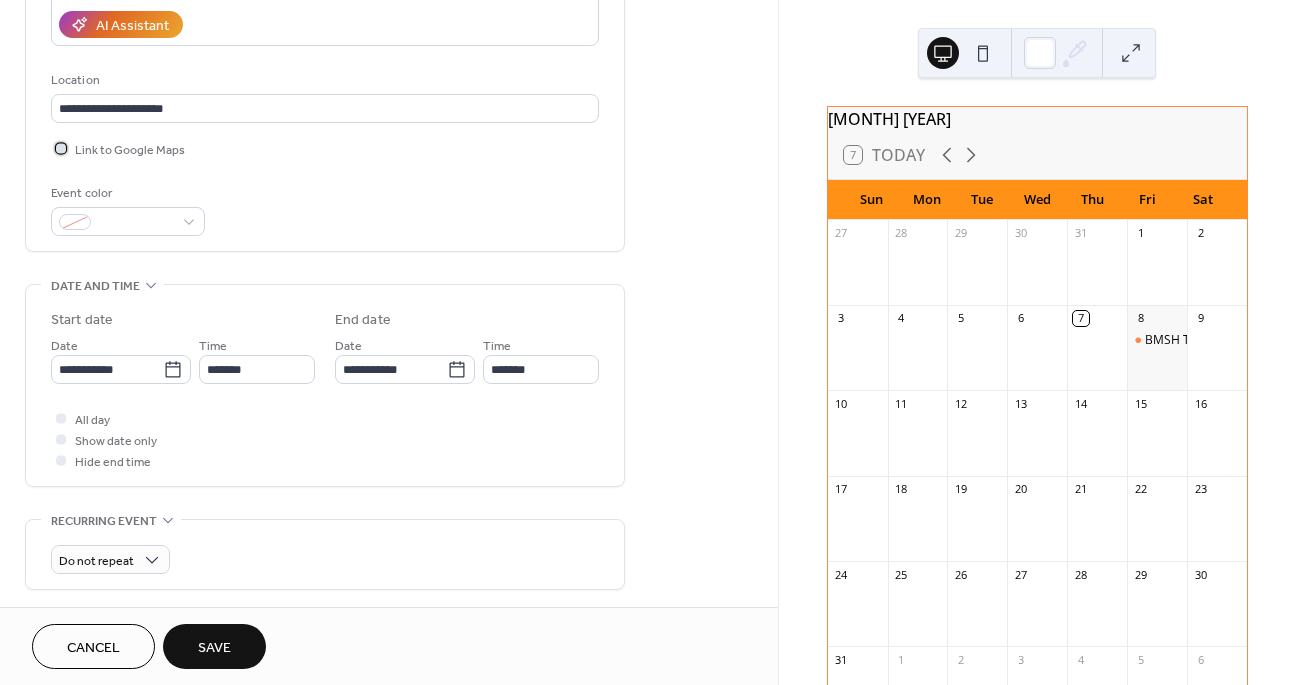 click at bounding box center (61, 148) 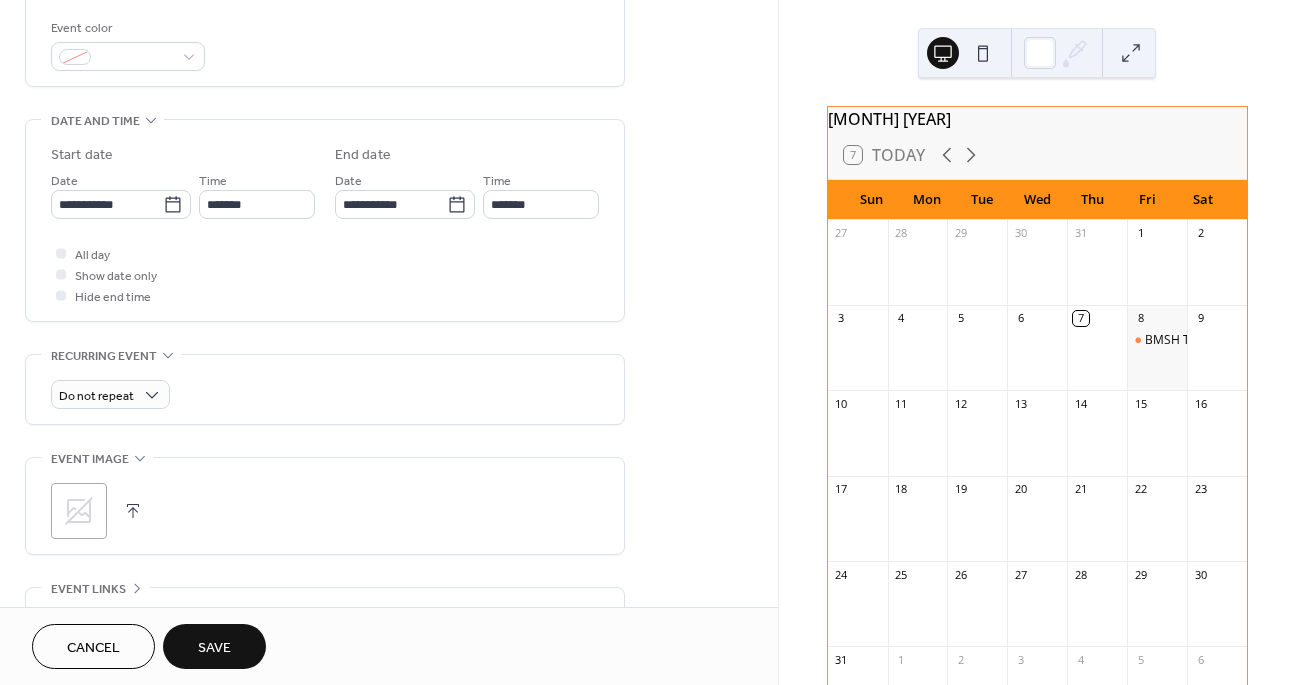 scroll, scrollTop: 806, scrollLeft: 0, axis: vertical 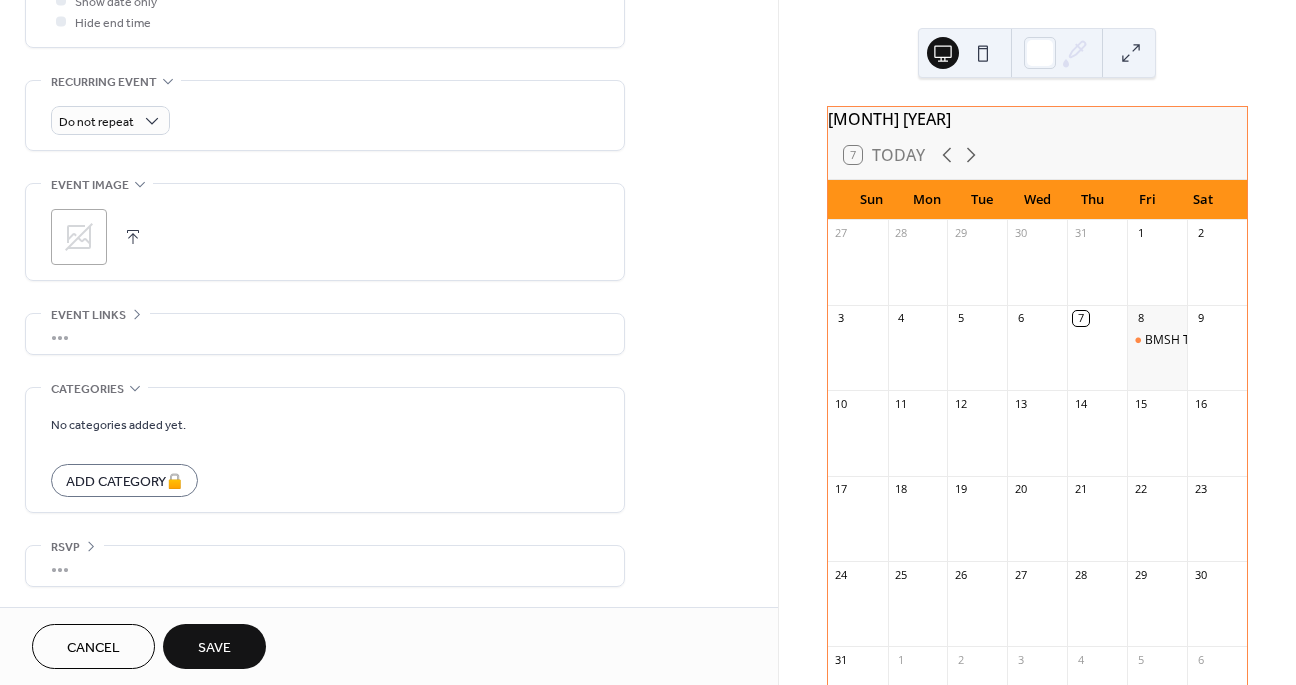 click on "Save" at bounding box center [214, 646] 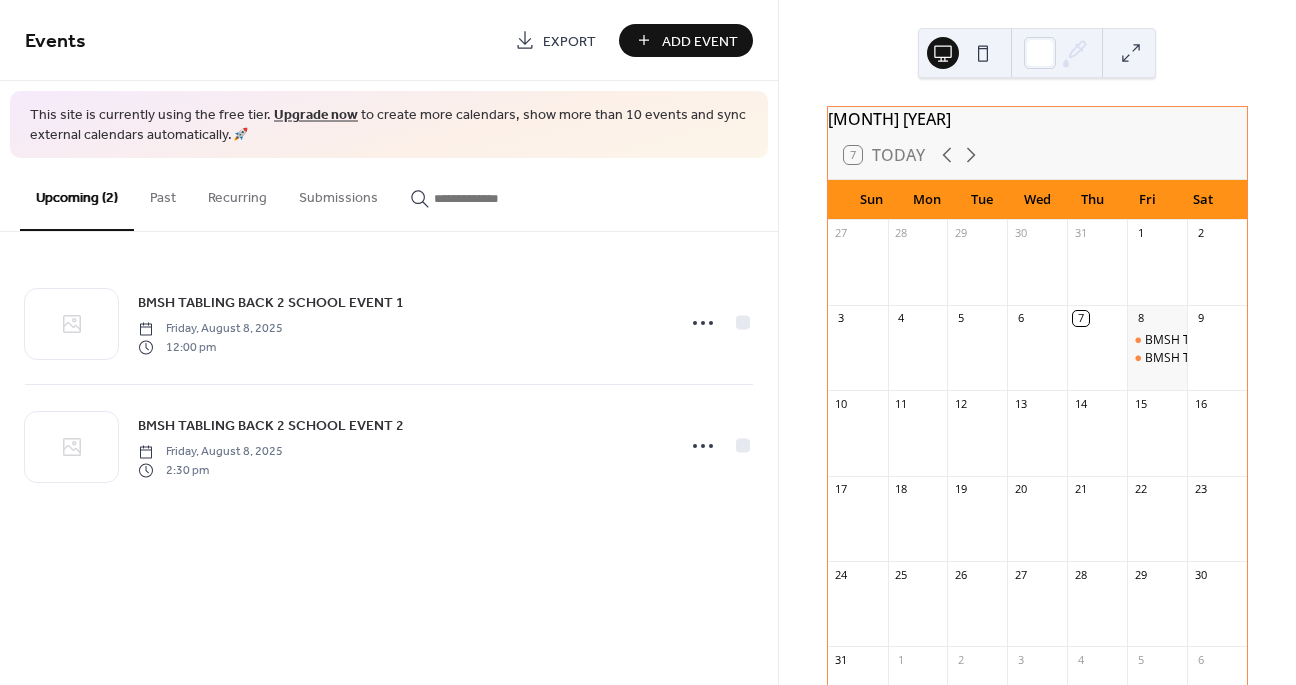 click on "Add Event" at bounding box center (700, 41) 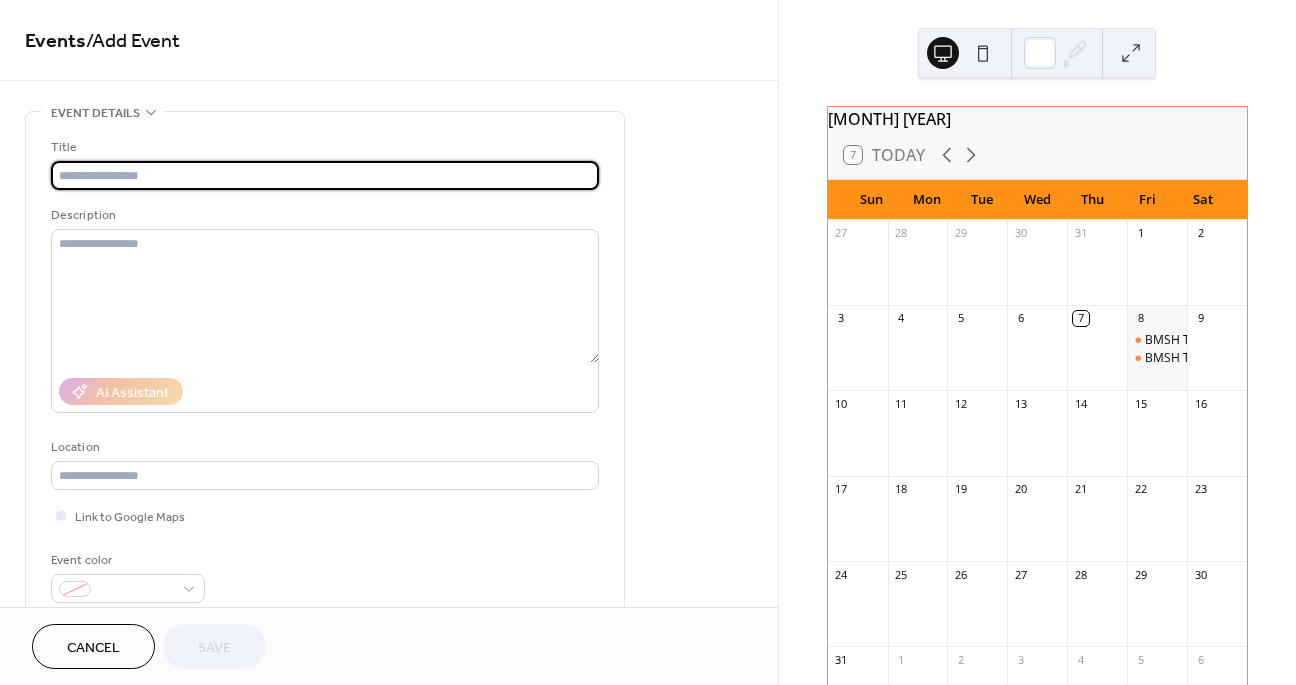 paste on "**********" 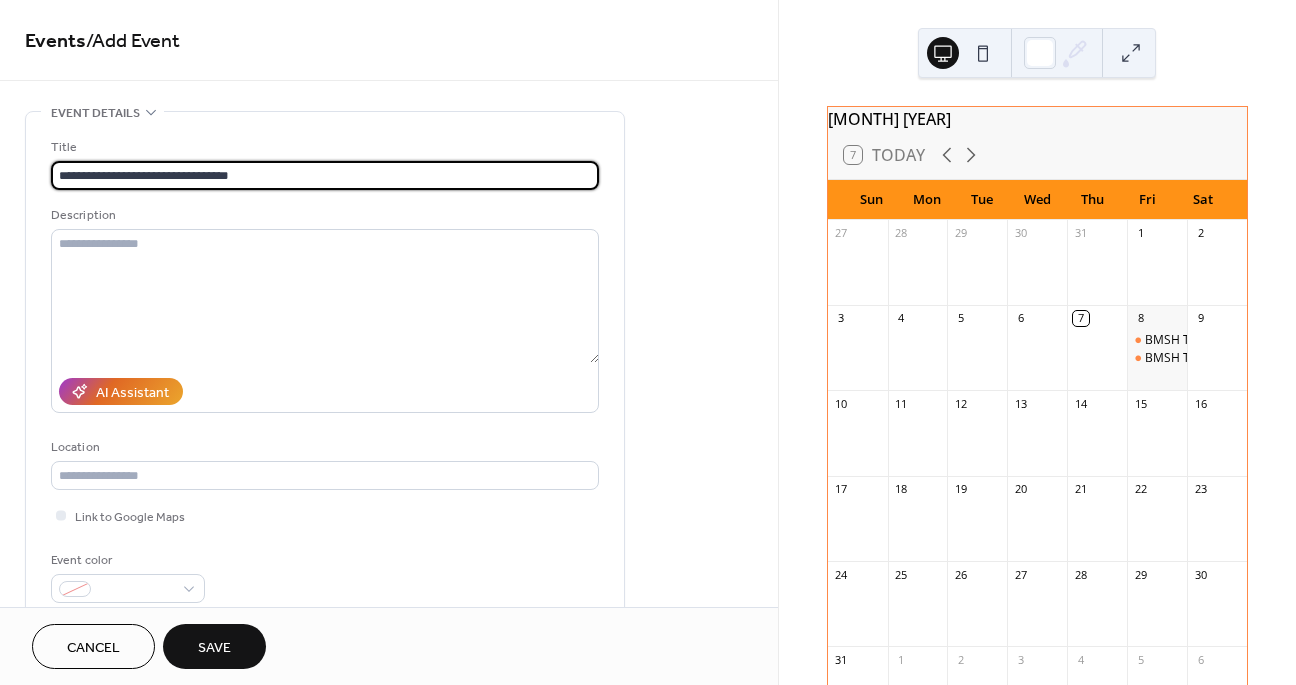 type on "**********" 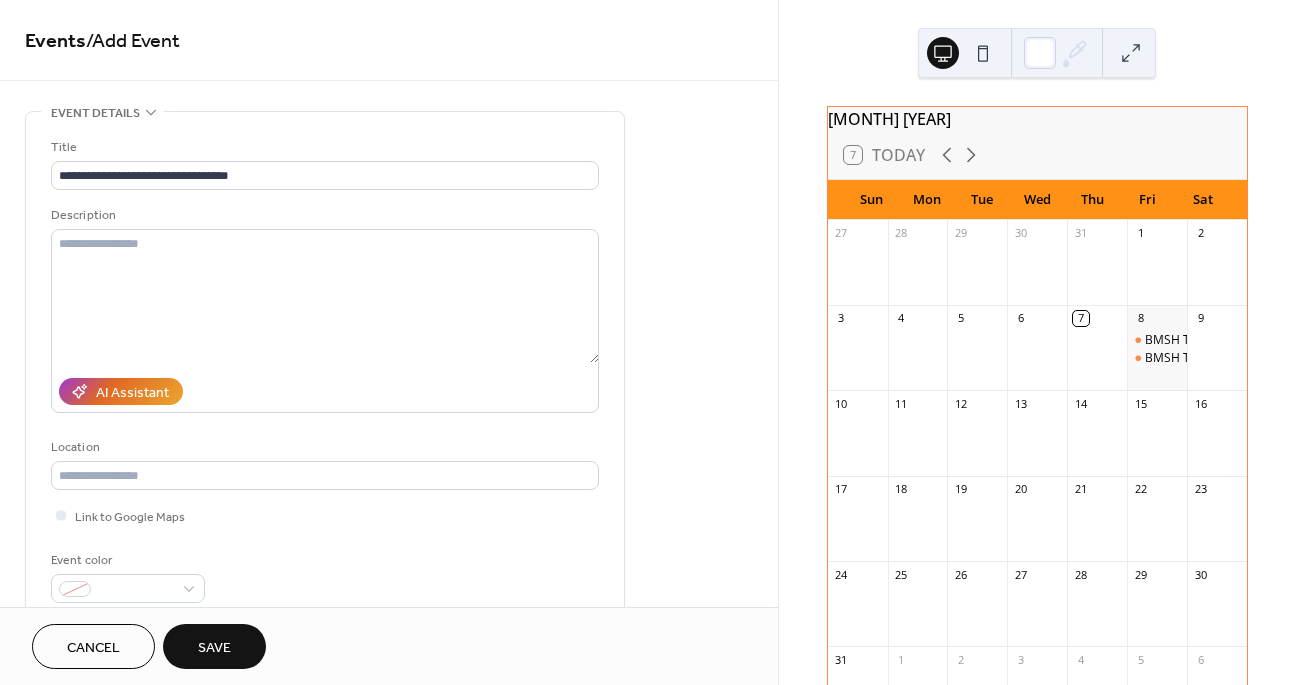 click on "**********" at bounding box center (389, 303) 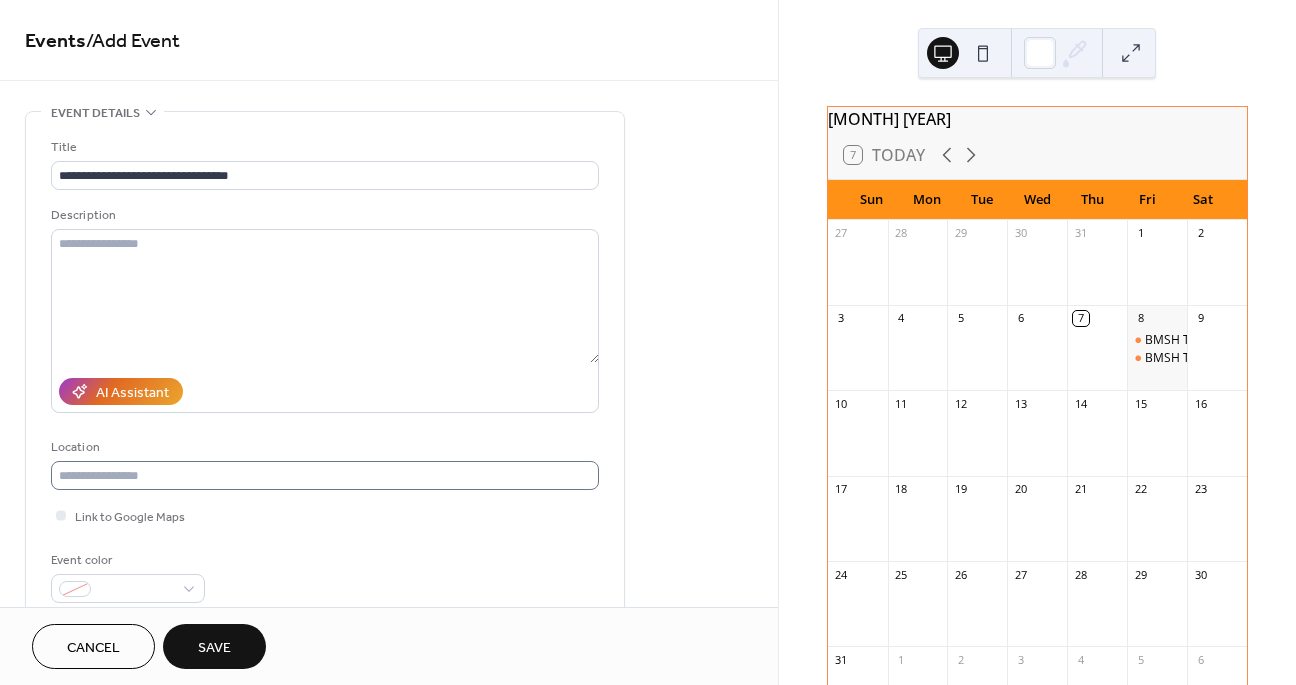 scroll, scrollTop: 173, scrollLeft: 0, axis: vertical 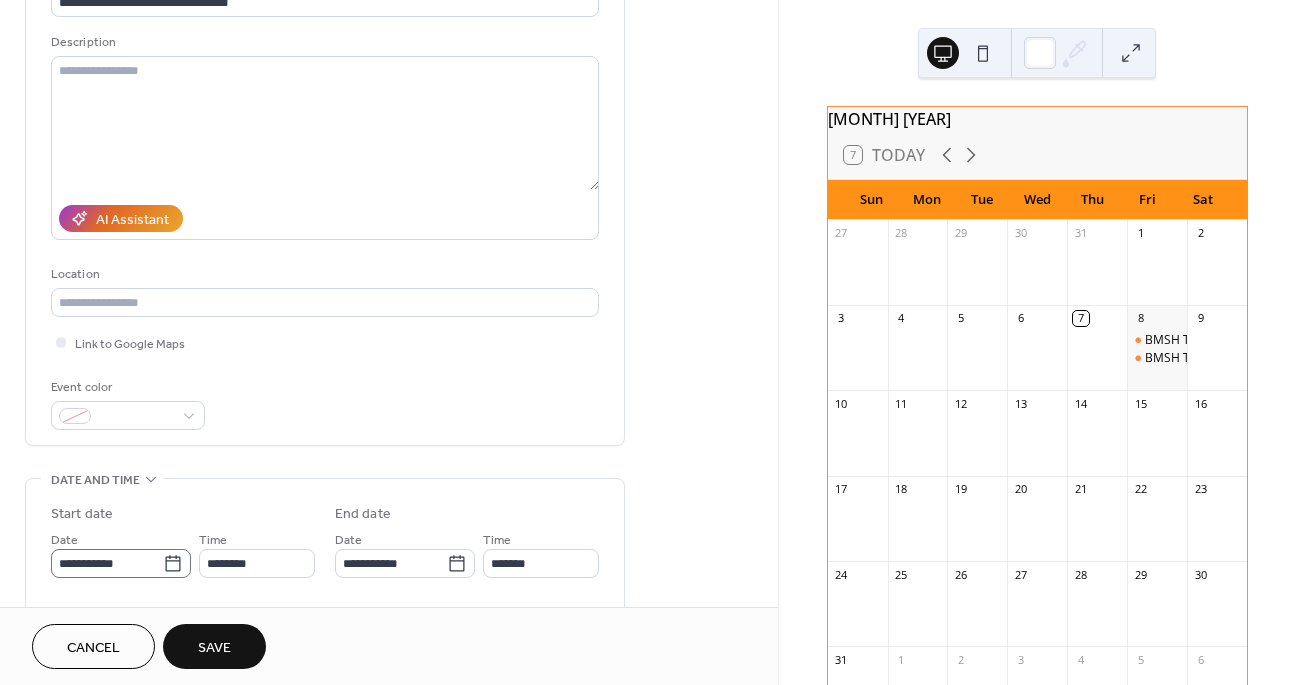 click on "**********" at bounding box center (121, 563) 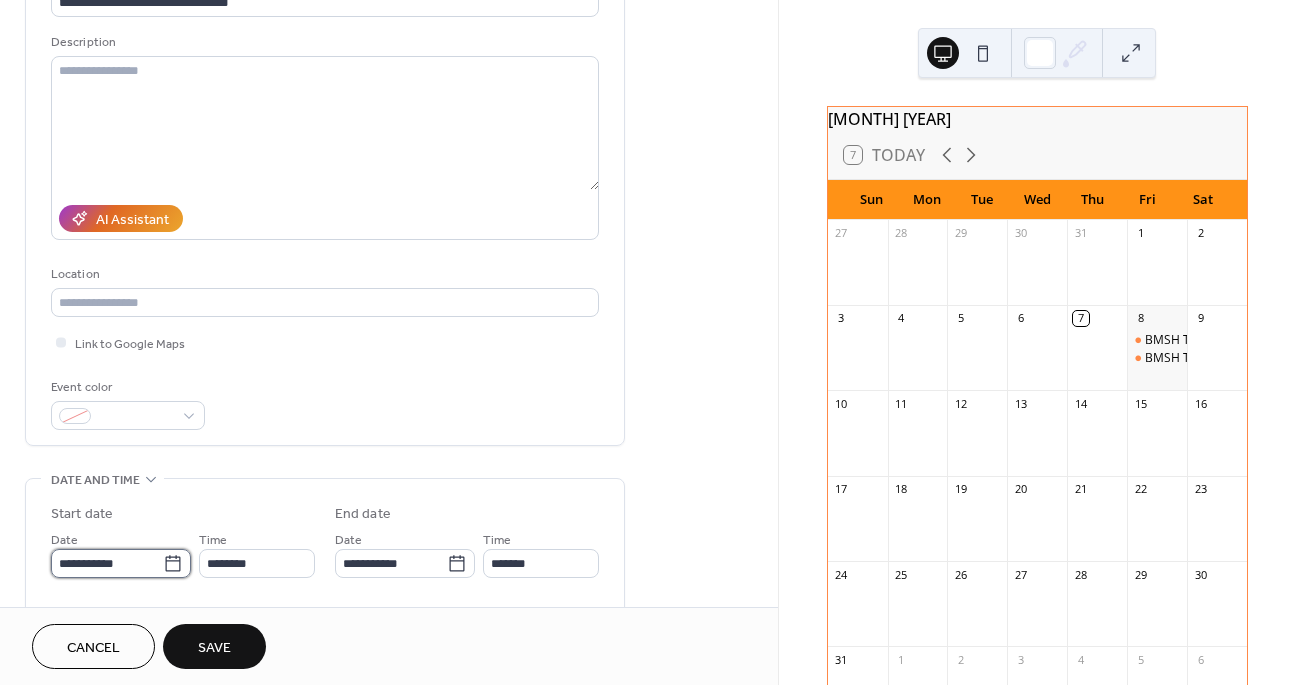 click on "**********" at bounding box center (107, 563) 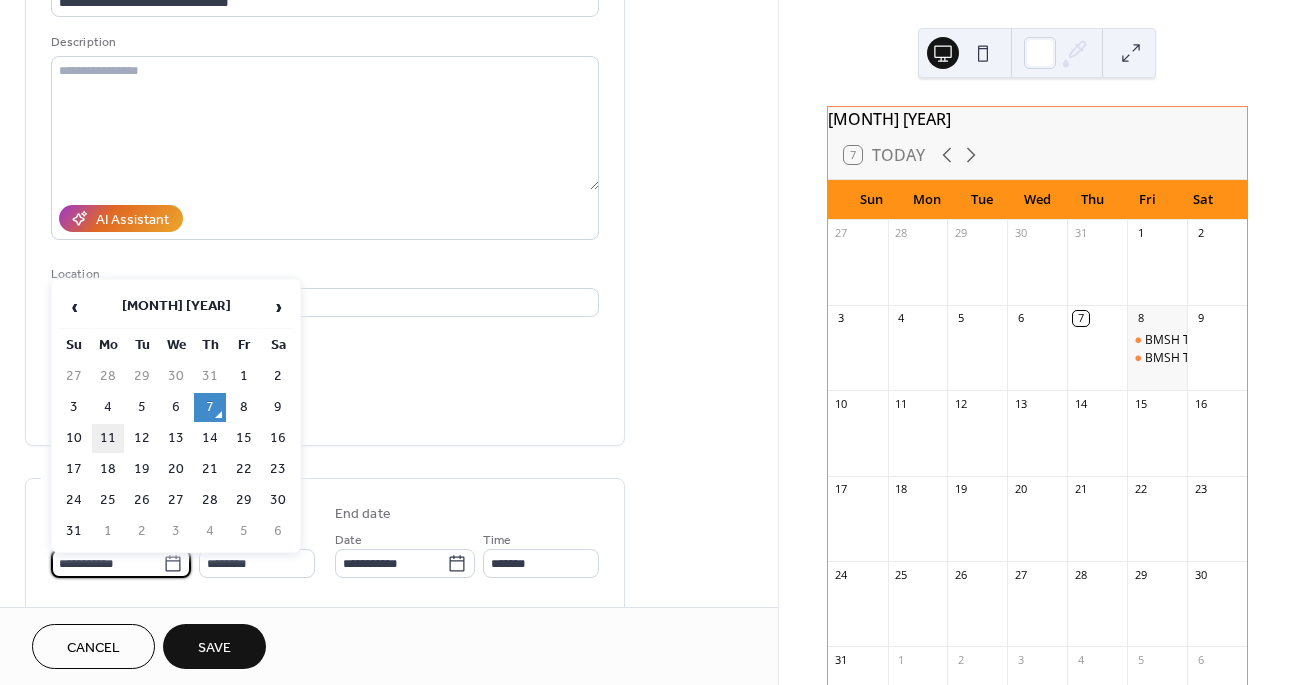click on "11" at bounding box center (108, 438) 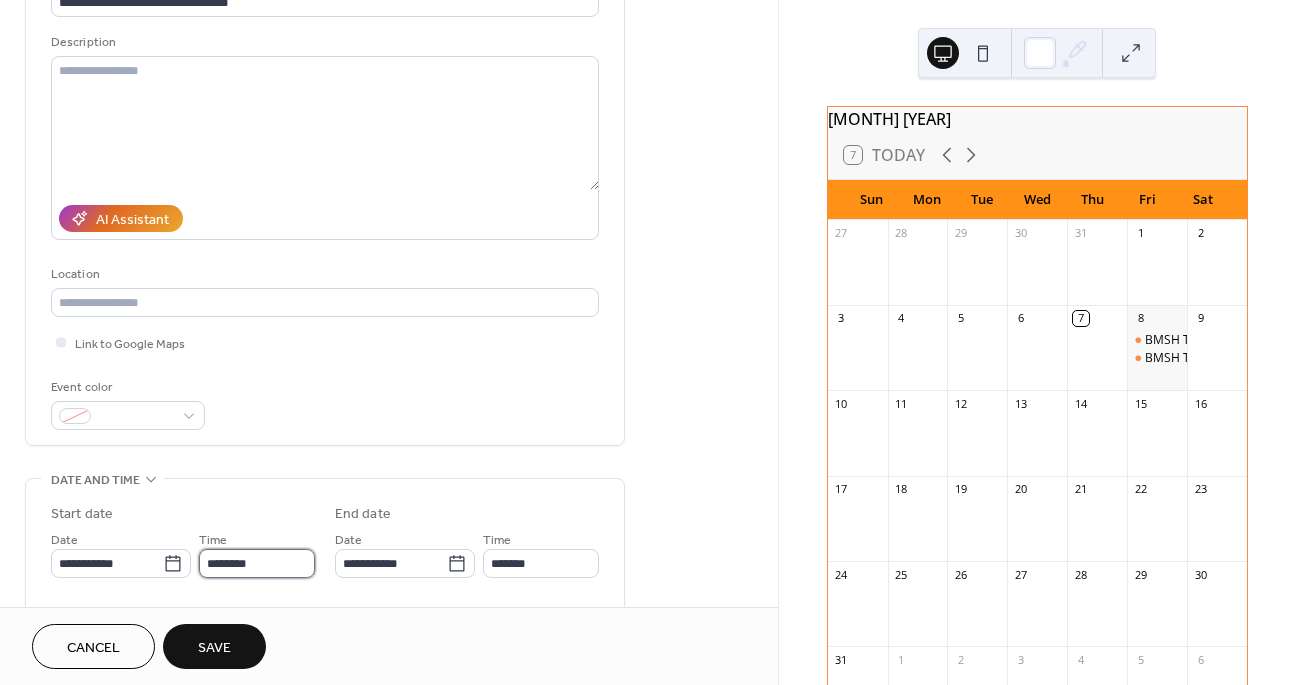 click on "********" at bounding box center [257, 563] 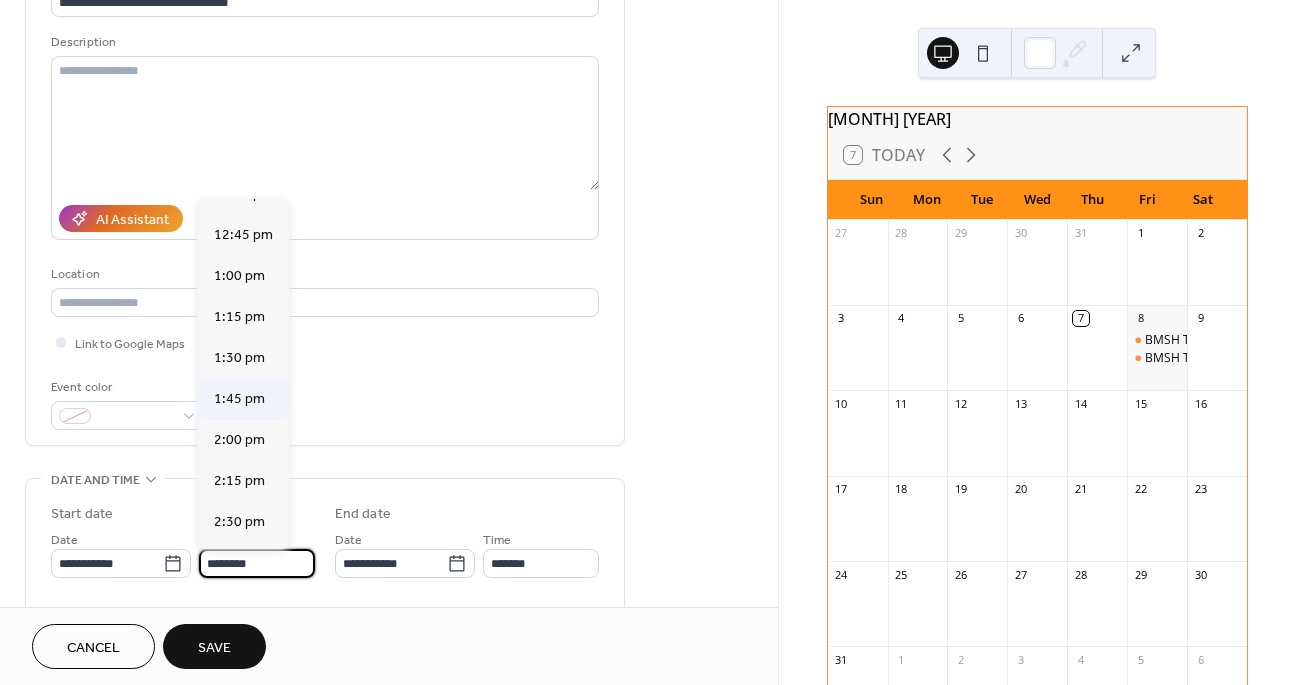 scroll, scrollTop: 2100, scrollLeft: 0, axis: vertical 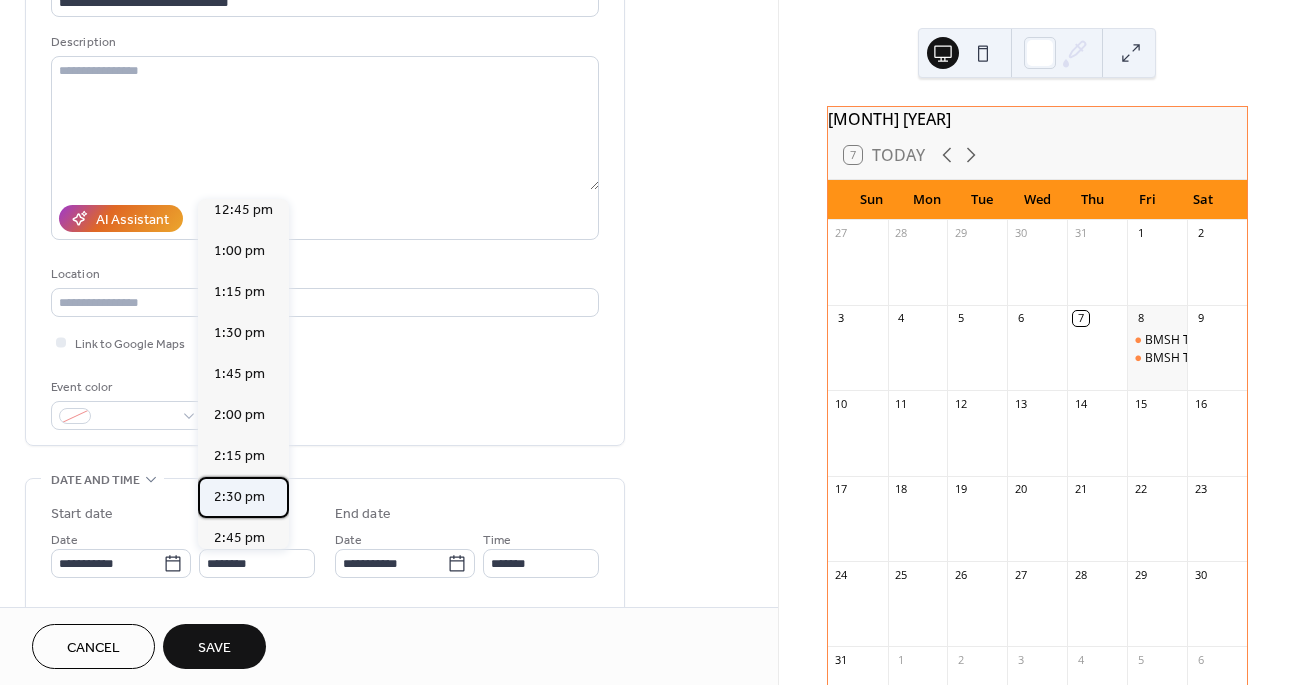 click on "2:30 pm" at bounding box center (239, 497) 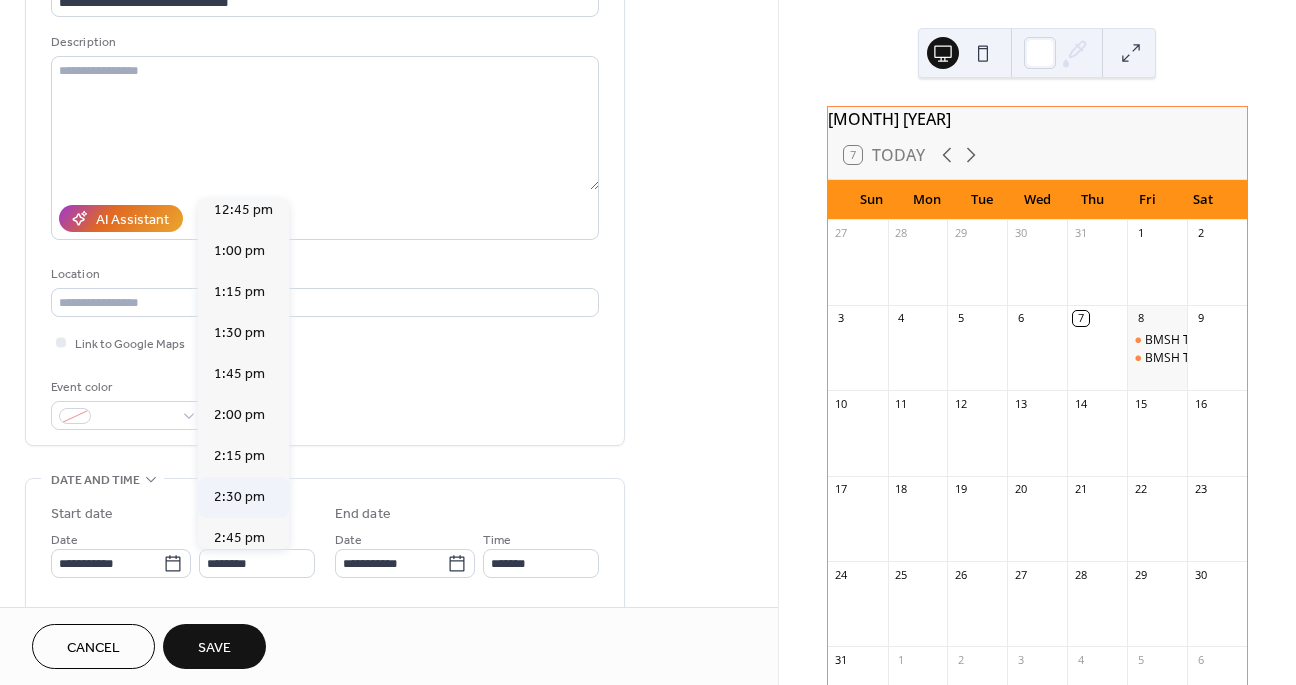 type on "*******" 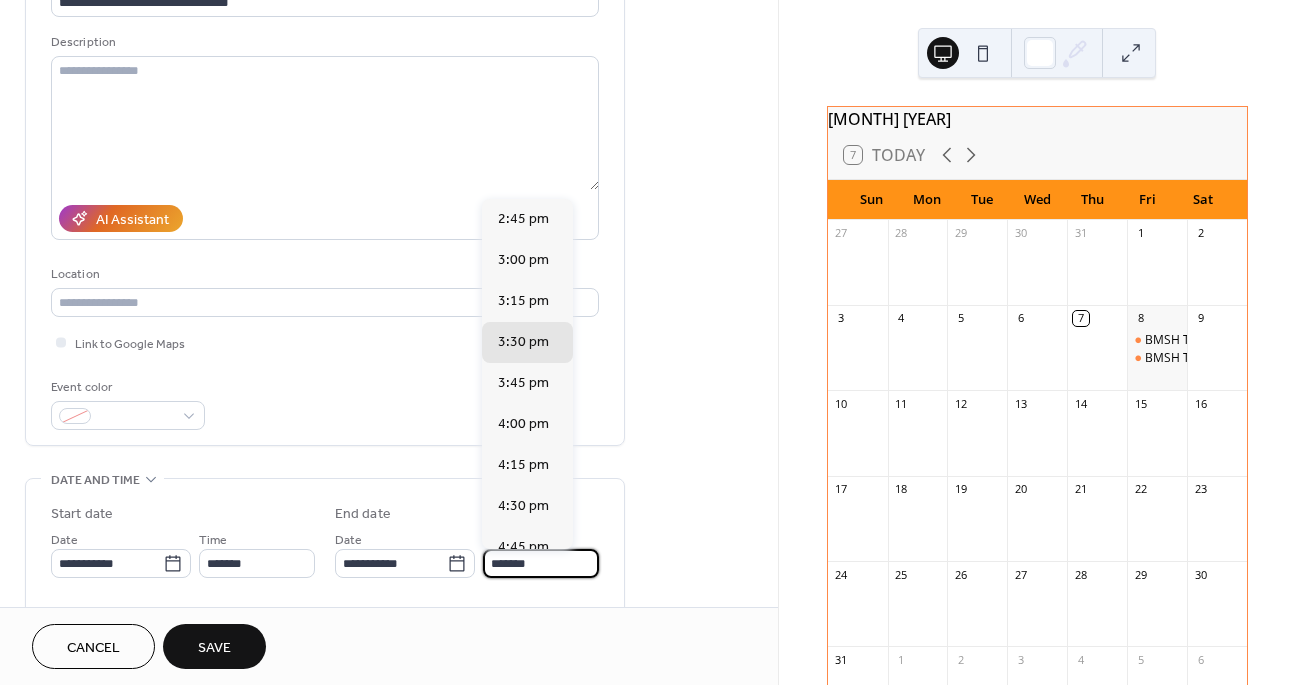 click on "*******" at bounding box center (541, 563) 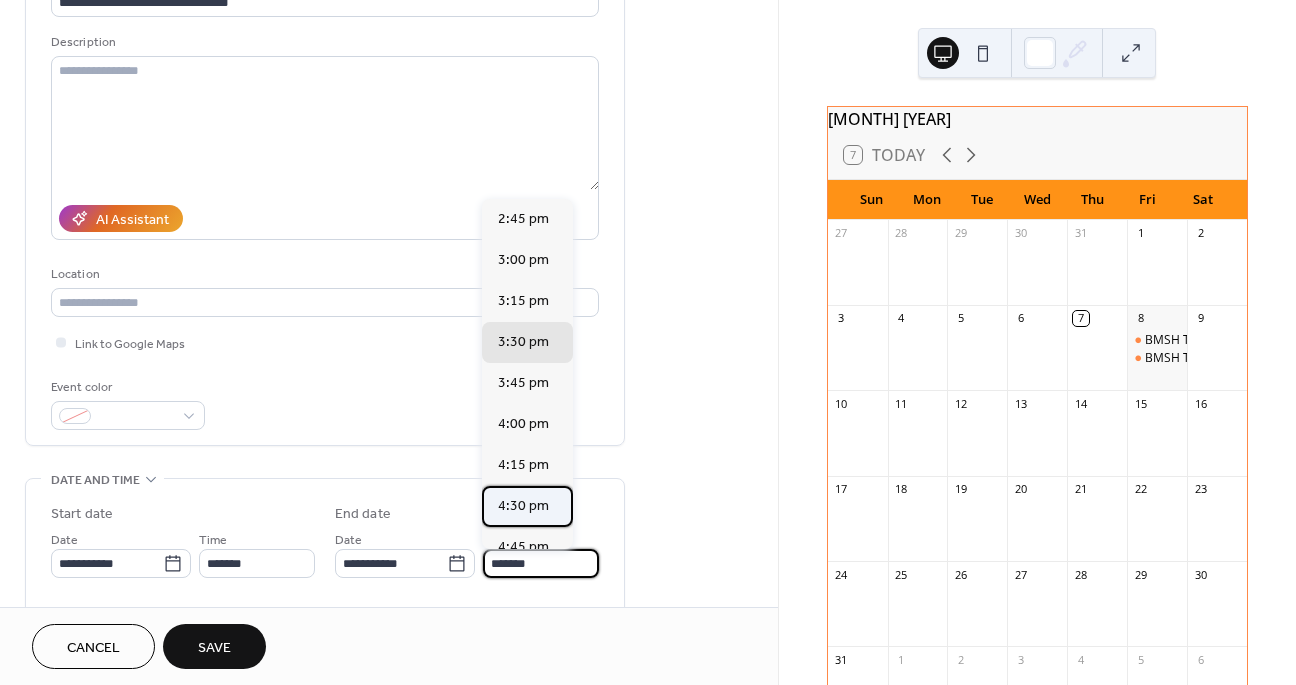 click on "4:30 pm" at bounding box center [523, 506] 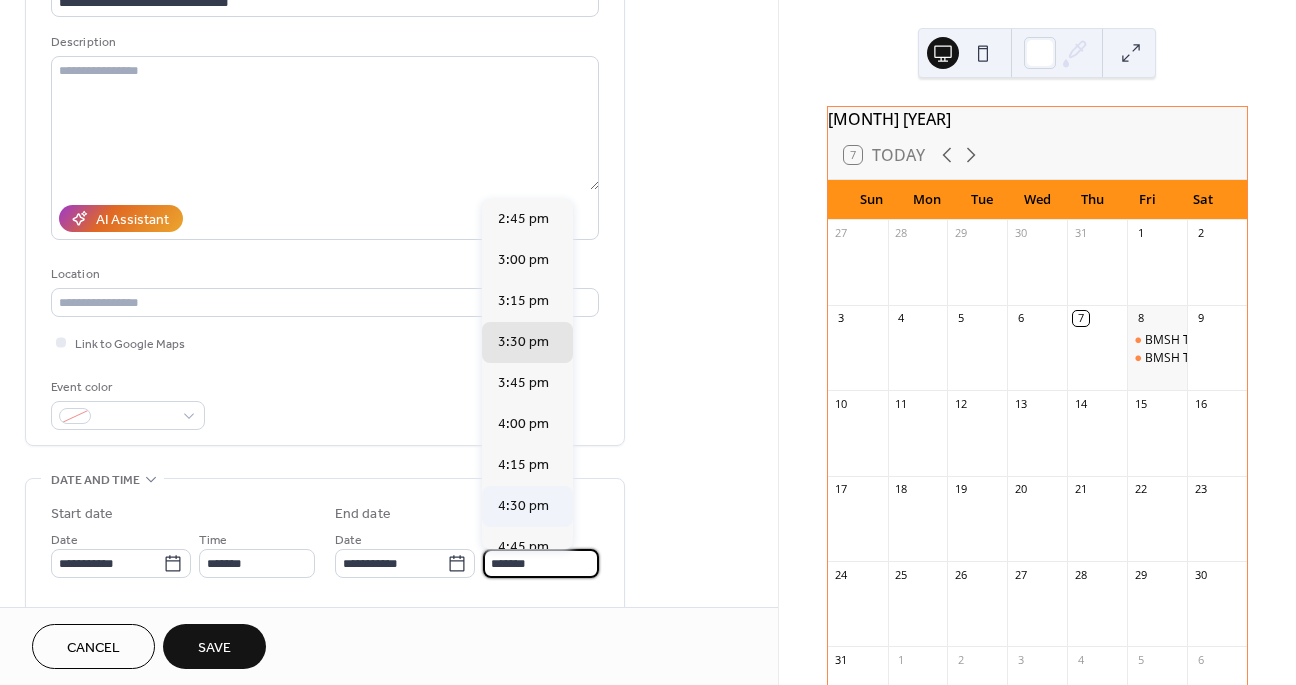 type on "*******" 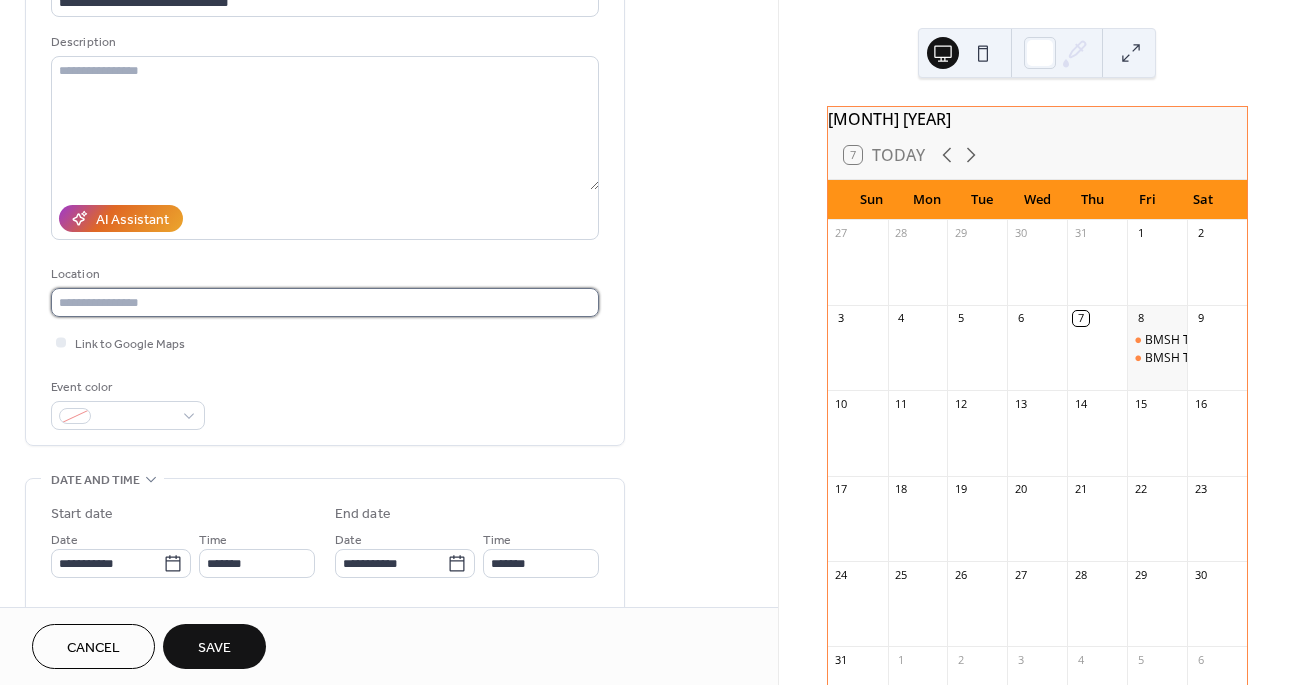 click at bounding box center (325, 302) 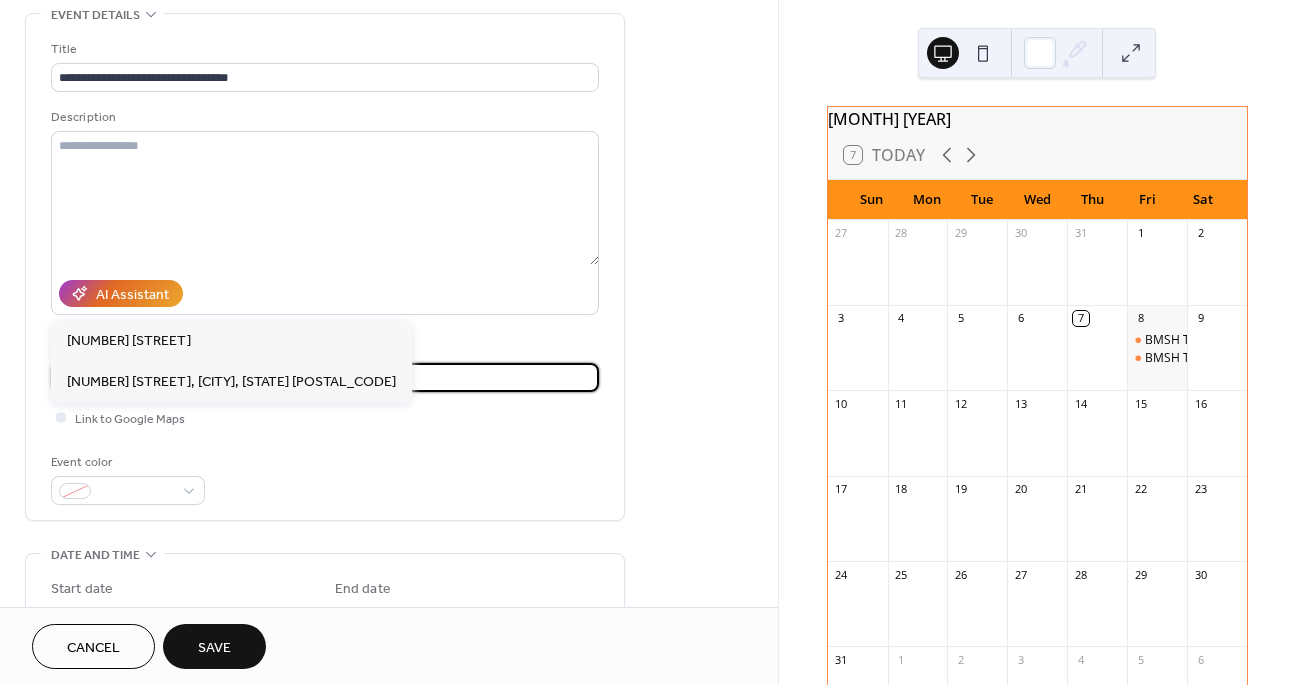 scroll, scrollTop: 155, scrollLeft: 0, axis: vertical 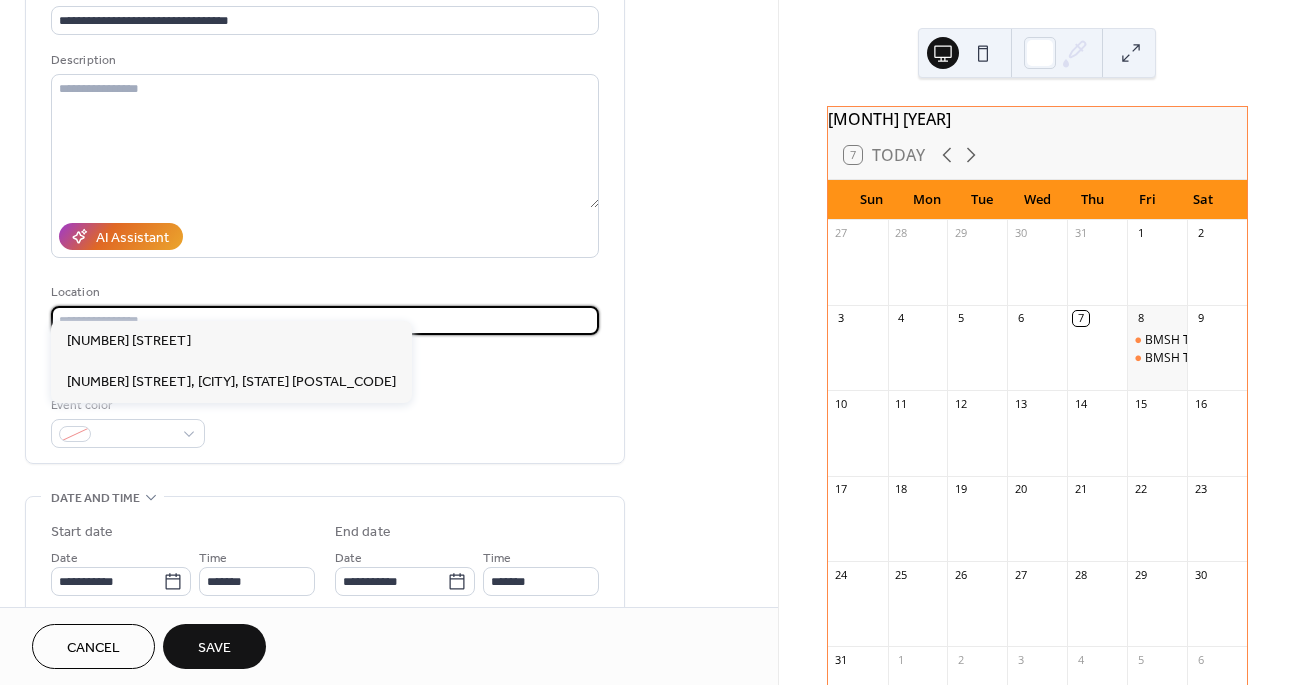 paste on "**********" 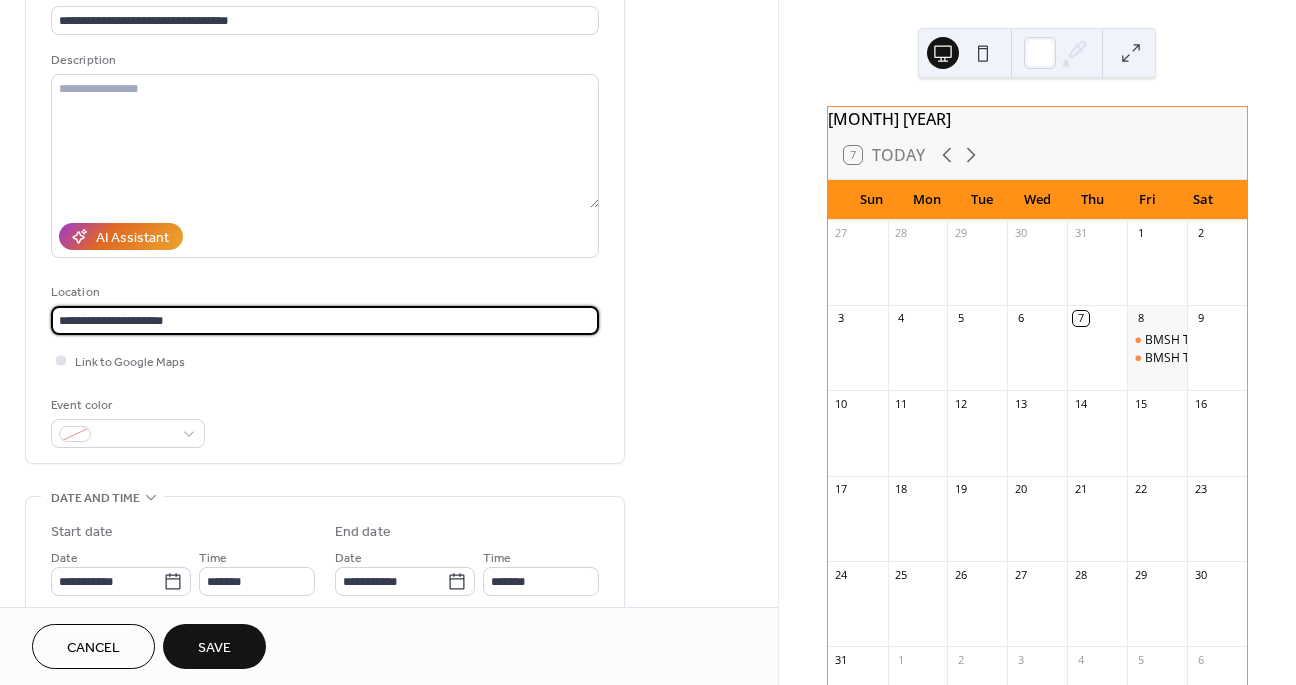 type on "**********" 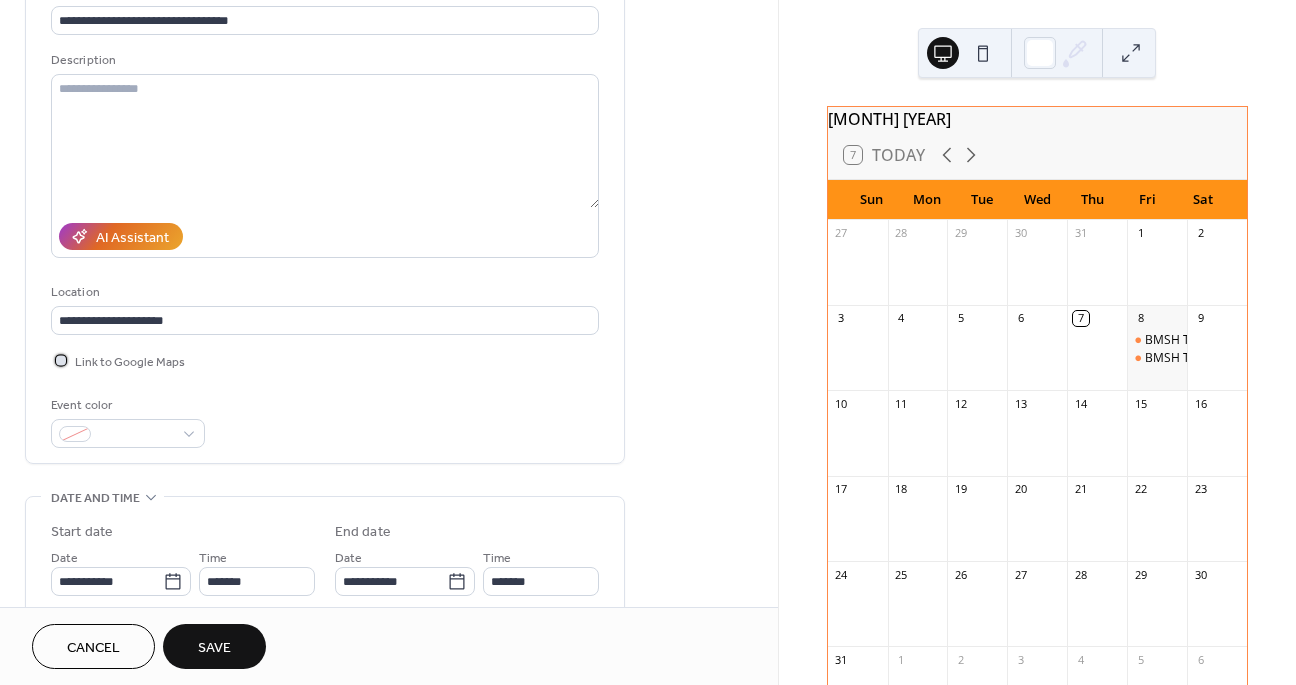 click at bounding box center [61, 360] 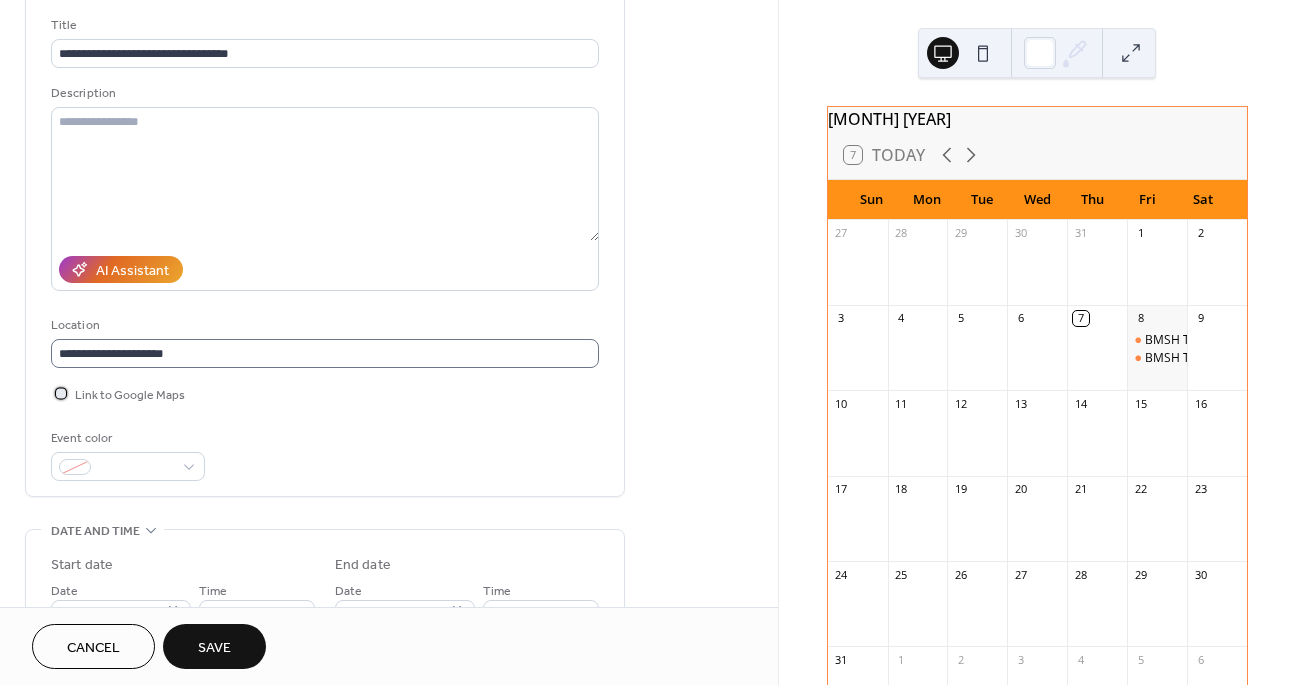 scroll, scrollTop: 133, scrollLeft: 0, axis: vertical 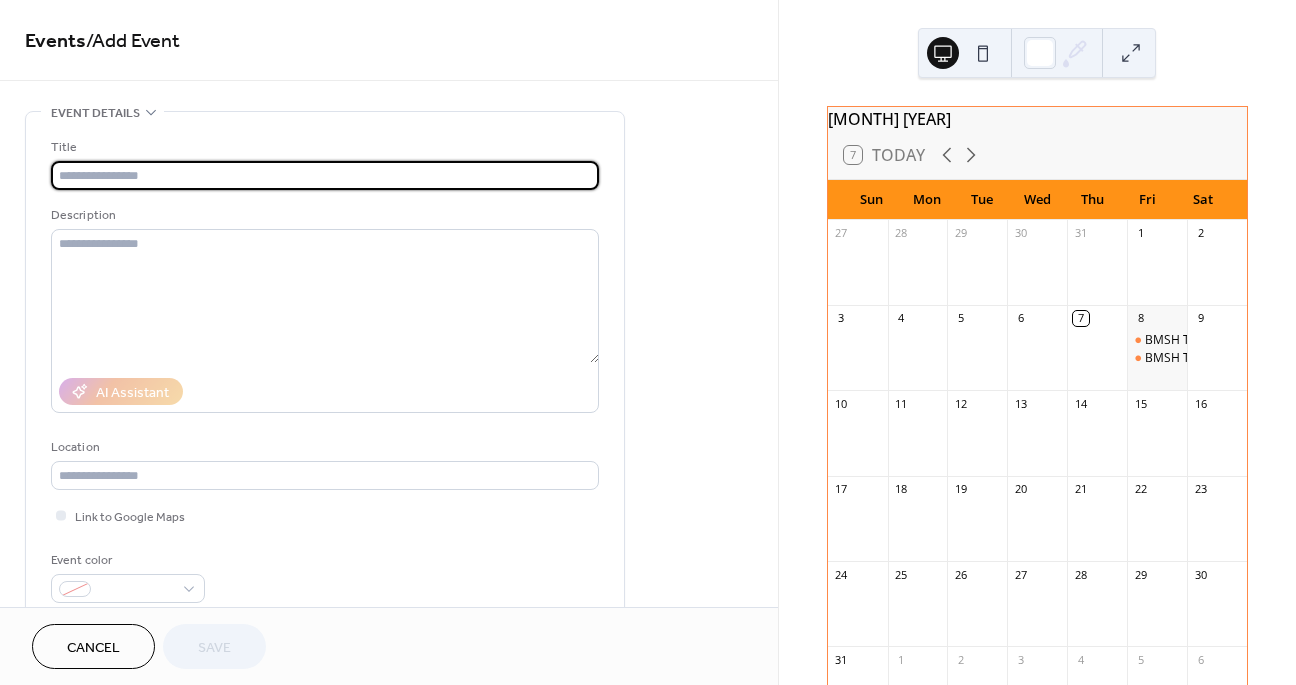 paste on "**********" 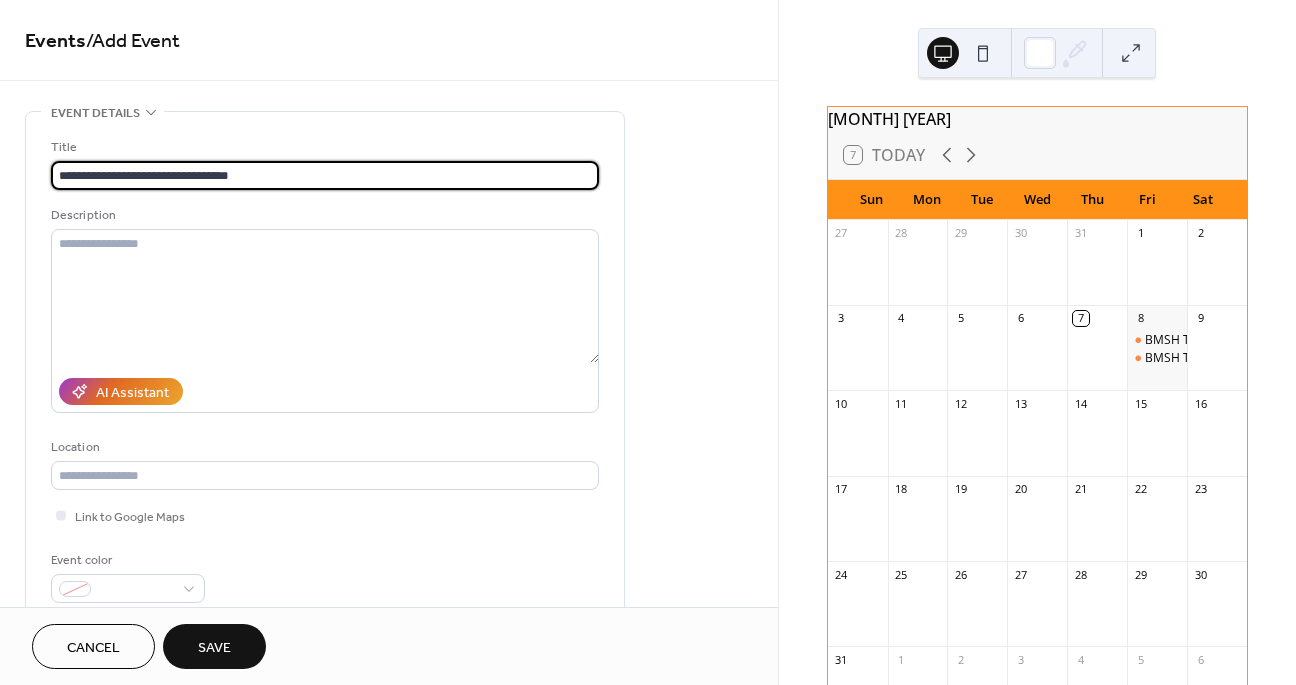type on "**********" 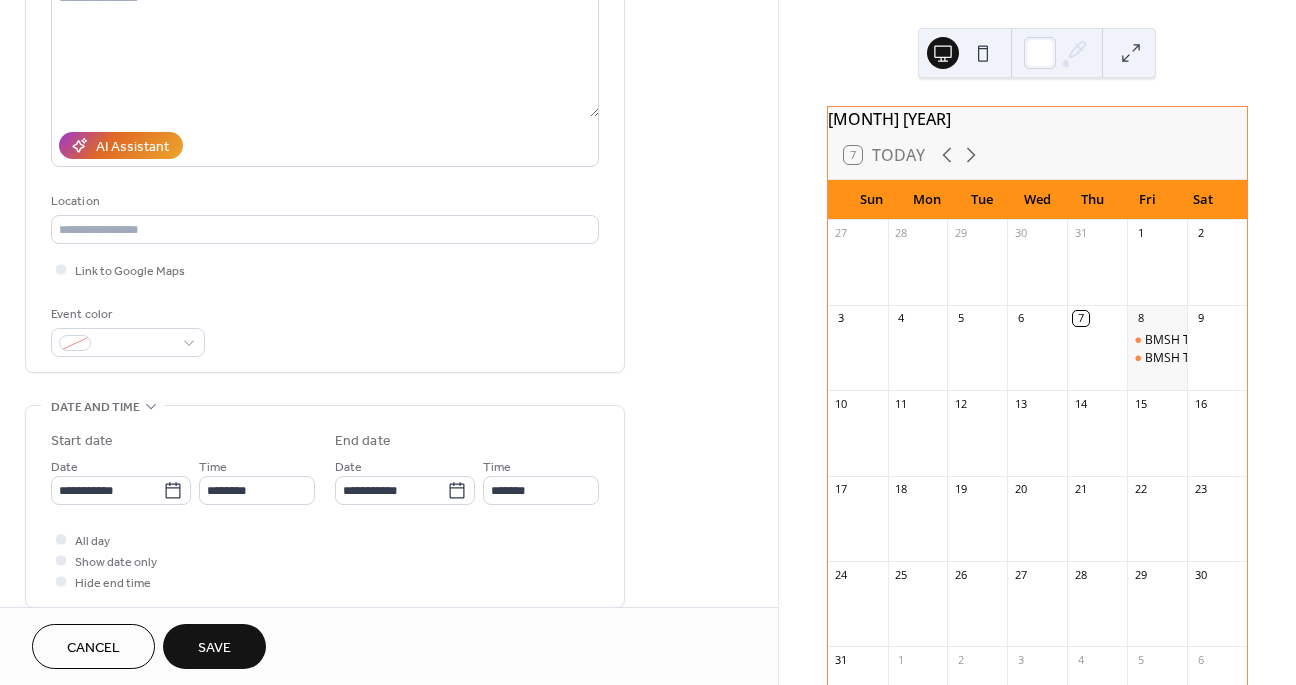 scroll, scrollTop: 262, scrollLeft: 0, axis: vertical 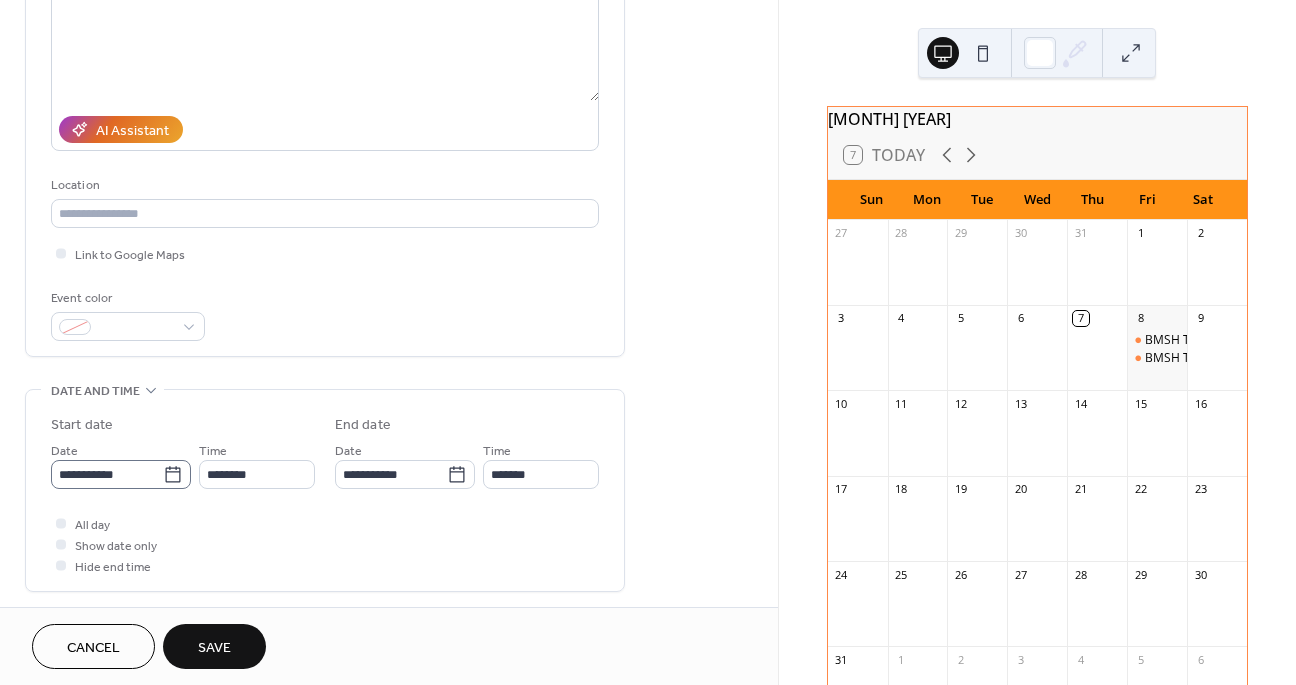 click 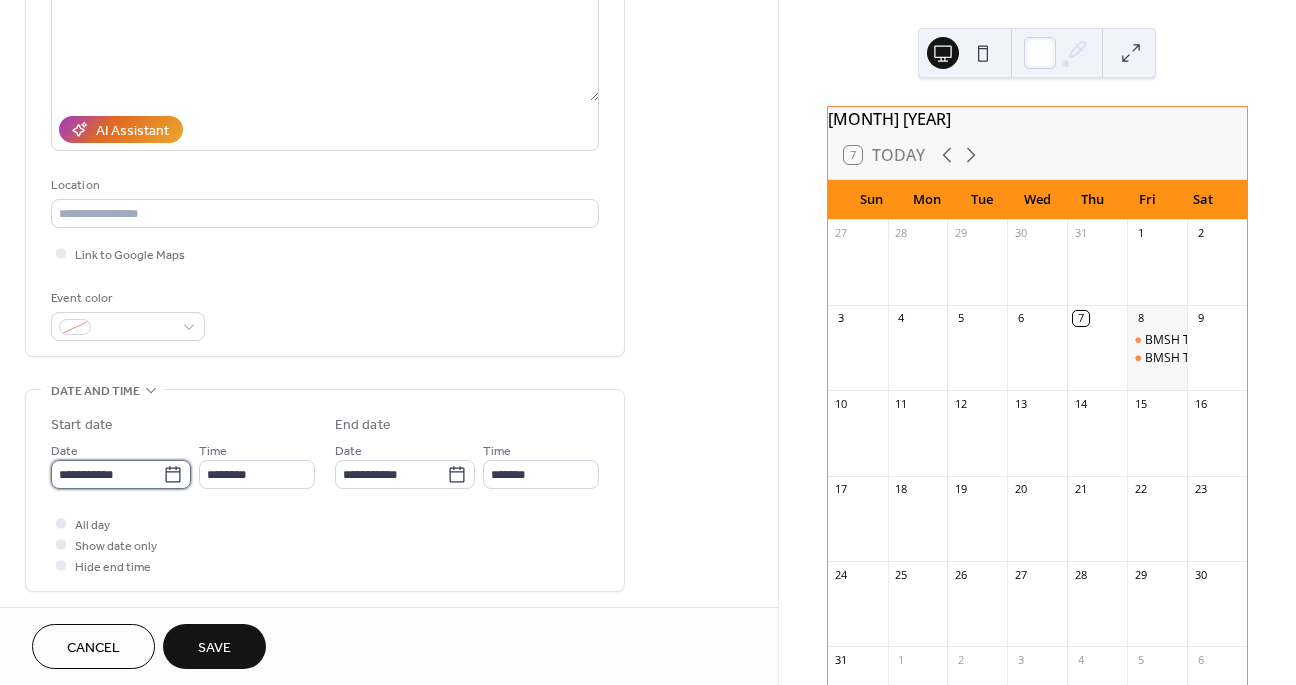 click on "**********" at bounding box center [107, 474] 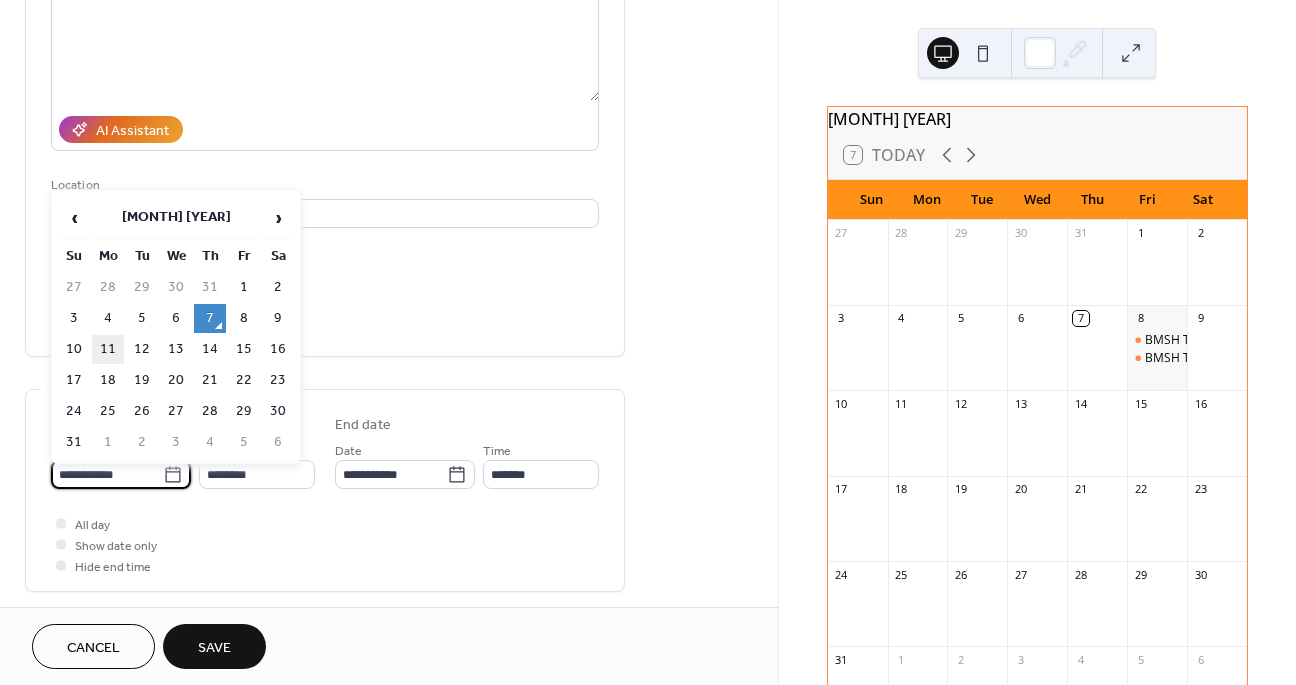 click on "11" at bounding box center [108, 349] 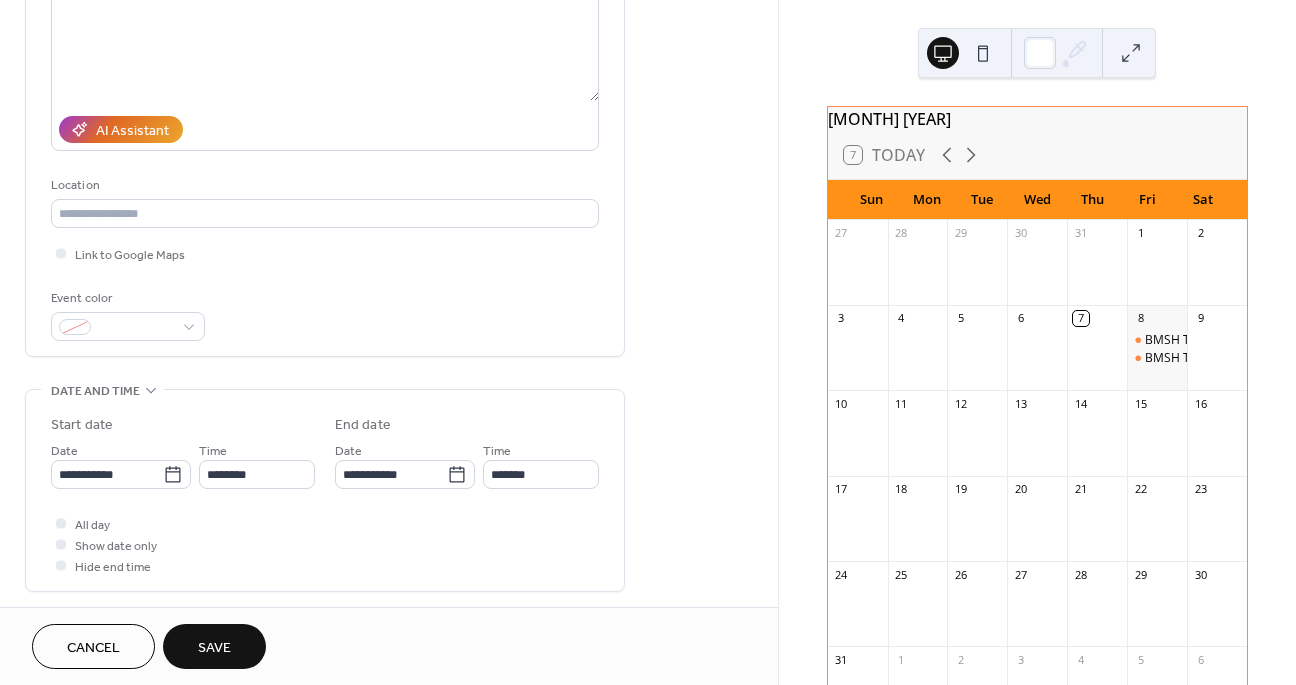 click on "Time" at bounding box center [213, 451] 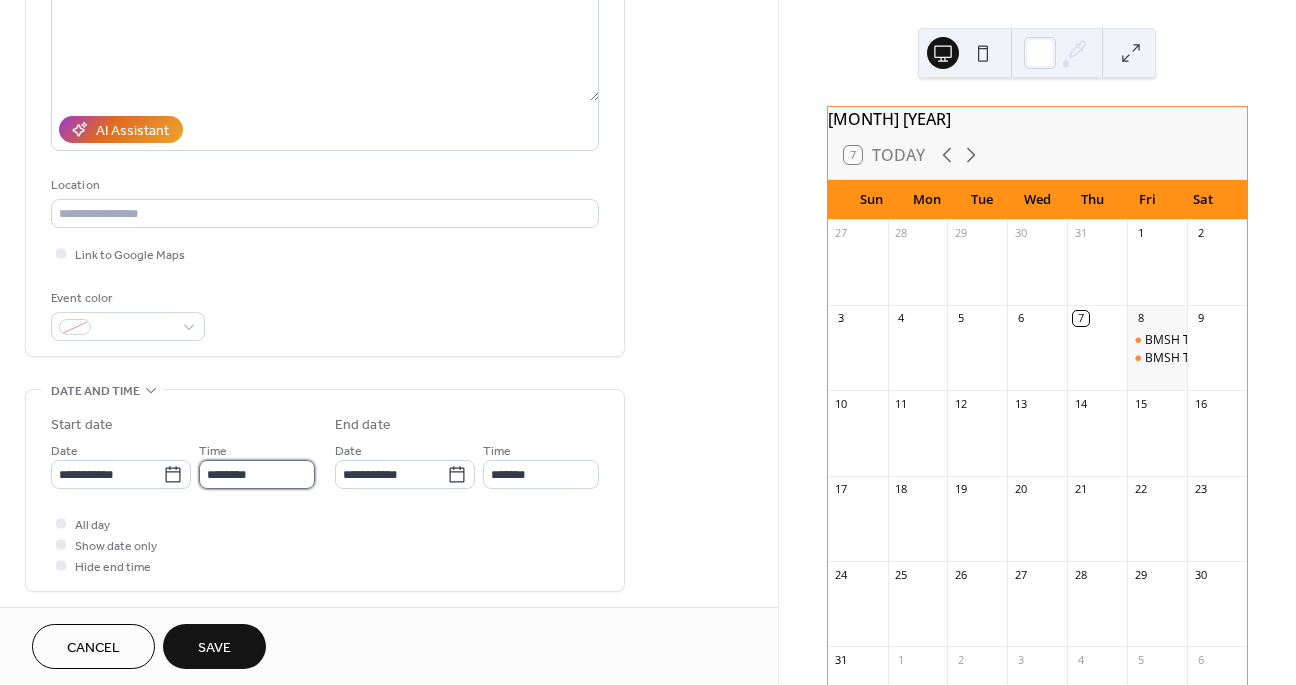 click on "********" at bounding box center (257, 474) 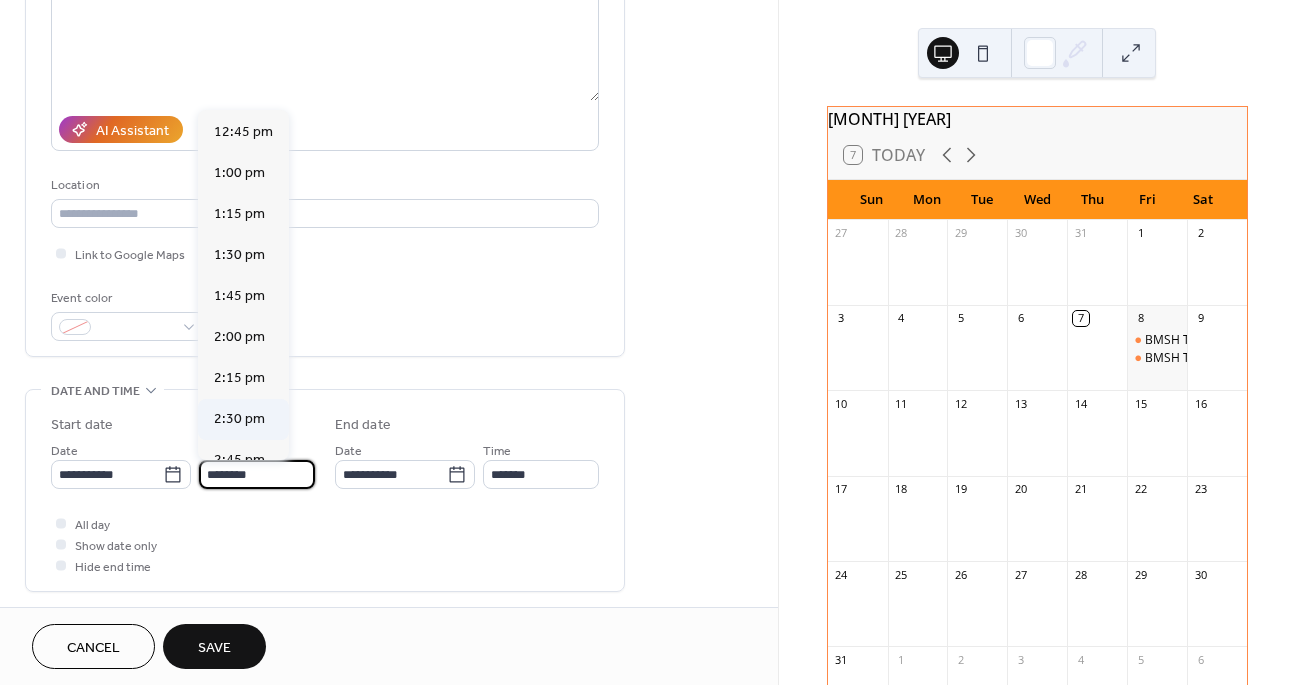 scroll, scrollTop: 2095, scrollLeft: 0, axis: vertical 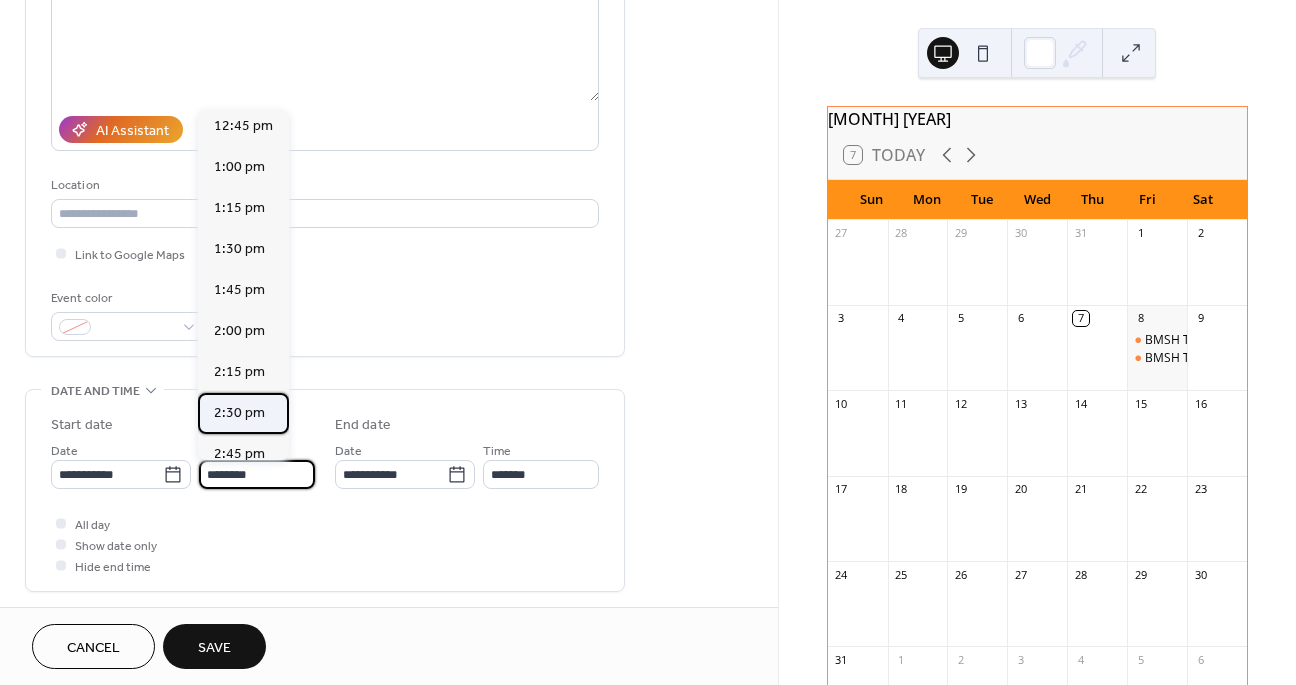 click on "2:30 pm" at bounding box center [239, 413] 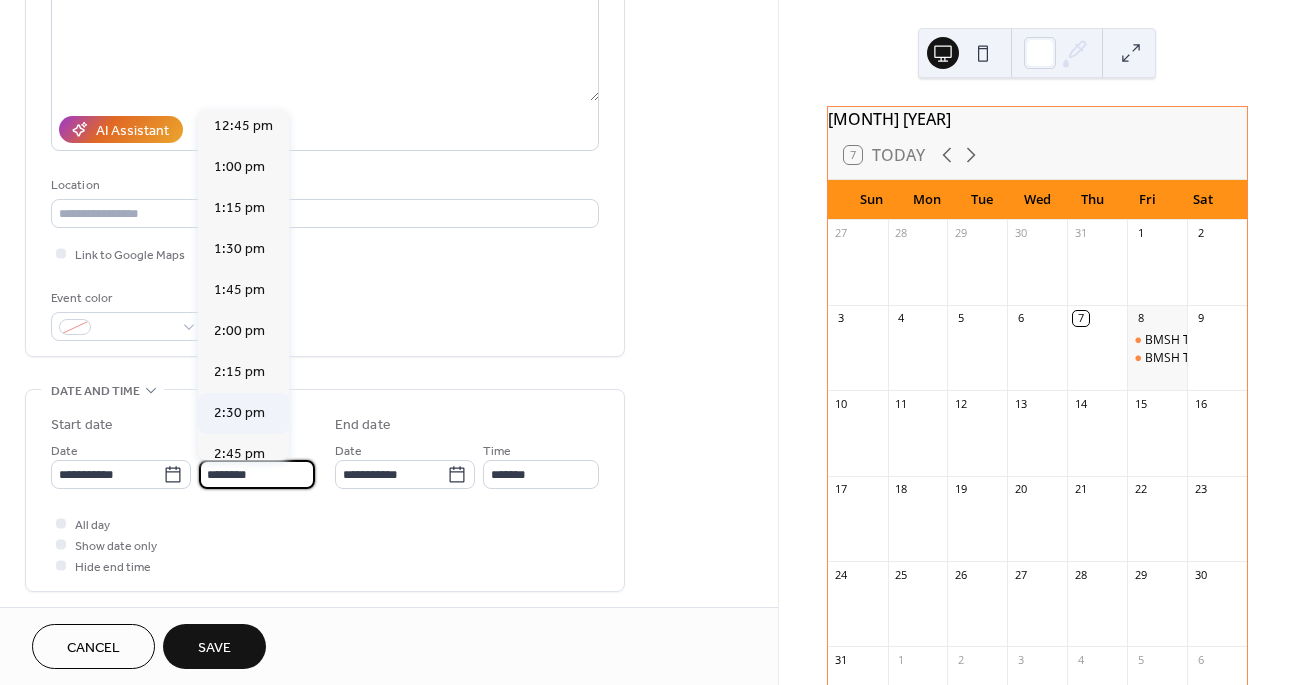 type on "*******" 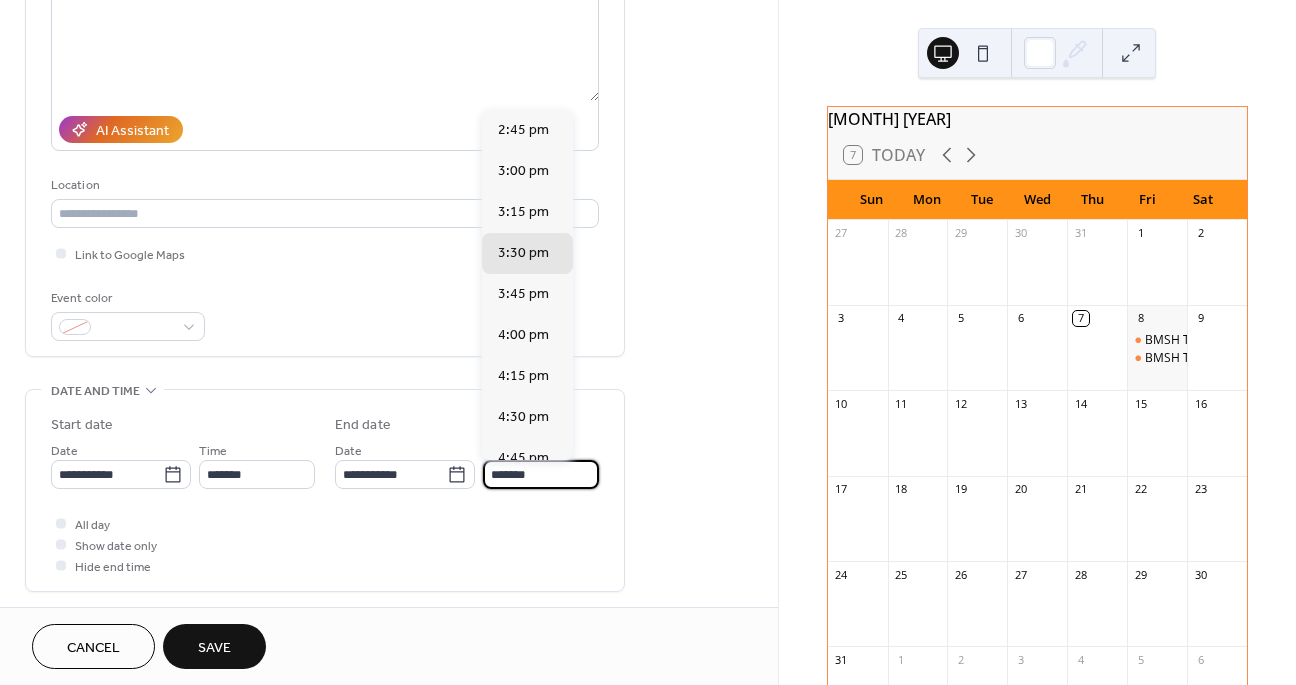 click on "*******" at bounding box center [541, 474] 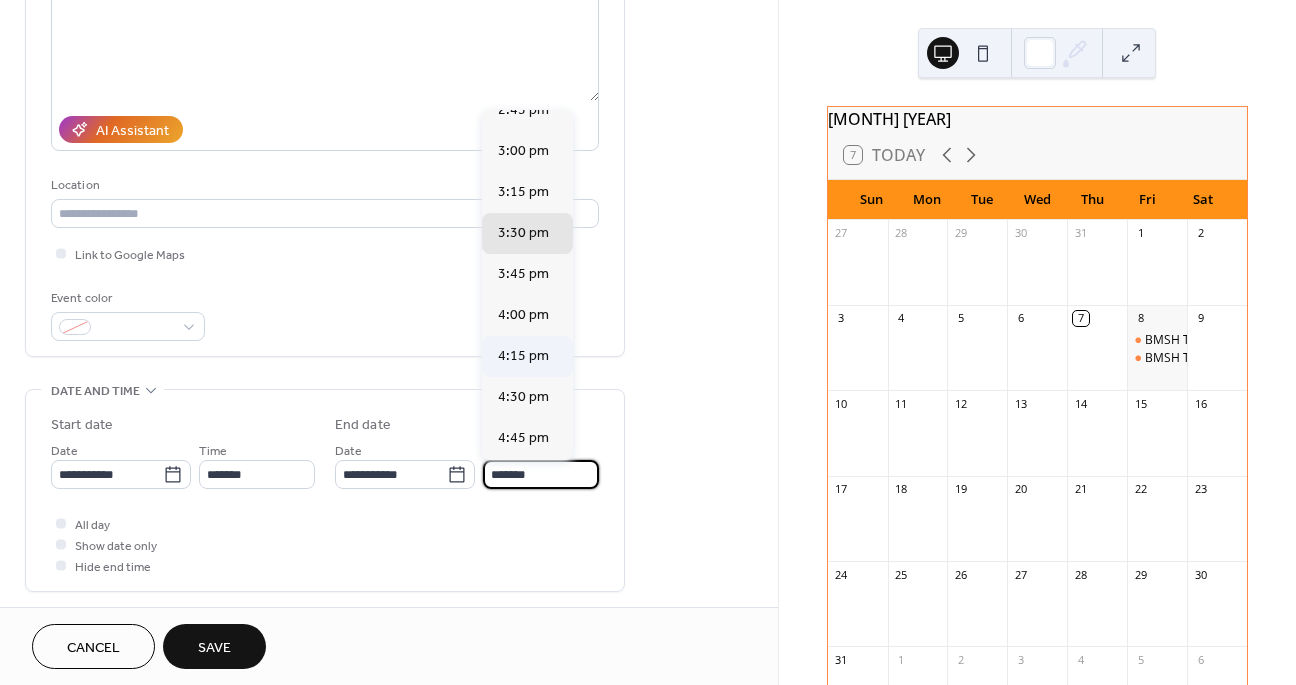 scroll, scrollTop: 22, scrollLeft: 0, axis: vertical 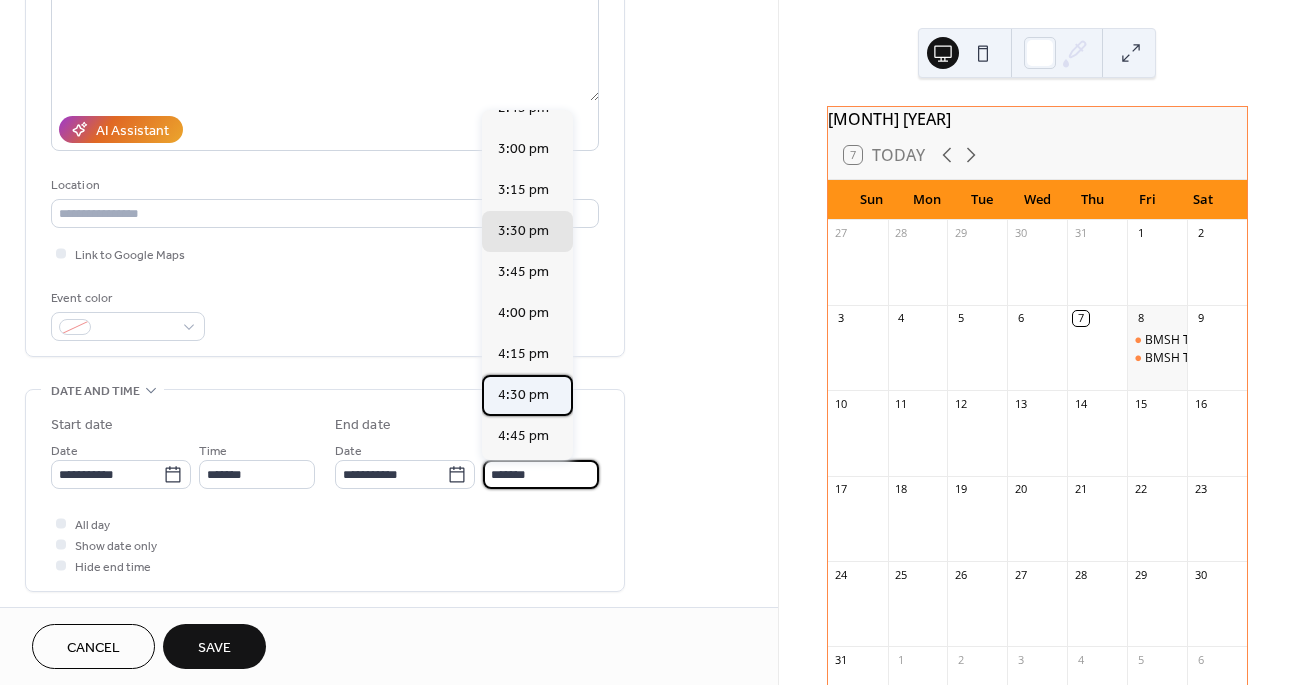 click on "4:30 pm" at bounding box center [523, 395] 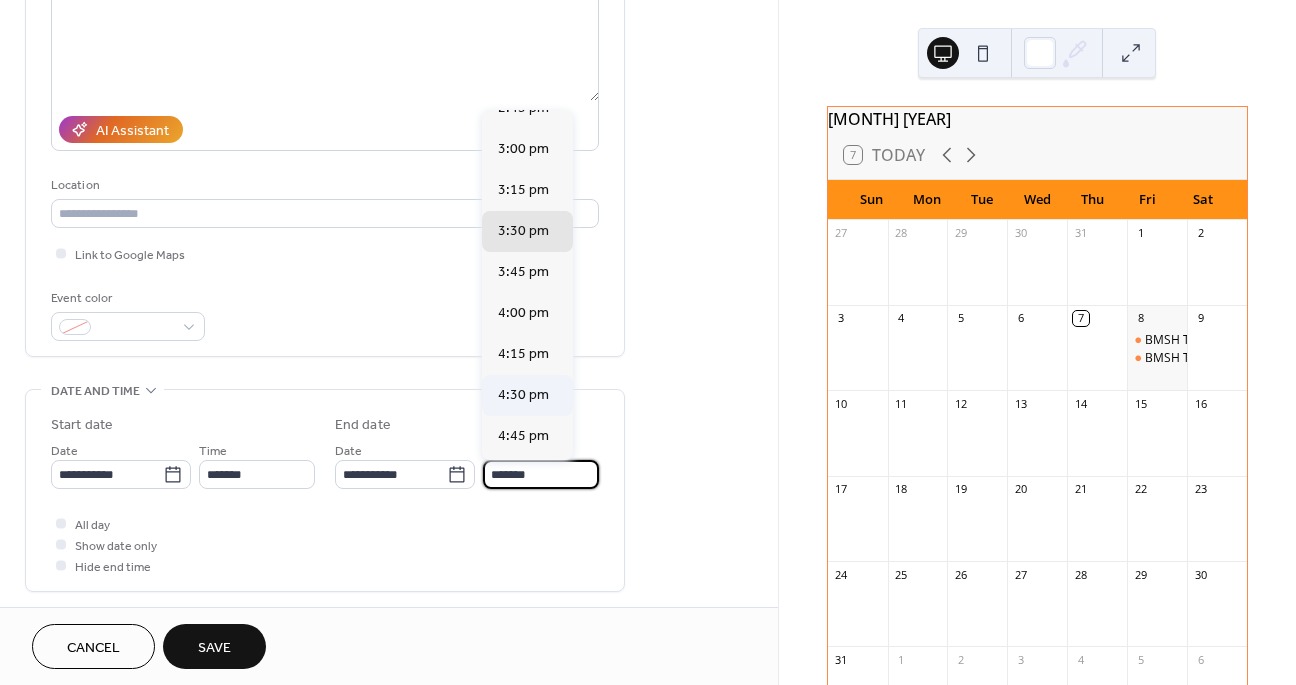 type on "*******" 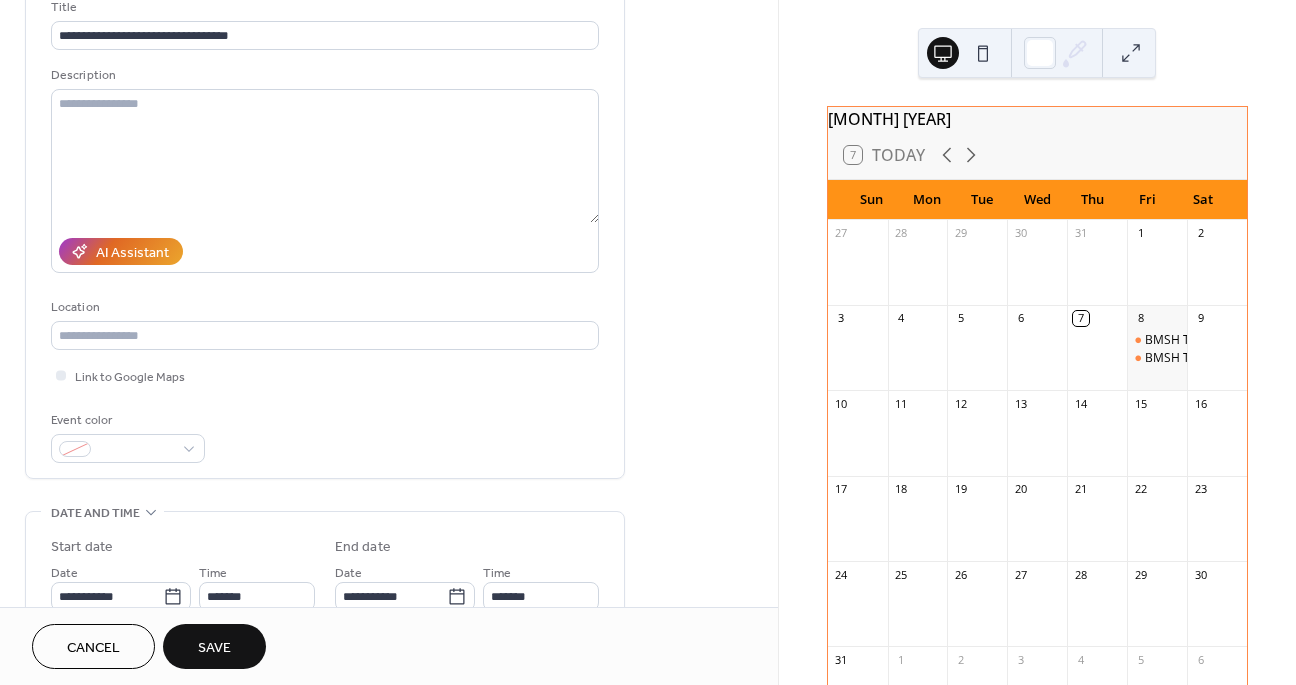 scroll, scrollTop: 81, scrollLeft: 0, axis: vertical 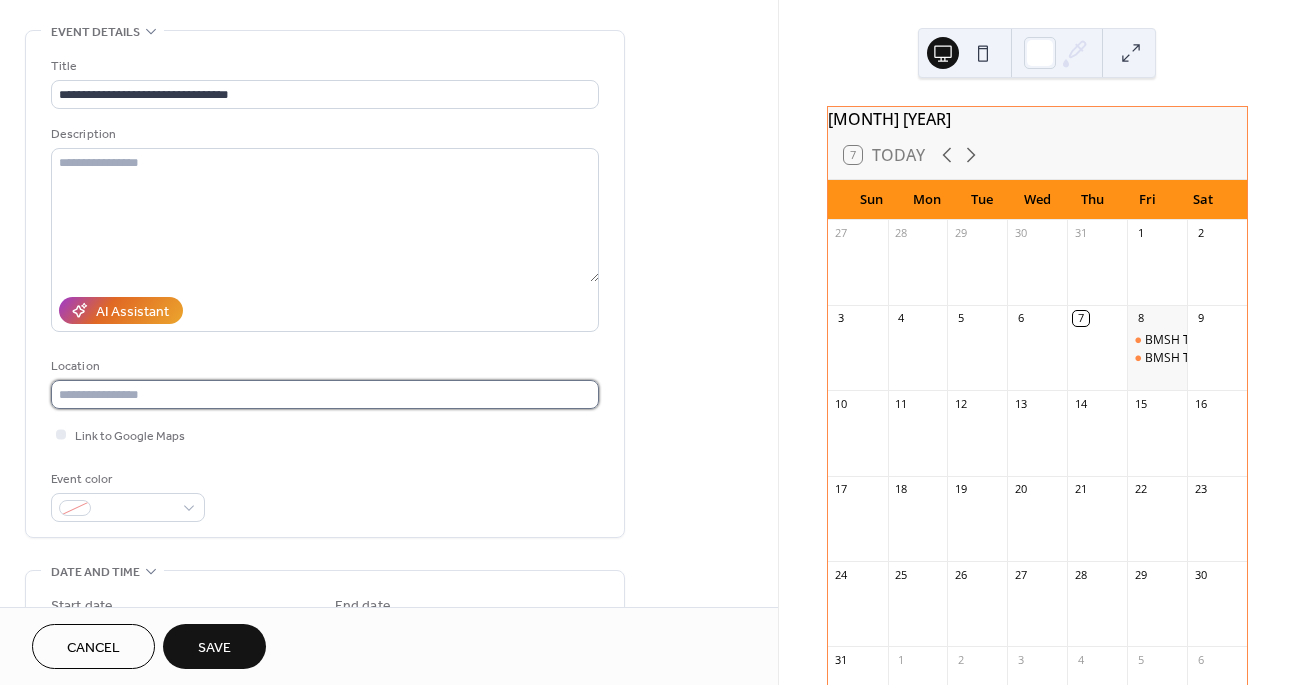 click at bounding box center [325, 394] 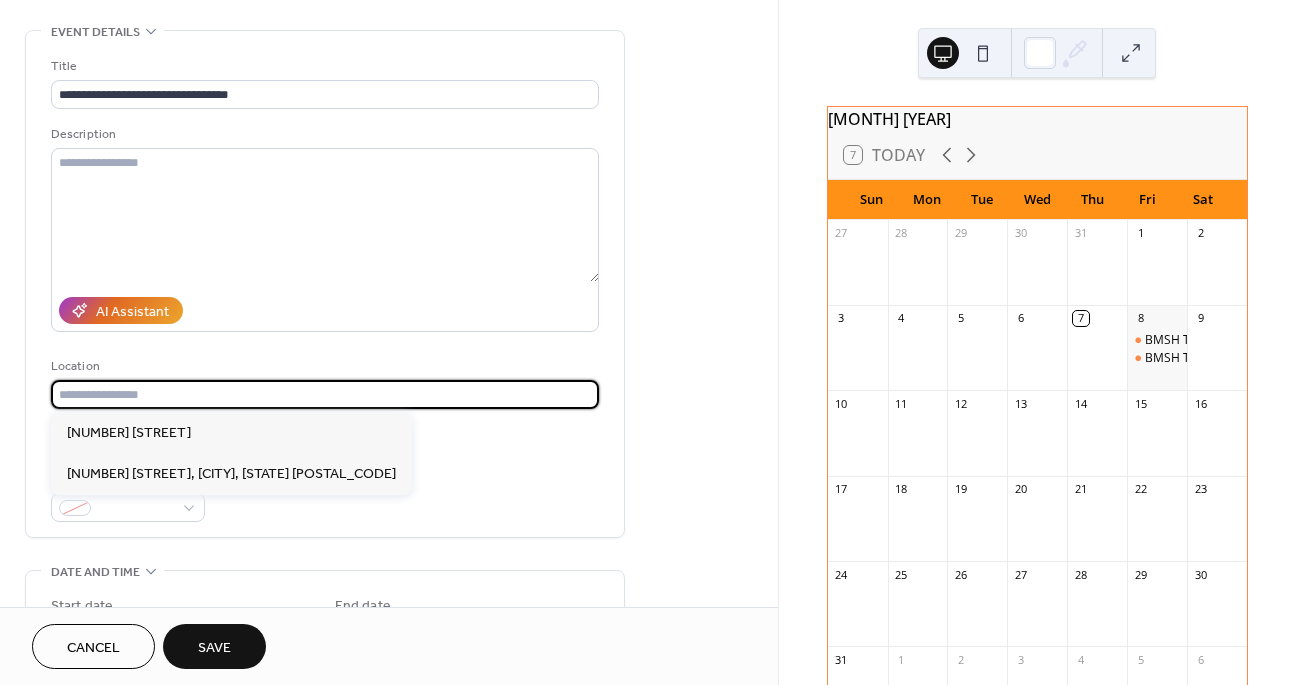 paste on "**********" 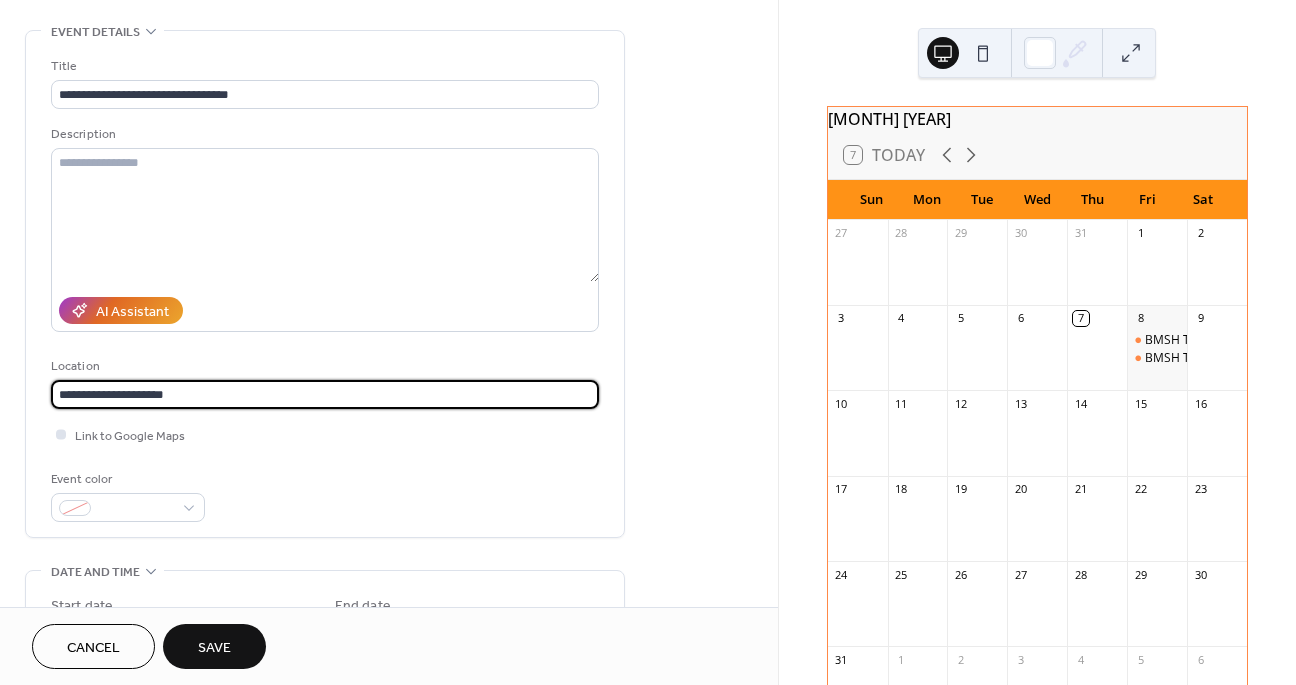type on "**********" 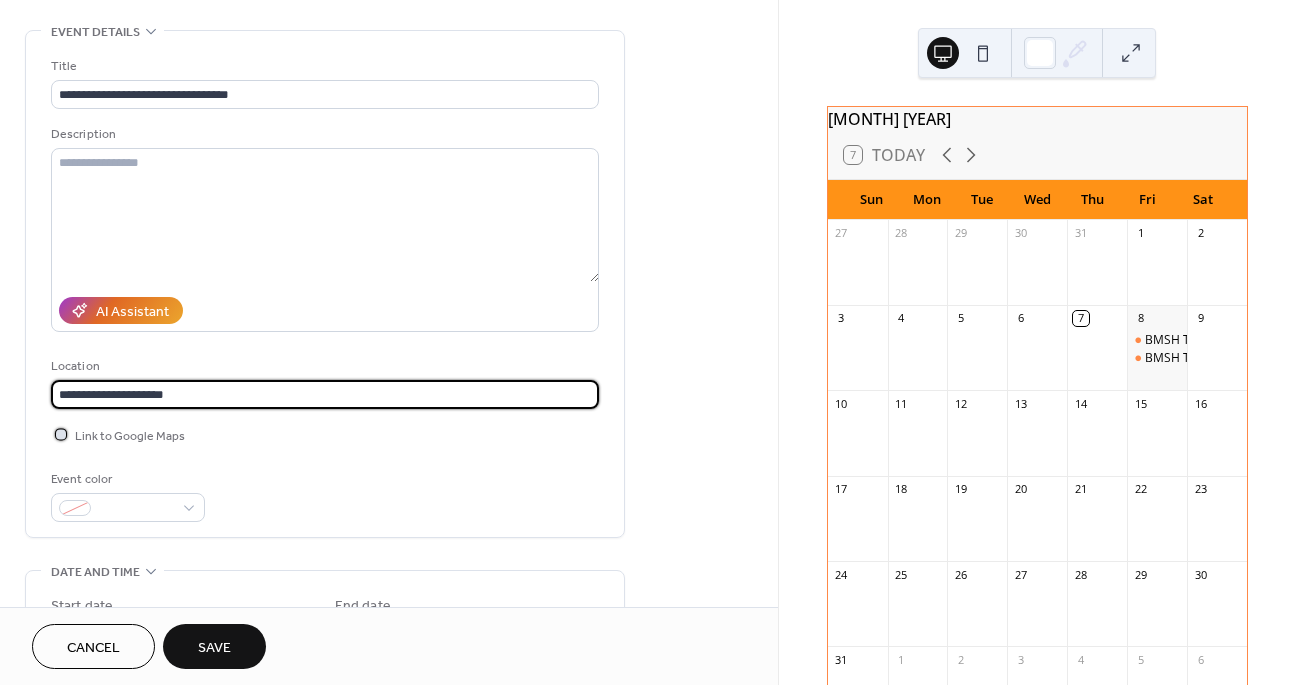click at bounding box center [61, 434] 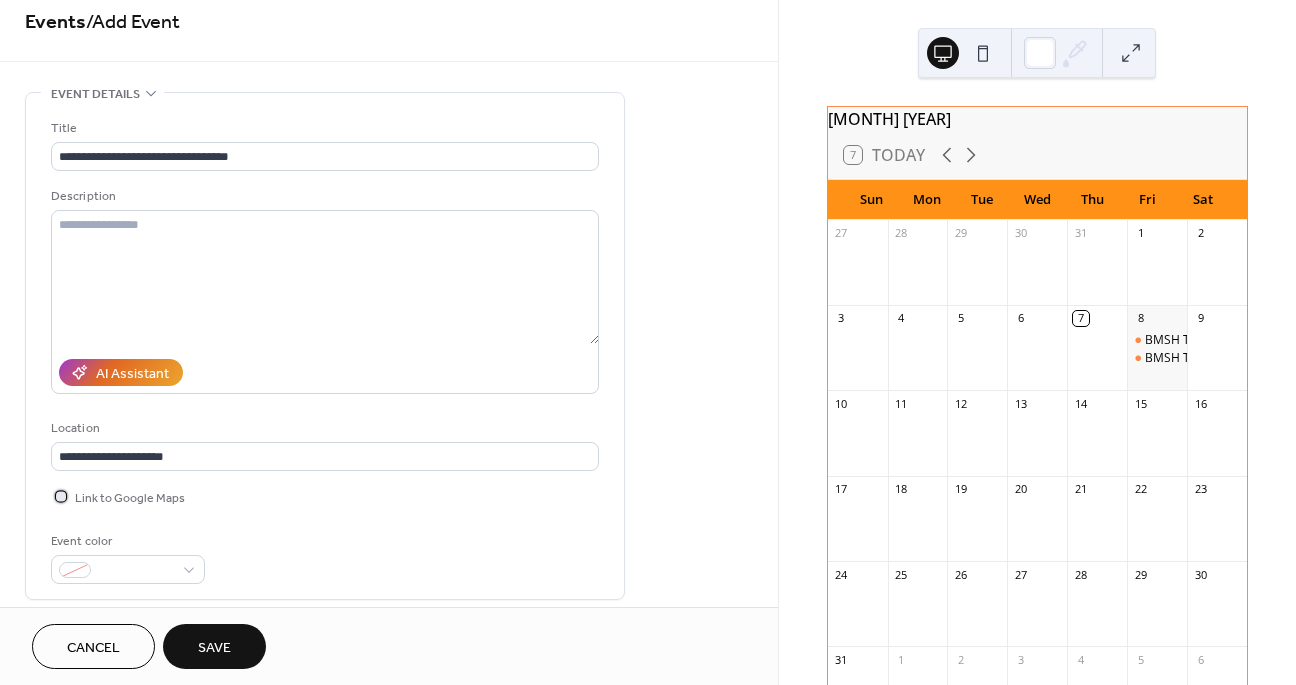 scroll, scrollTop: 64, scrollLeft: 0, axis: vertical 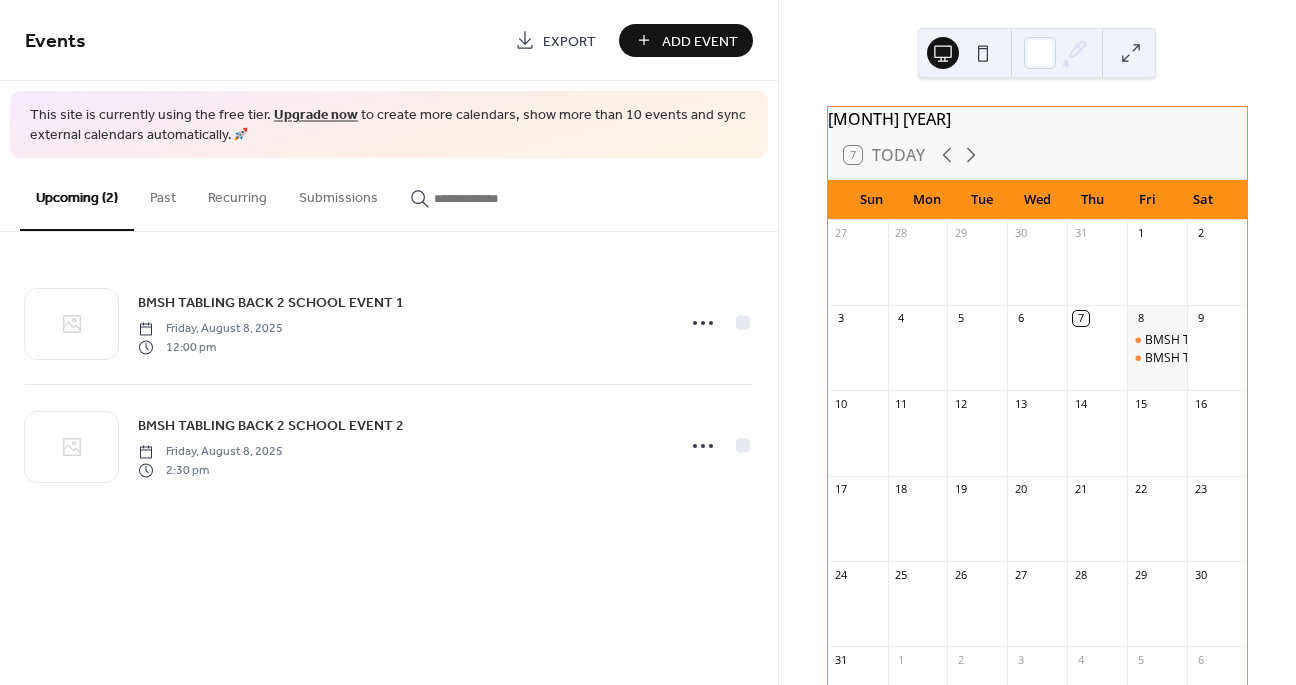 click on "Add Event" at bounding box center (686, 40) 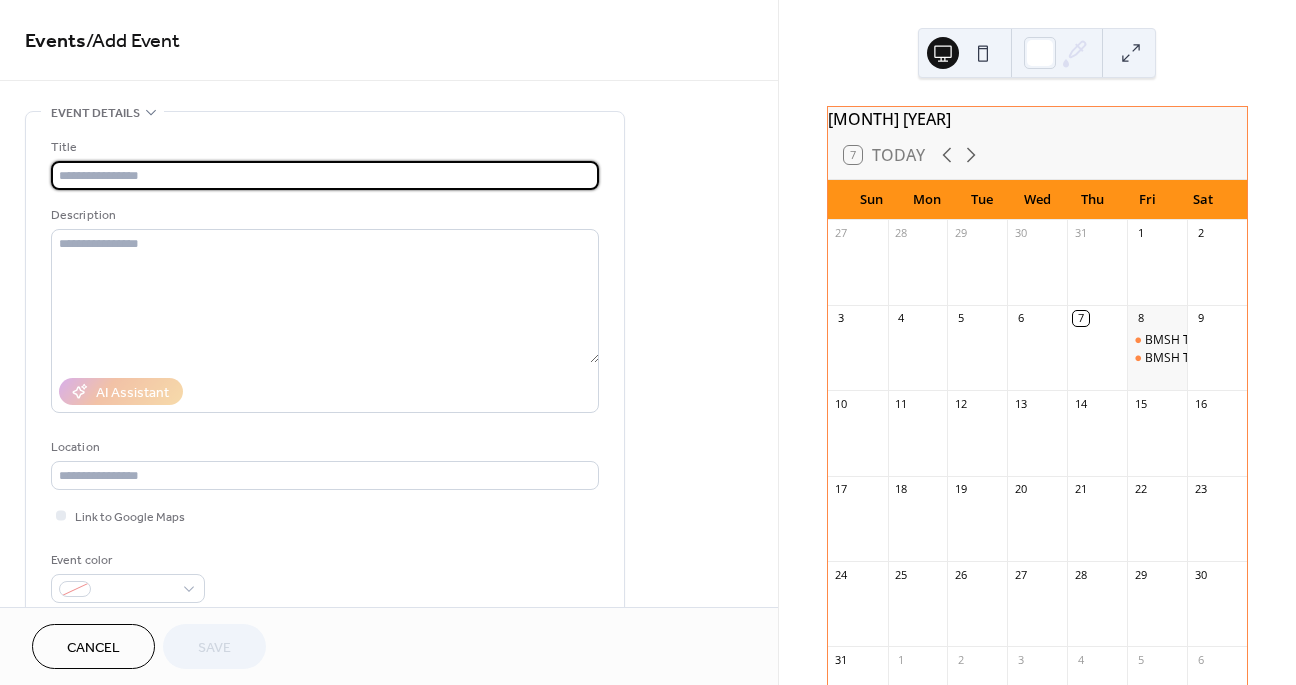 click at bounding box center (325, 175) 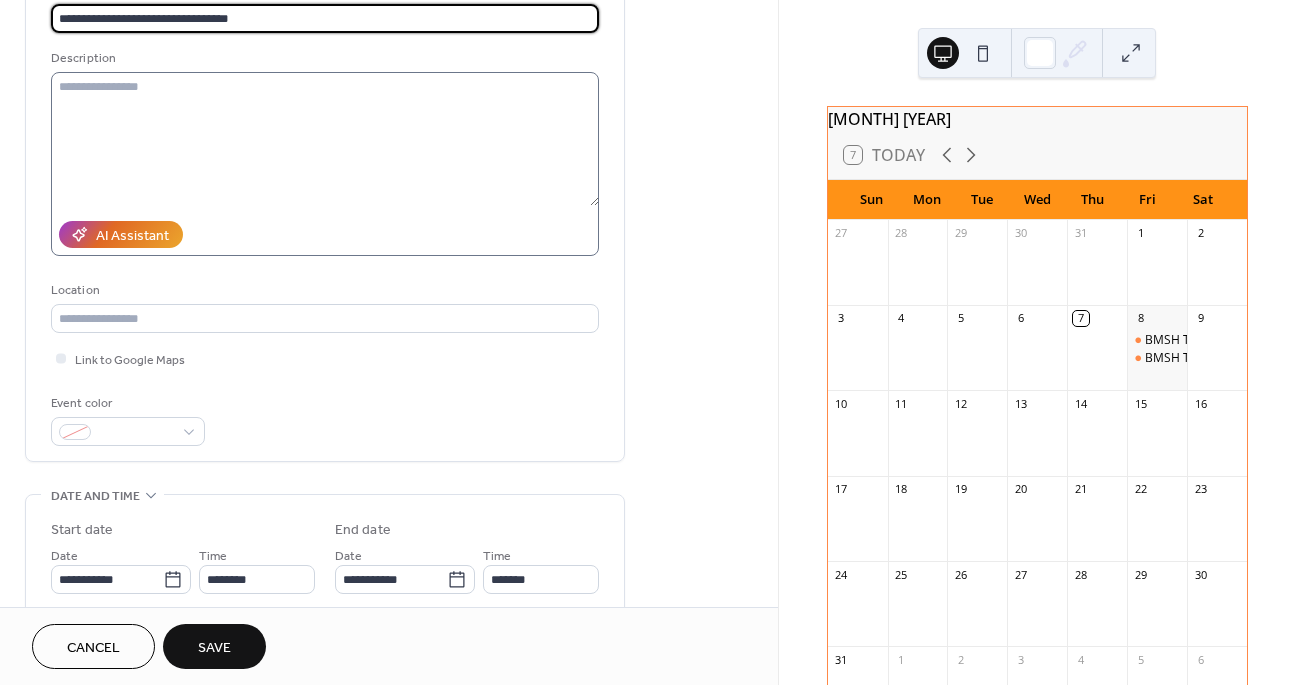 scroll, scrollTop: 207, scrollLeft: 0, axis: vertical 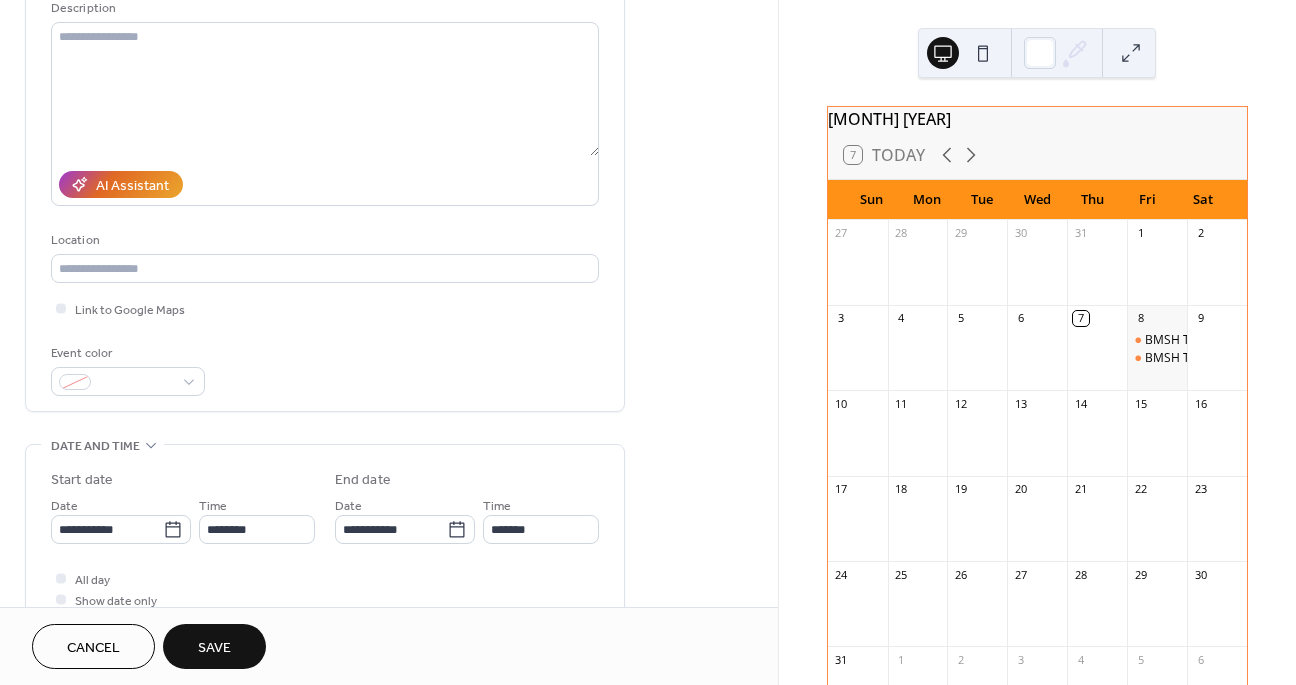 type on "**********" 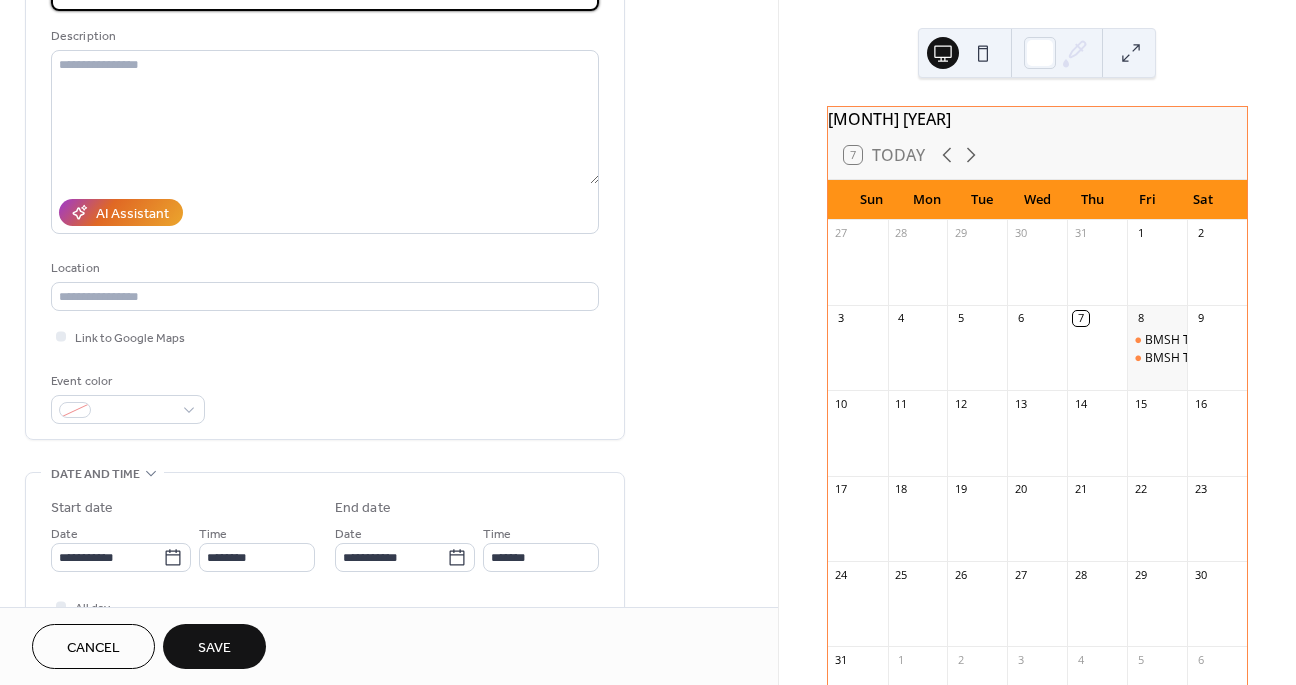 scroll, scrollTop: 174, scrollLeft: 0, axis: vertical 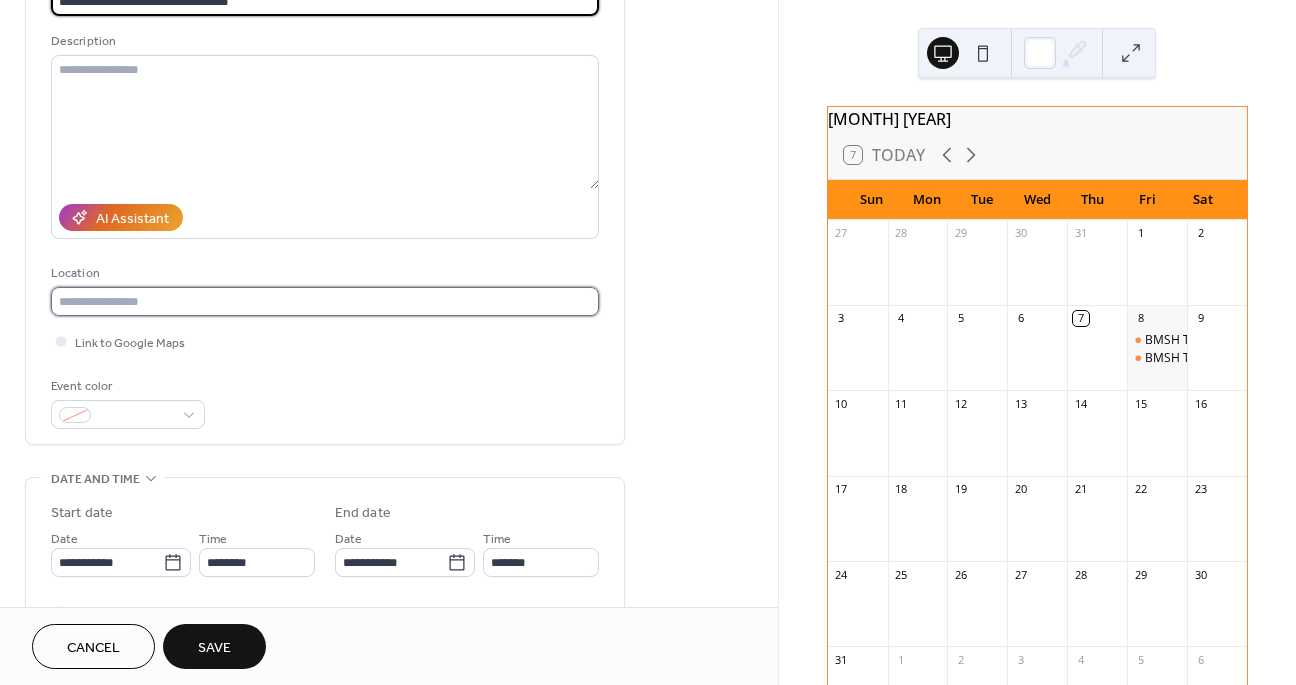 click at bounding box center (325, 301) 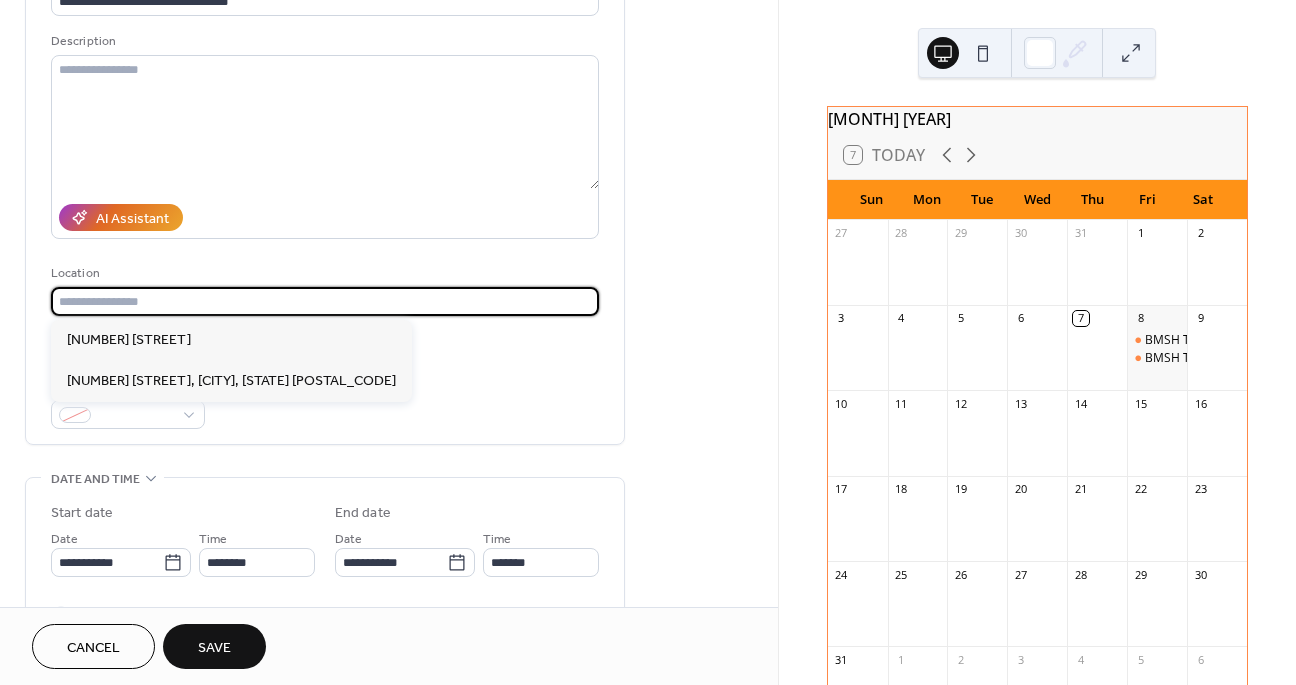 paste on "**********" 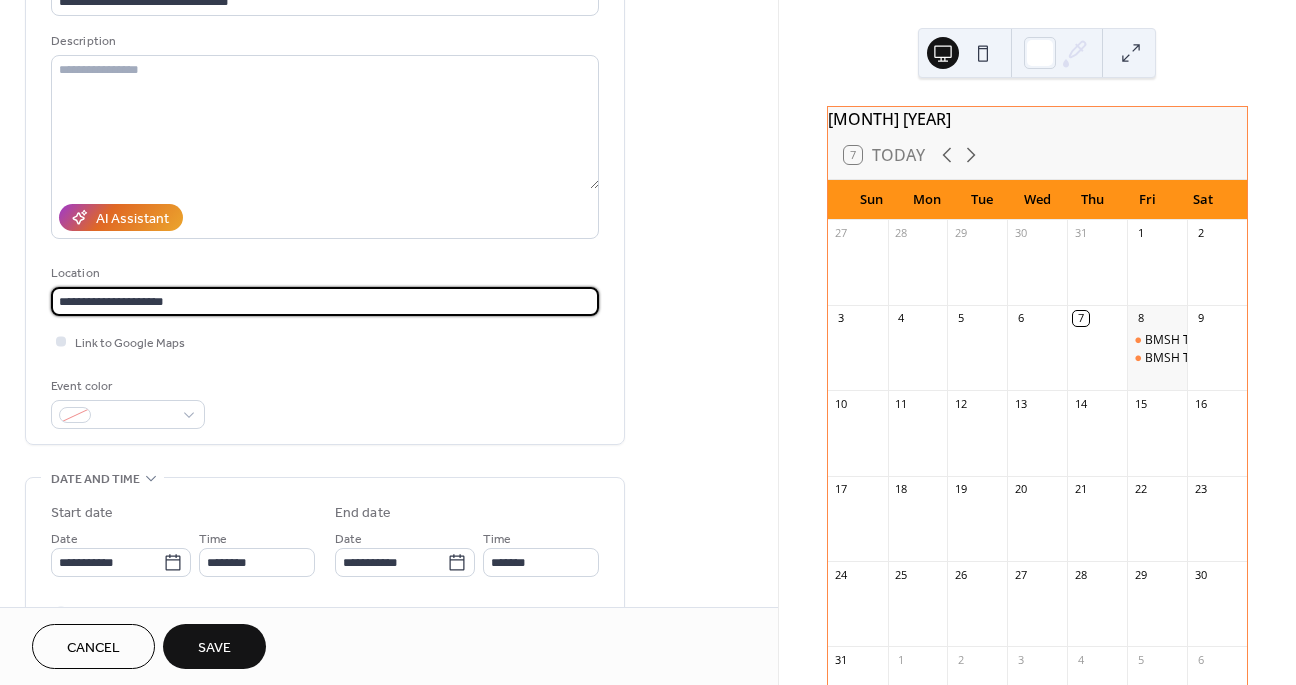 type on "**********" 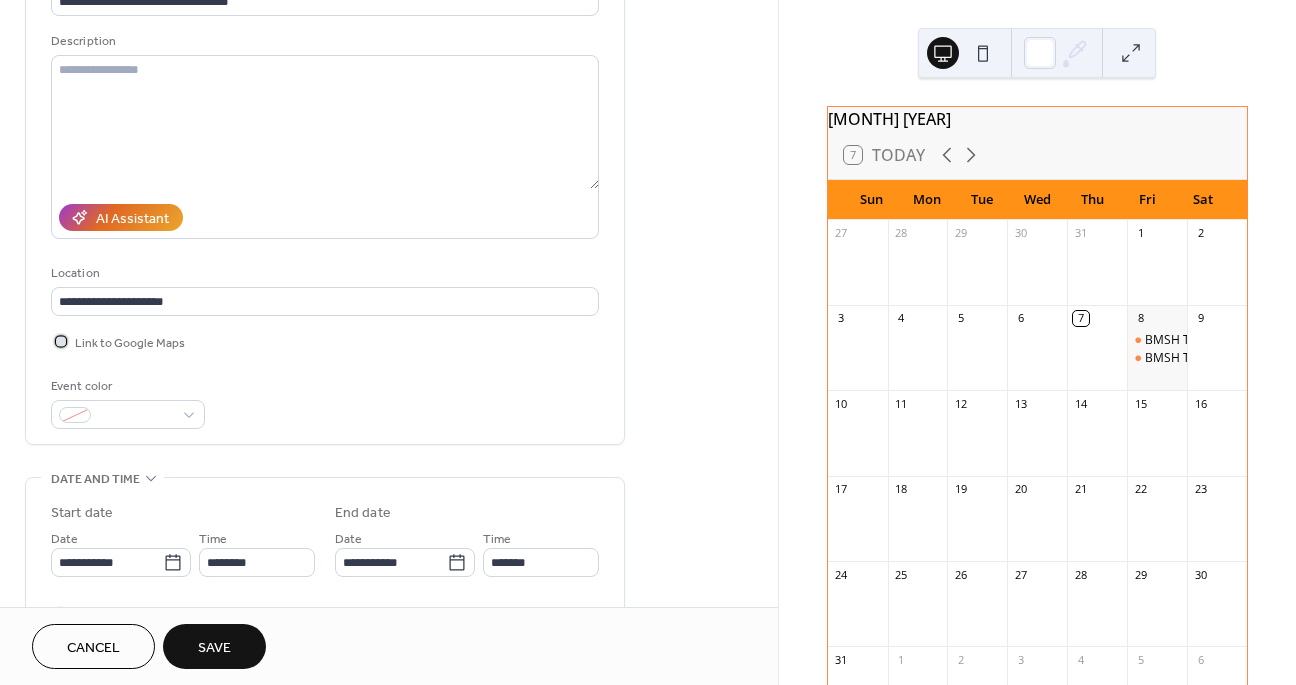 click at bounding box center (61, 341) 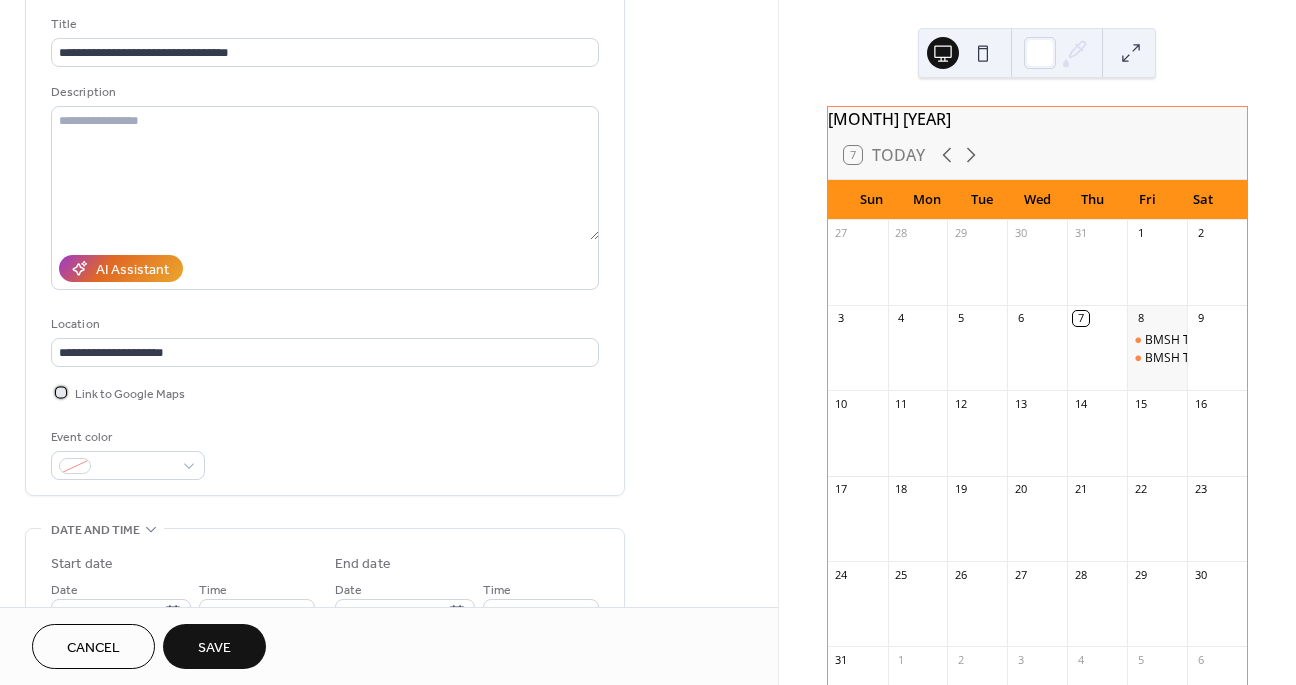scroll, scrollTop: 120, scrollLeft: 0, axis: vertical 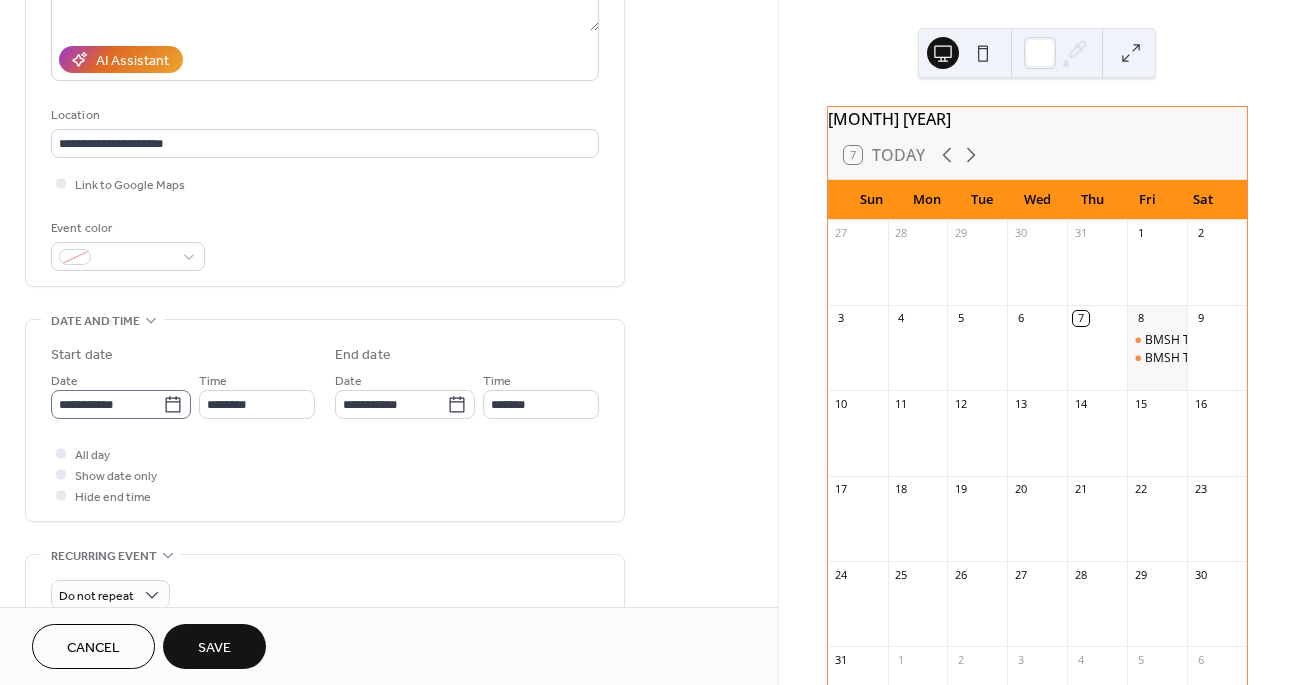 click 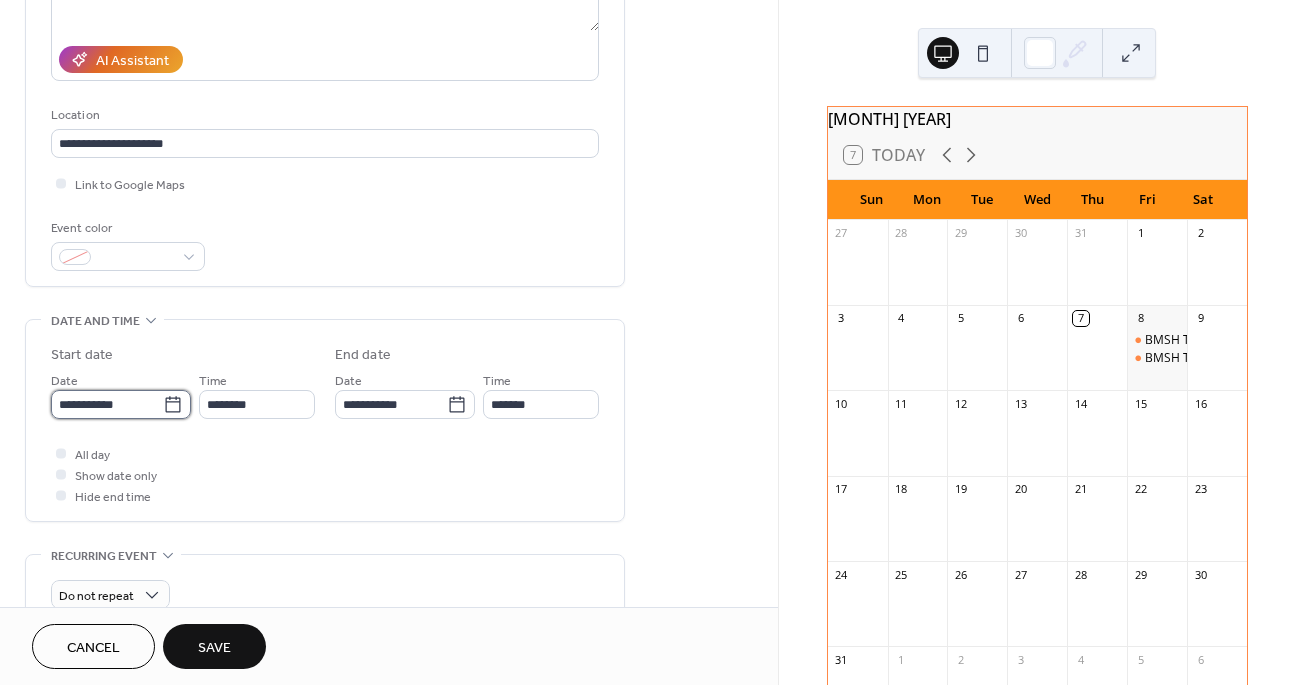 click on "**********" at bounding box center (107, 404) 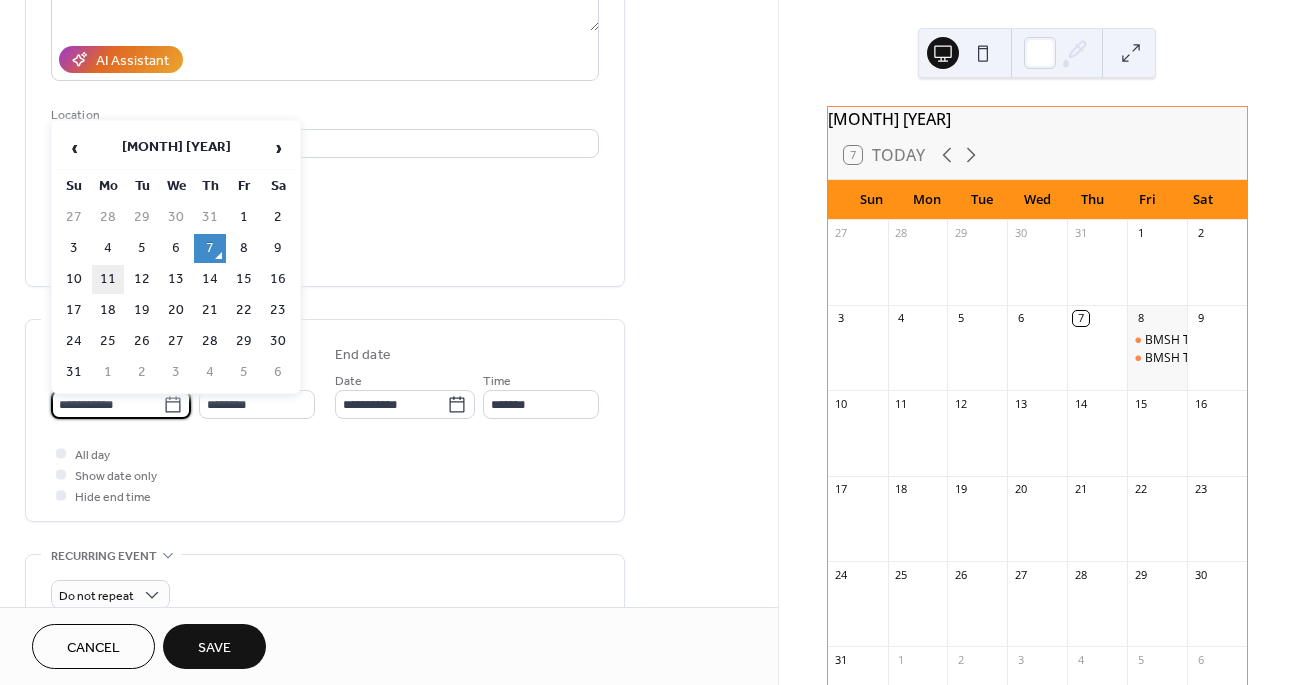 click on "11" at bounding box center (108, 279) 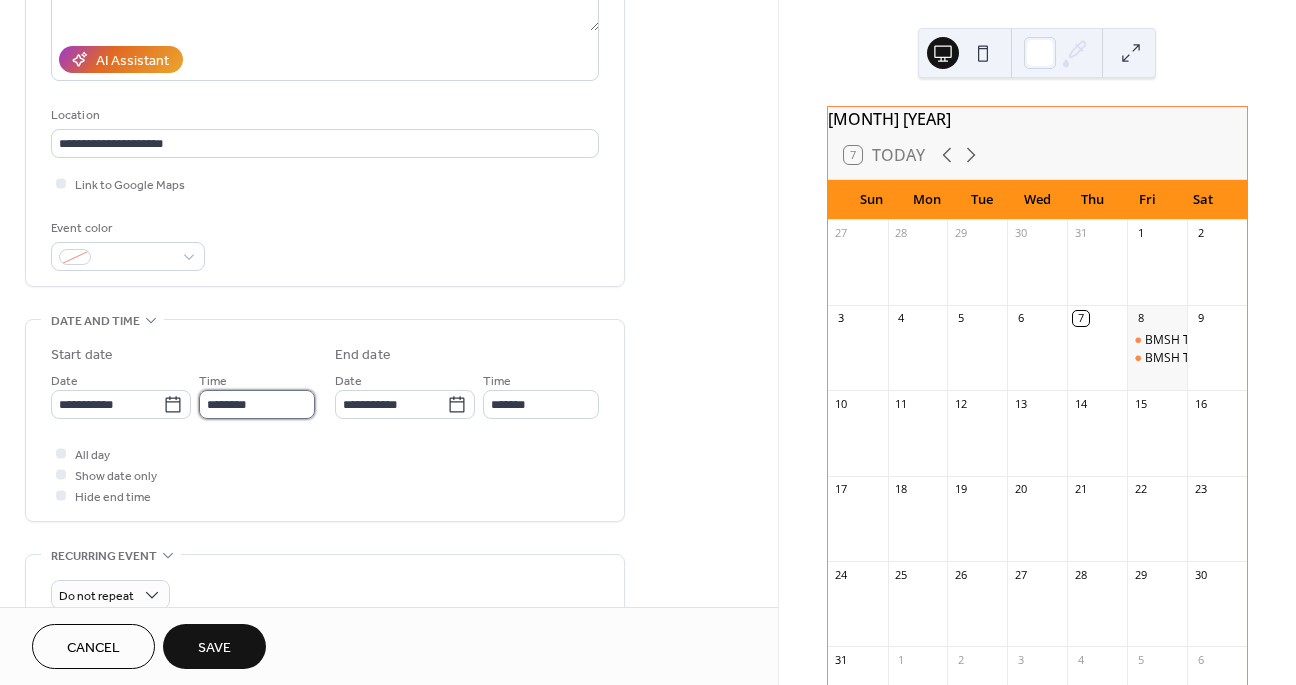 click on "********" at bounding box center (257, 404) 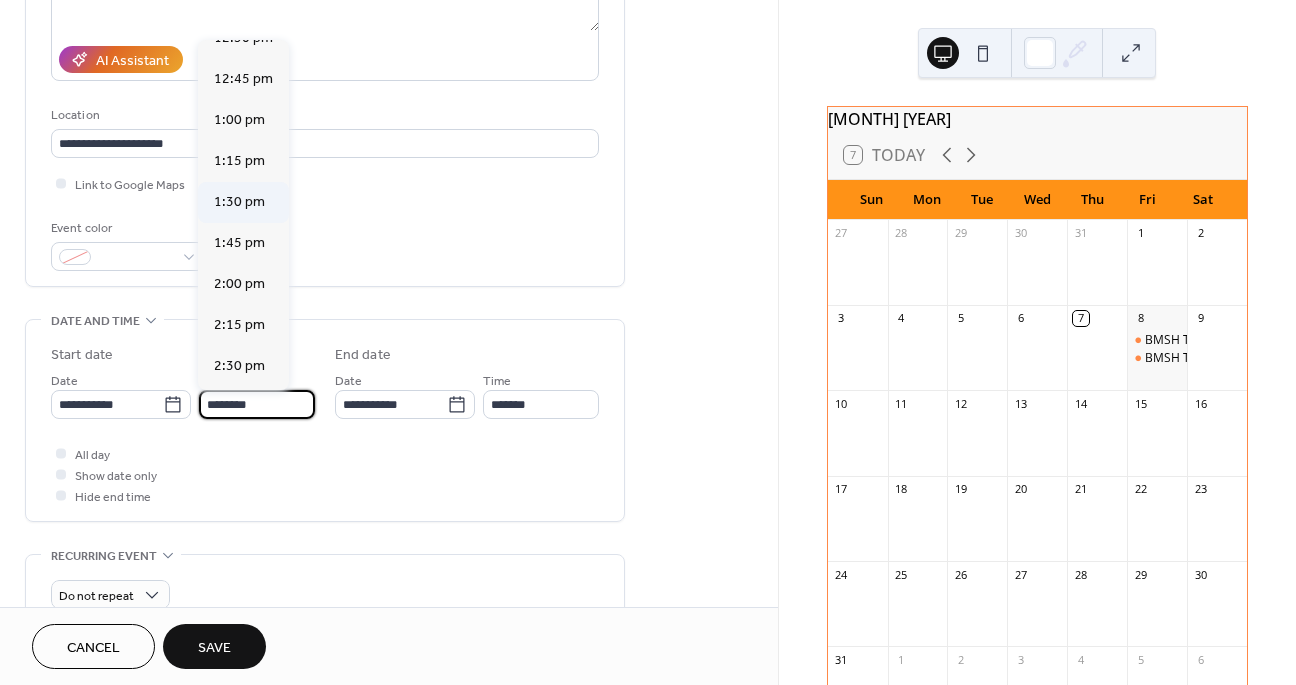 scroll, scrollTop: 2086, scrollLeft: 0, axis: vertical 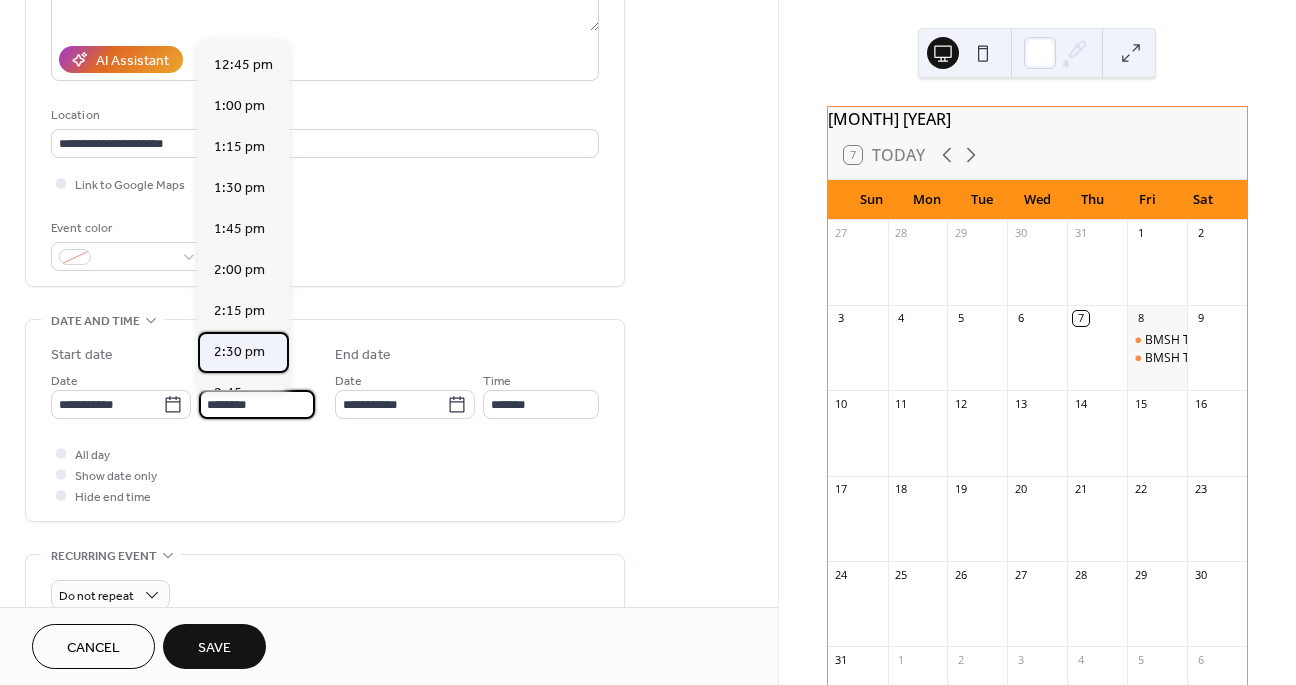 click on "2:30 pm" at bounding box center (239, 352) 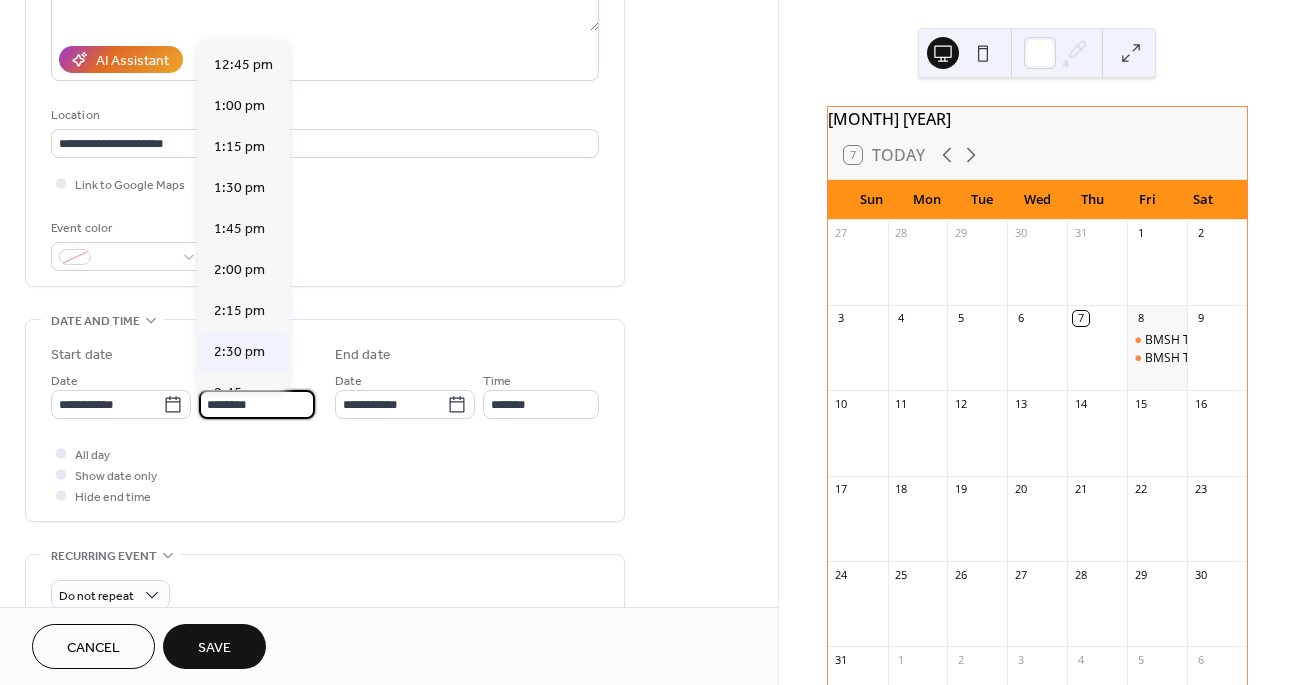 type on "*******" 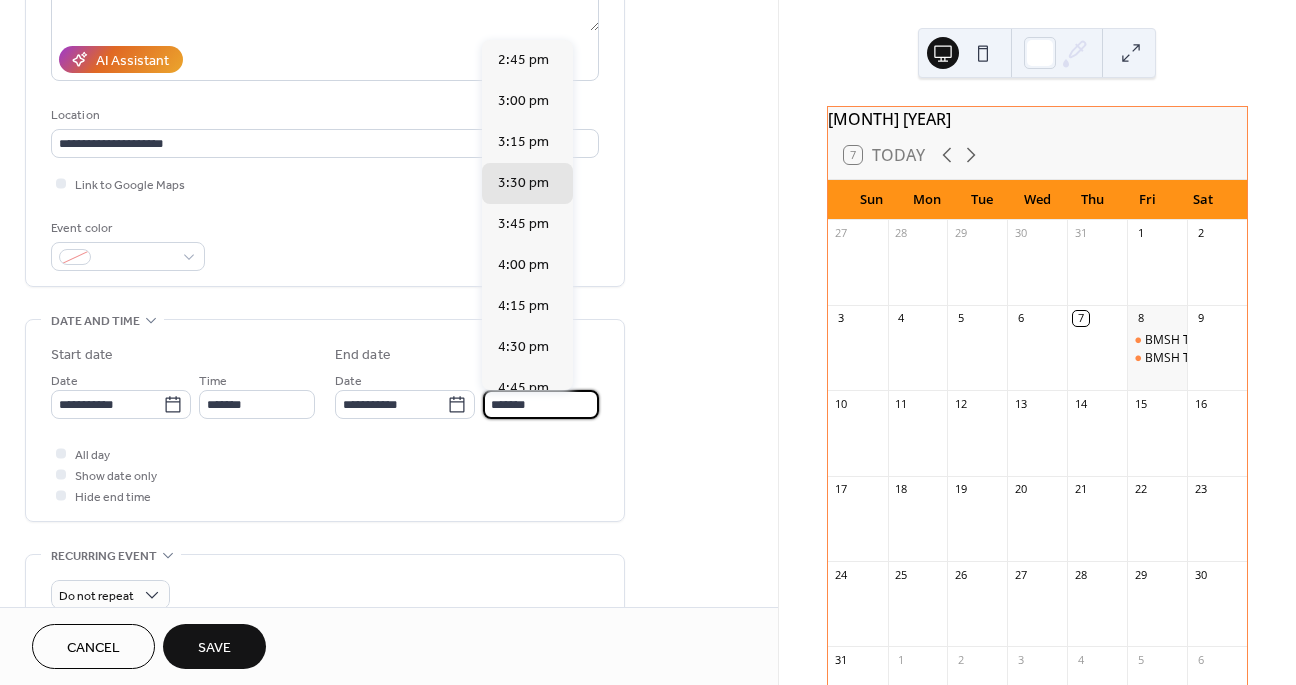 click on "*******" at bounding box center [541, 404] 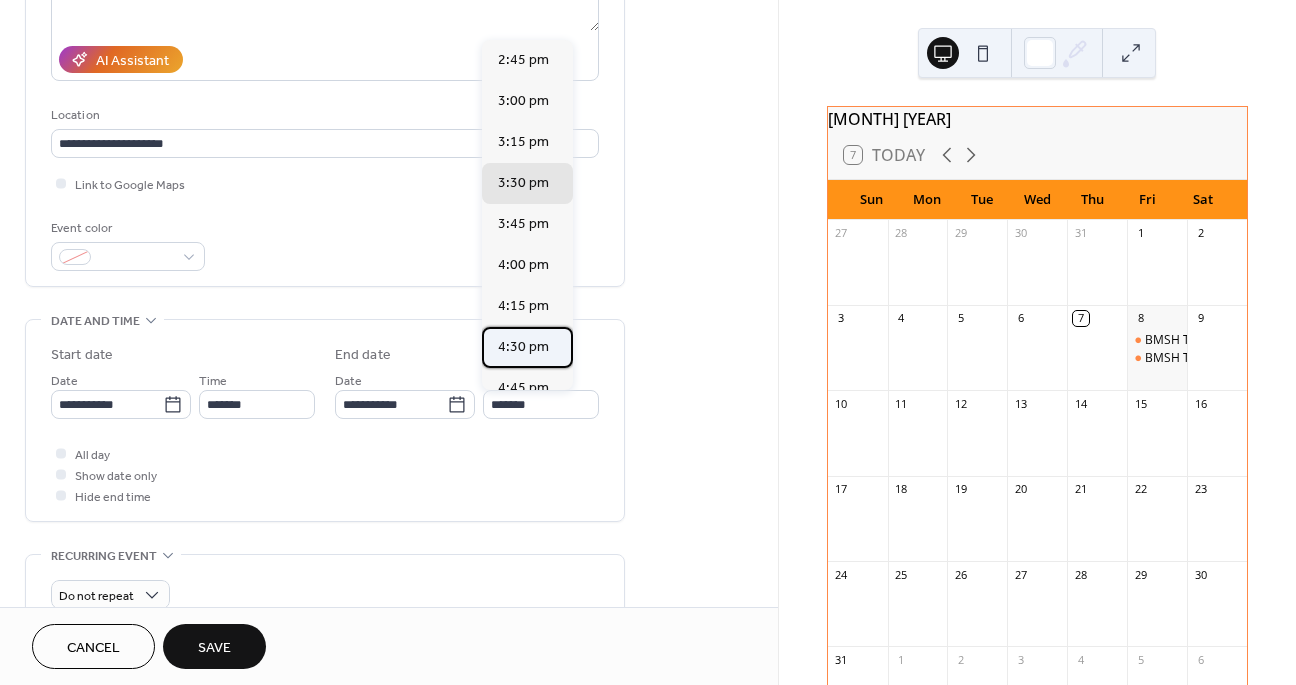 click on "4:30 pm" at bounding box center (523, 347) 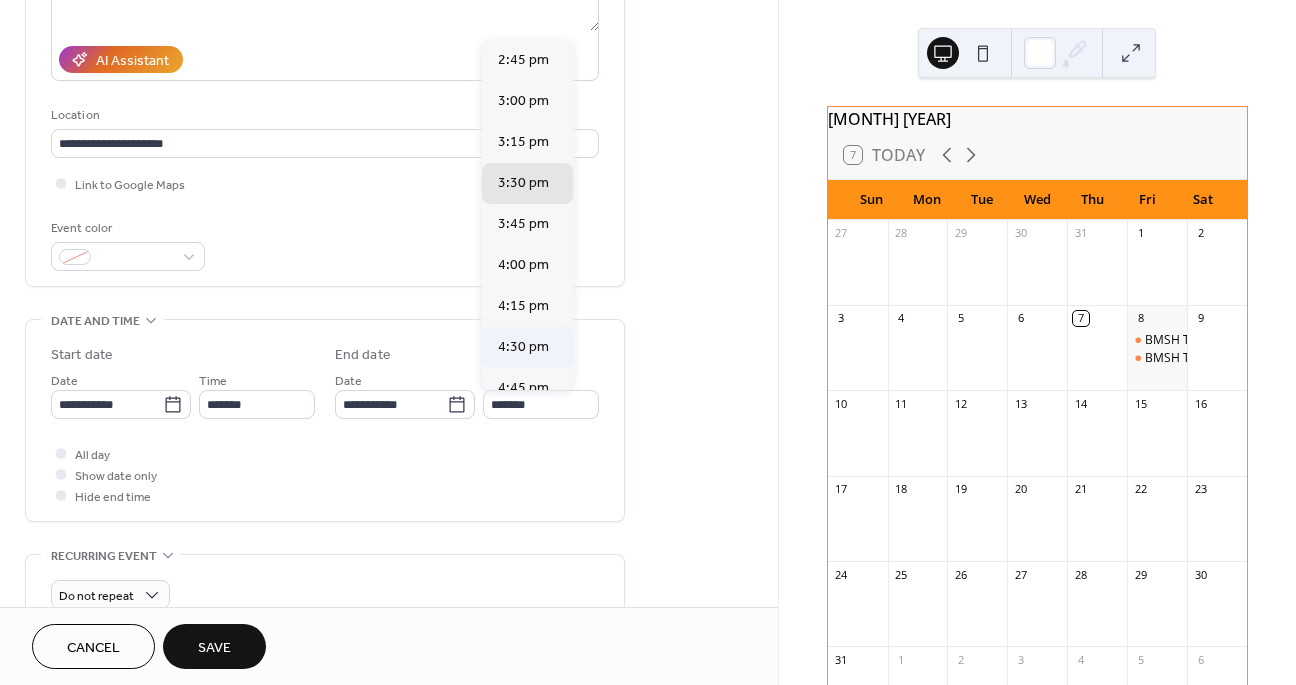 type on "*******" 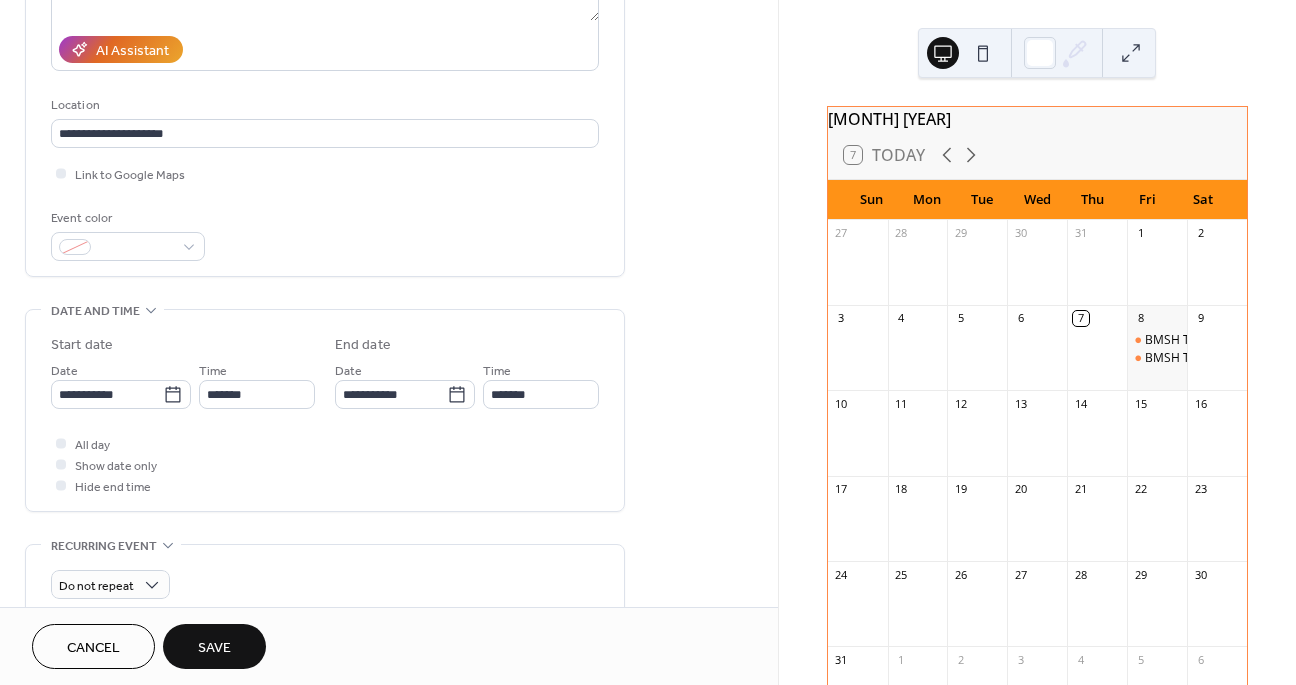 scroll, scrollTop: 308, scrollLeft: 0, axis: vertical 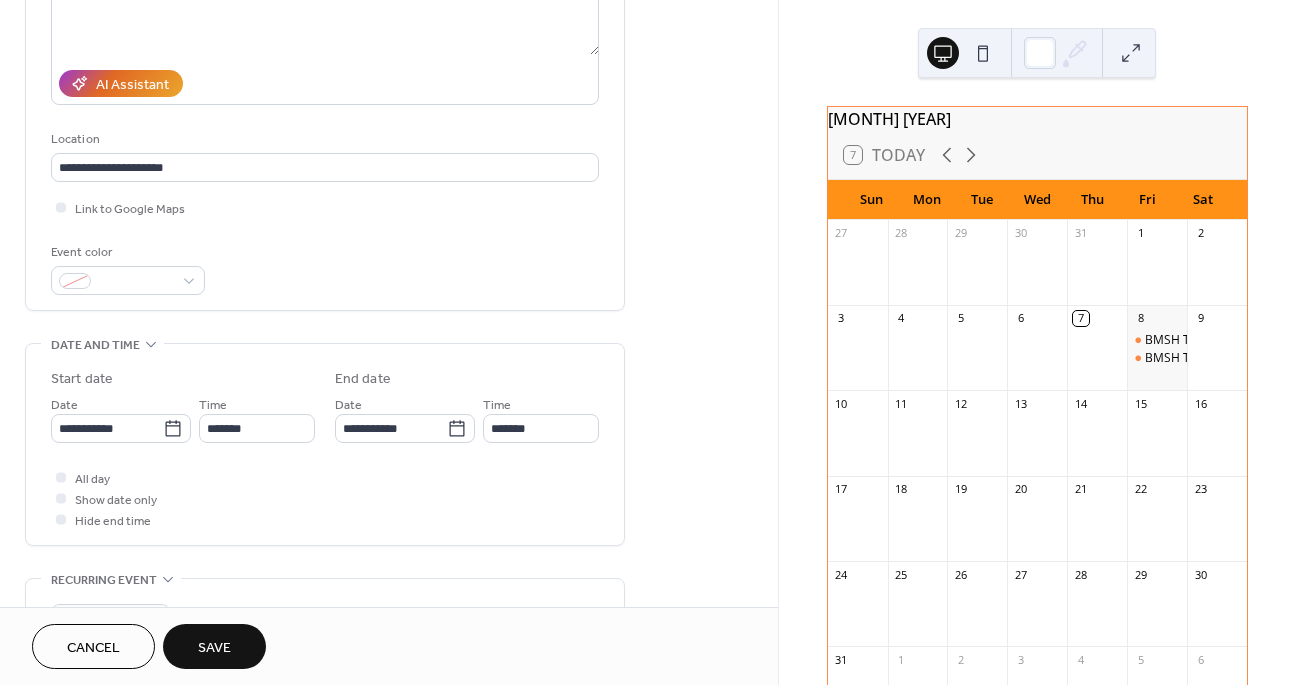 click on "Save" at bounding box center [214, 648] 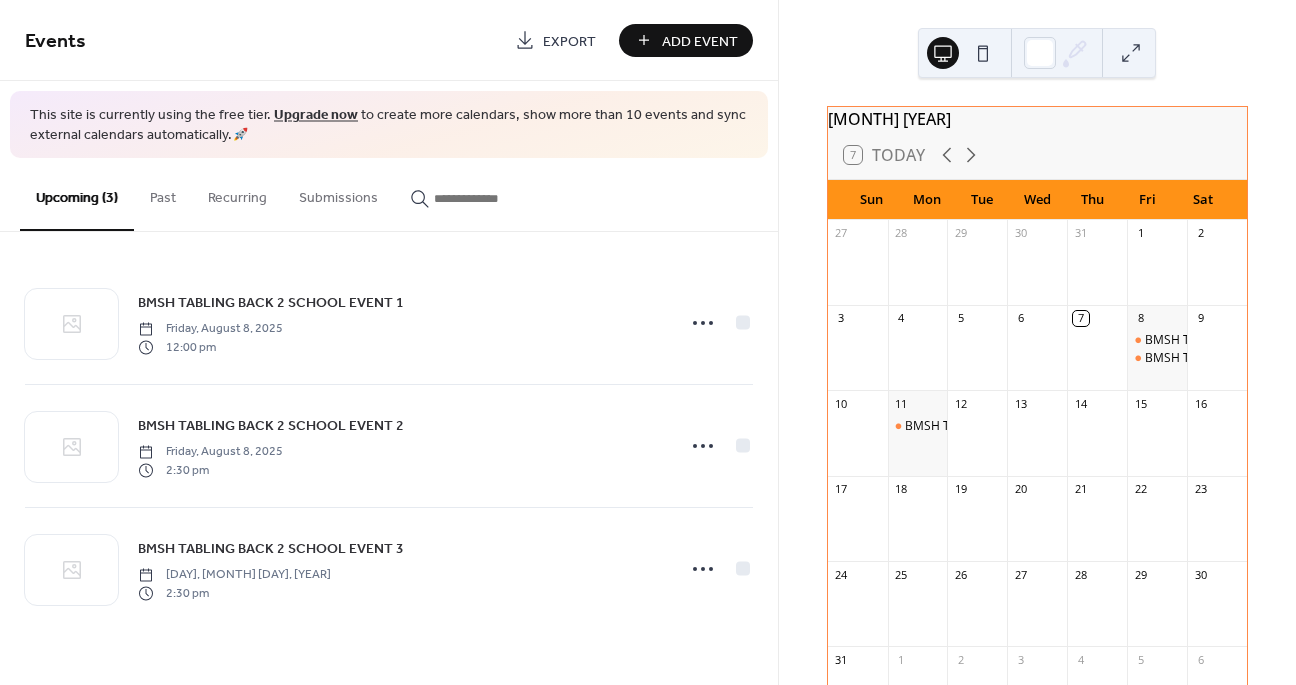 click on "Add Event" at bounding box center [686, 40] 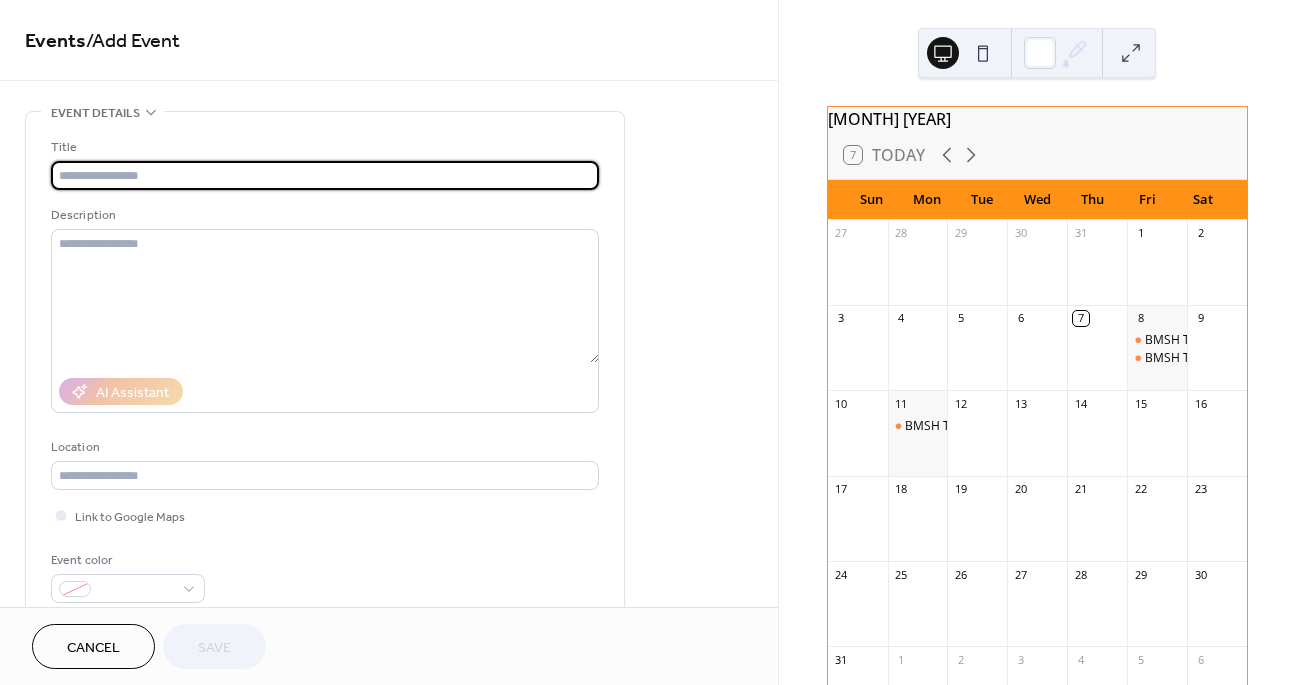 paste on "**********" 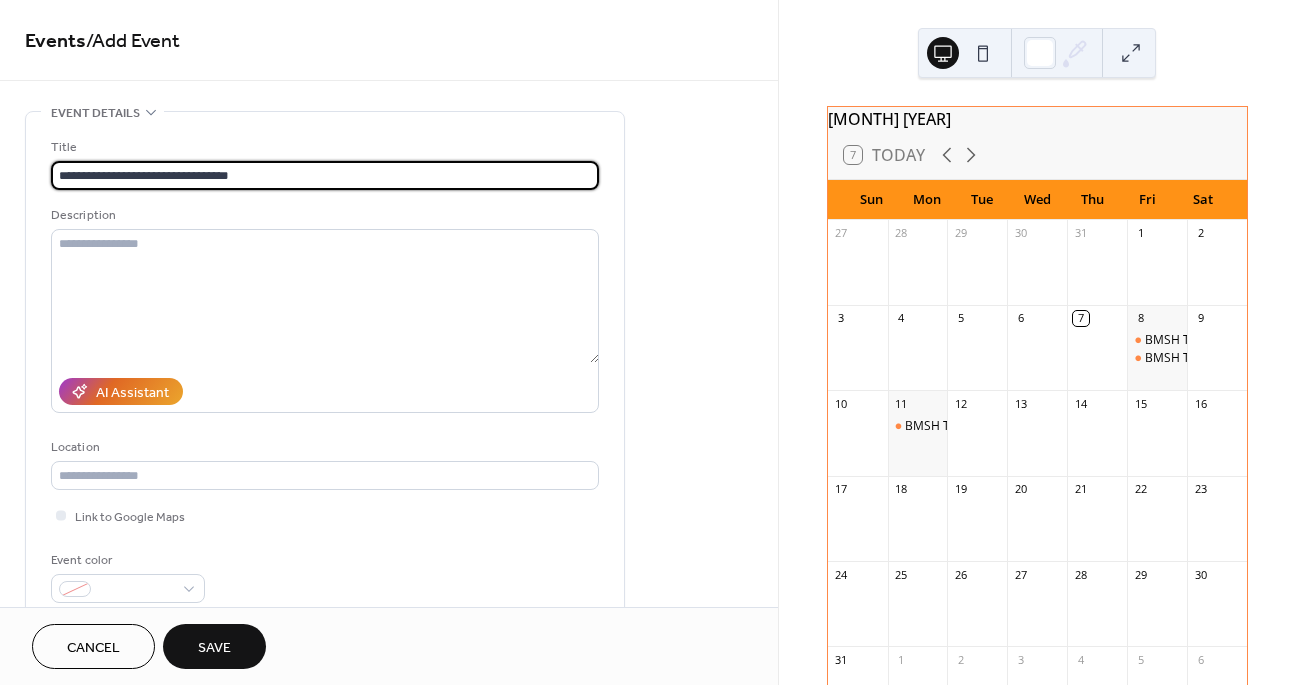 type on "**********" 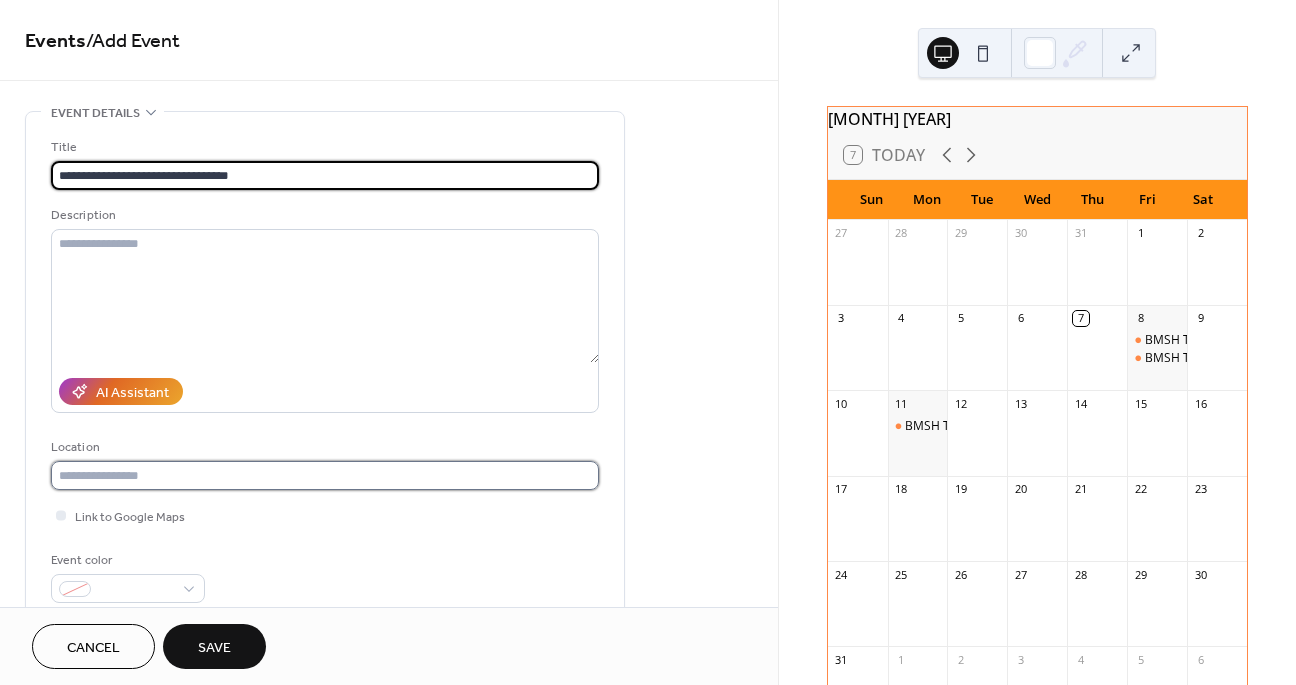 click at bounding box center [325, 475] 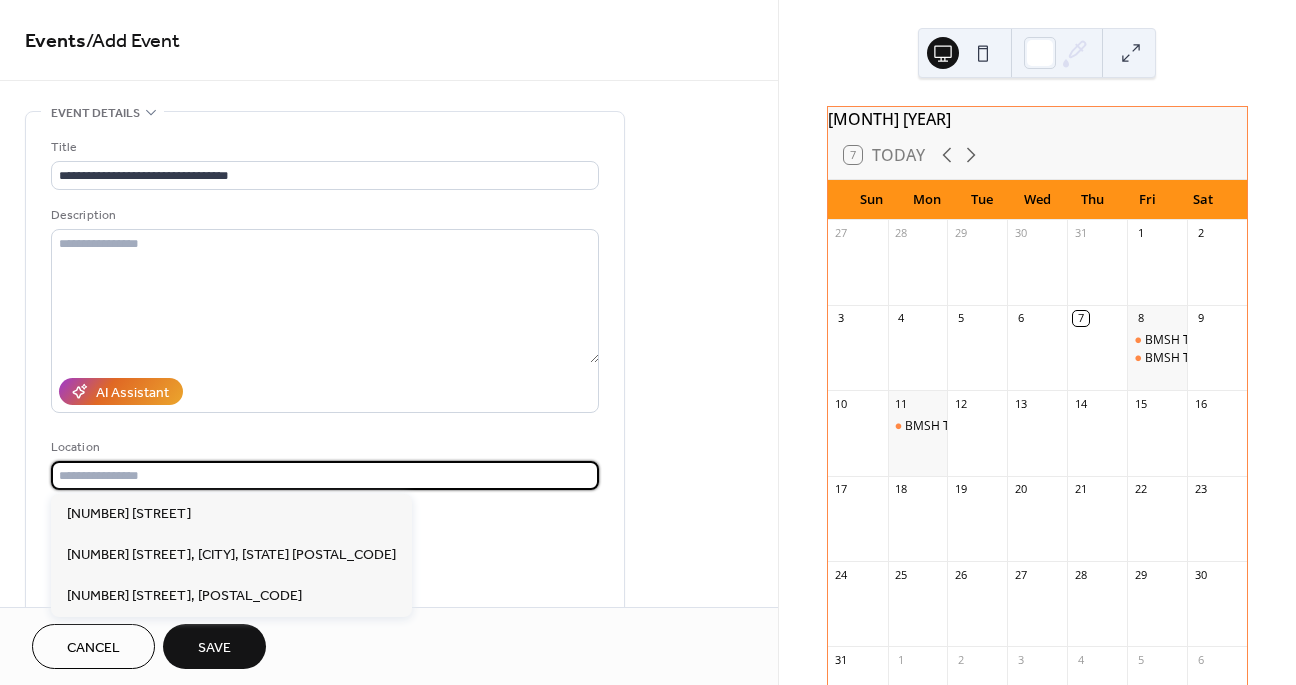 paste on "**********" 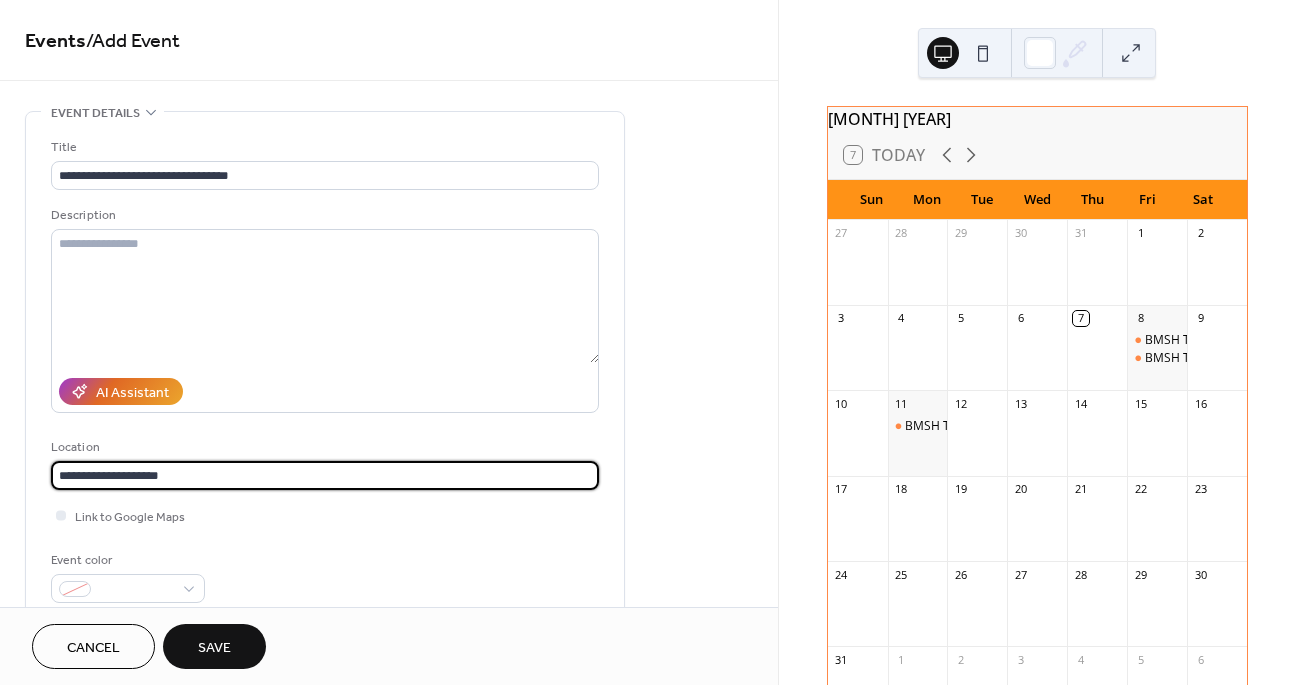 scroll, scrollTop: 1, scrollLeft: 0, axis: vertical 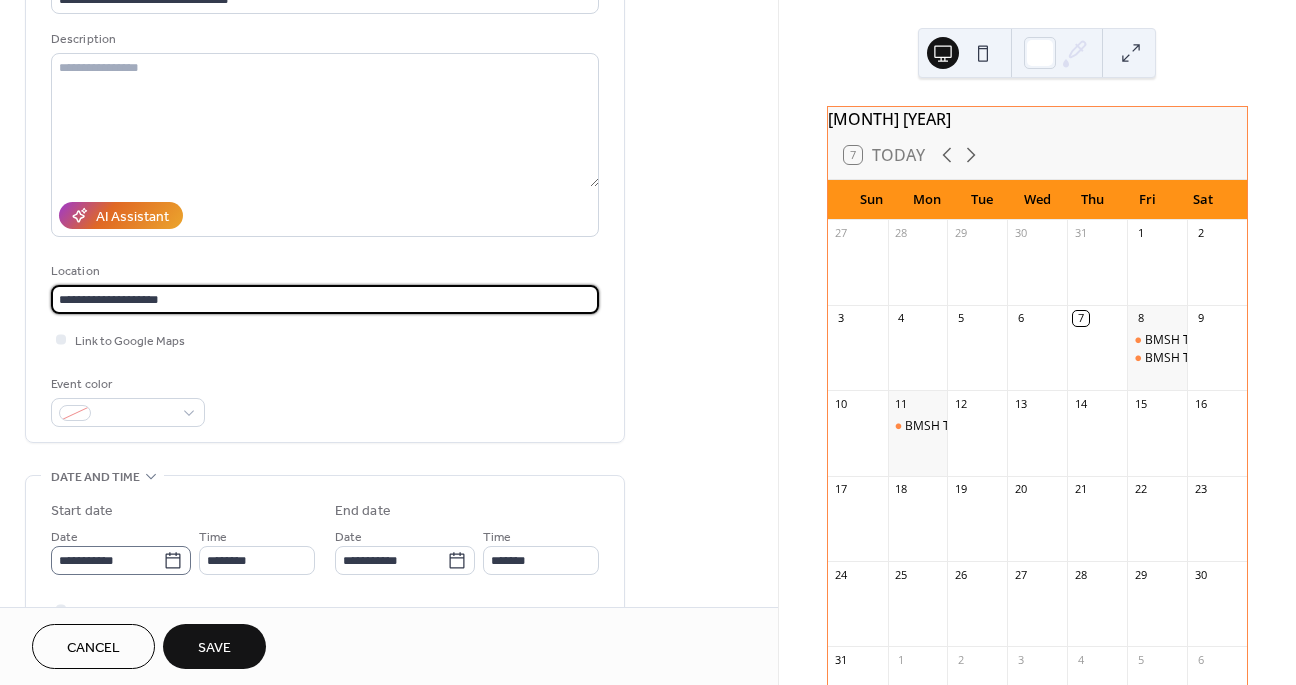 type on "**********" 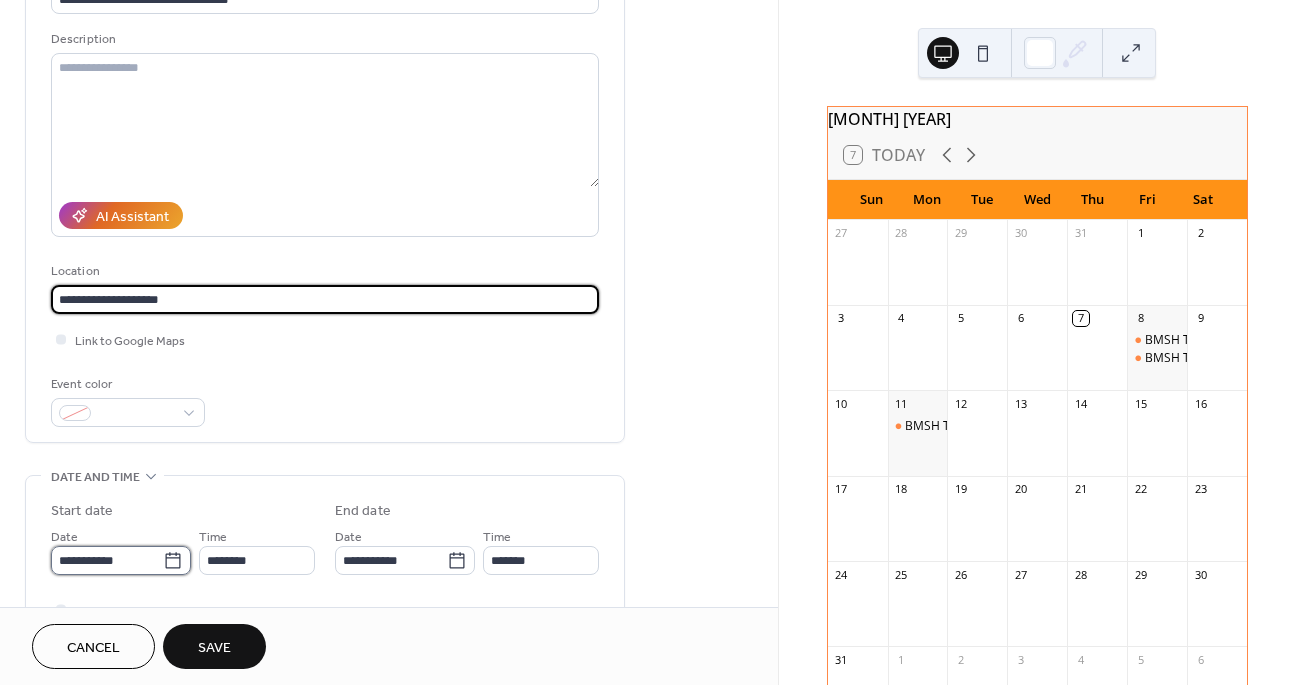 click on "**********" at bounding box center (107, 560) 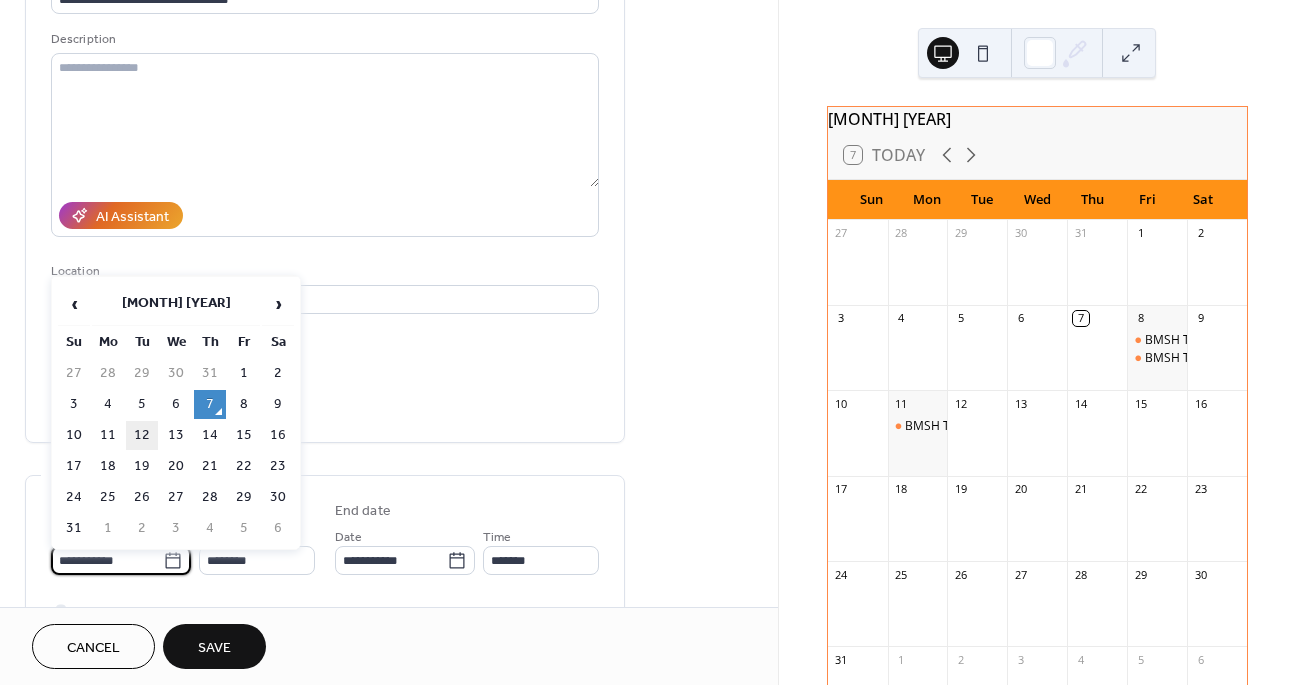 click on "12" at bounding box center [142, 435] 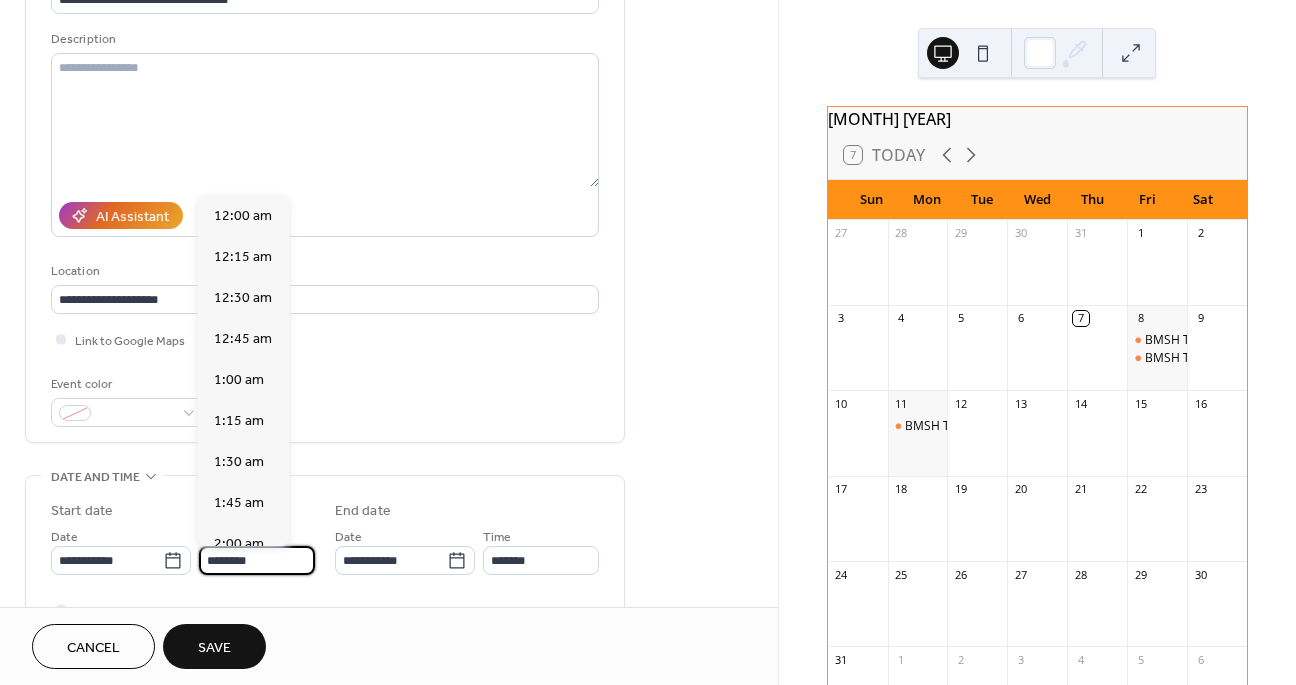 click on "********" at bounding box center (257, 560) 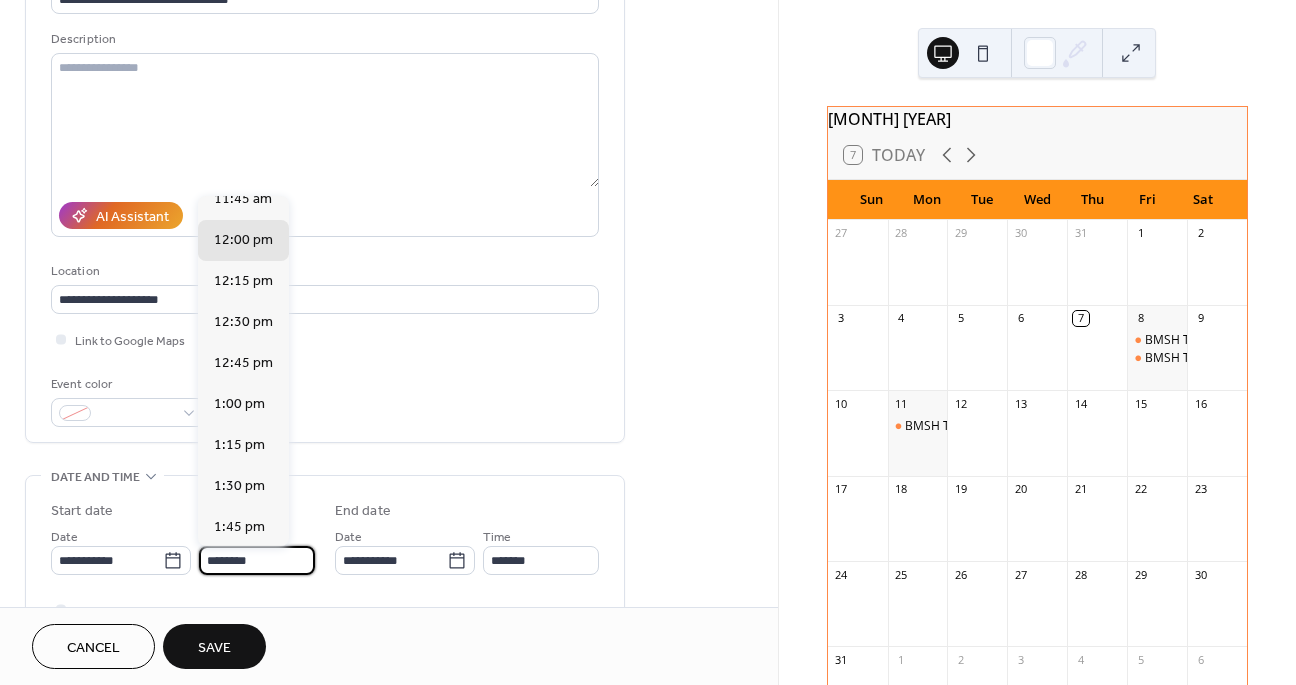 click on "2:00 pm" at bounding box center [239, 568] 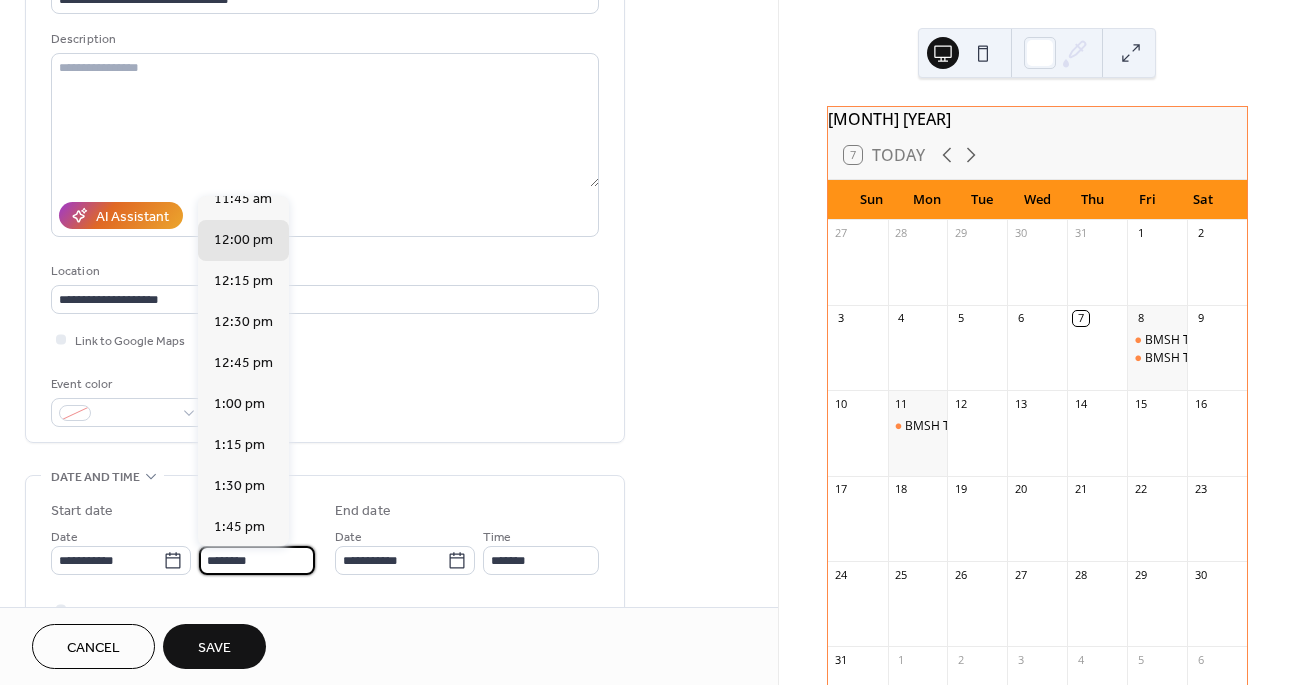 type on "*******" 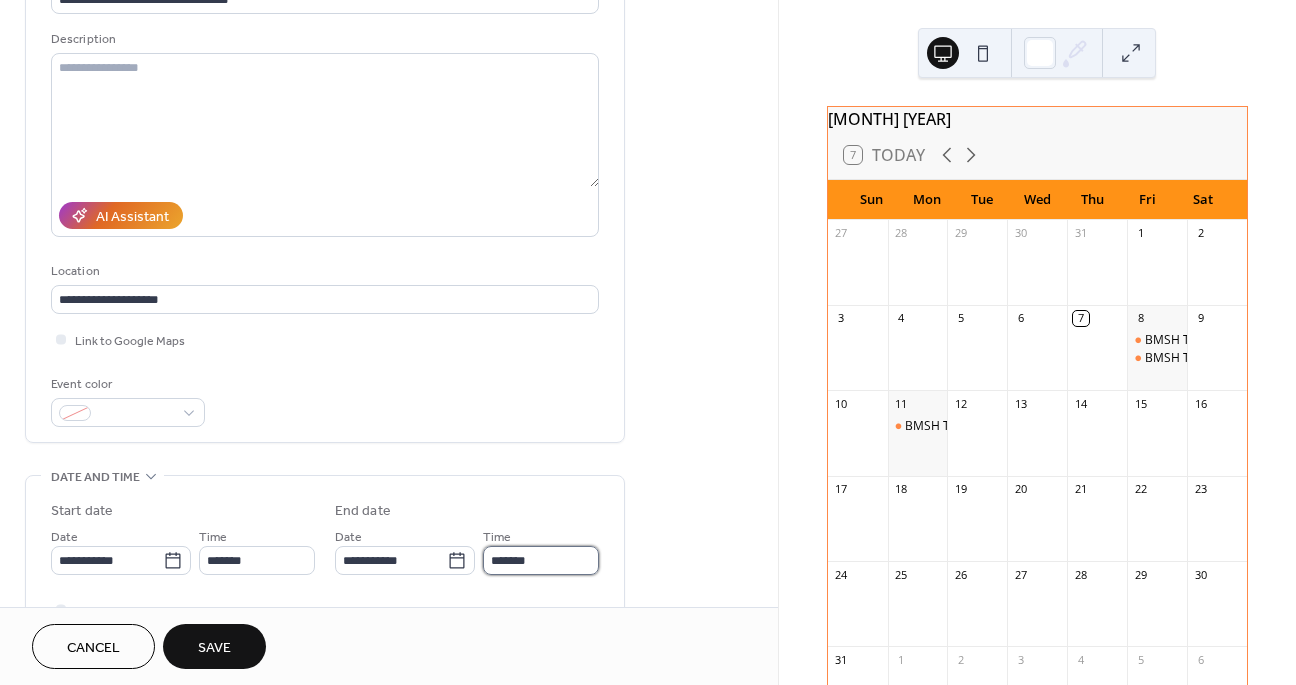 click on "*******" at bounding box center [541, 560] 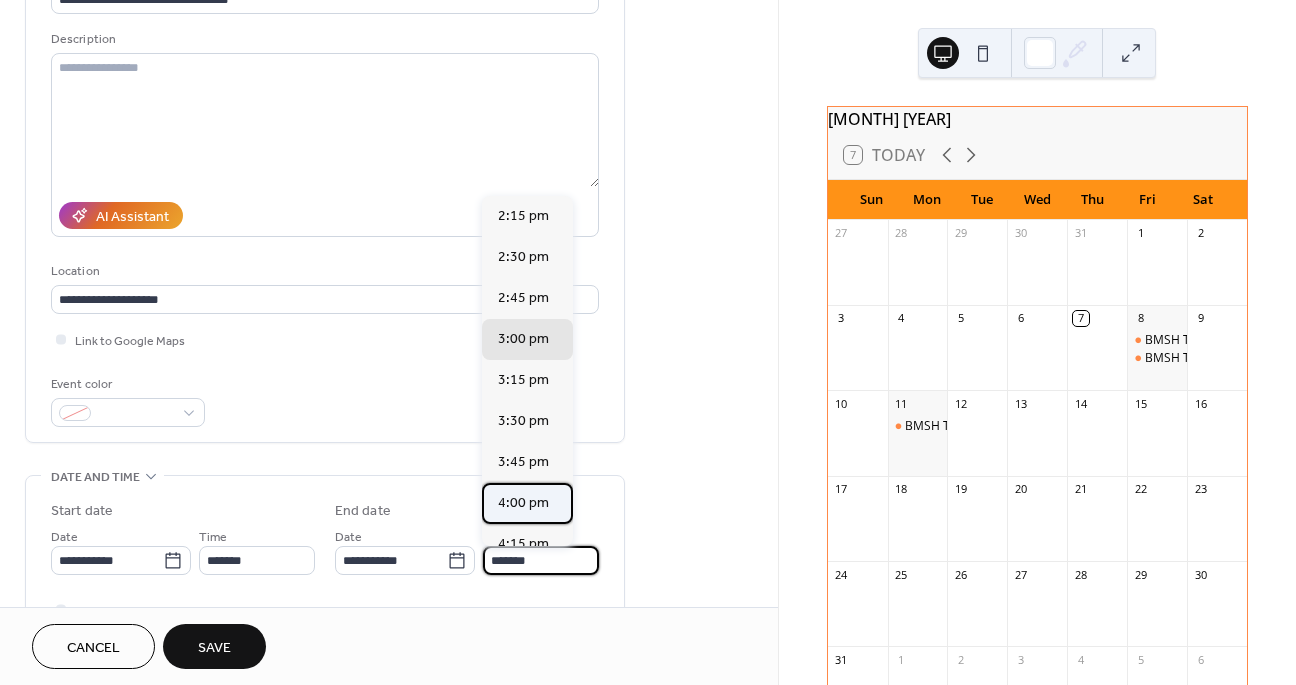 click on "4:00 pm" at bounding box center (523, 503) 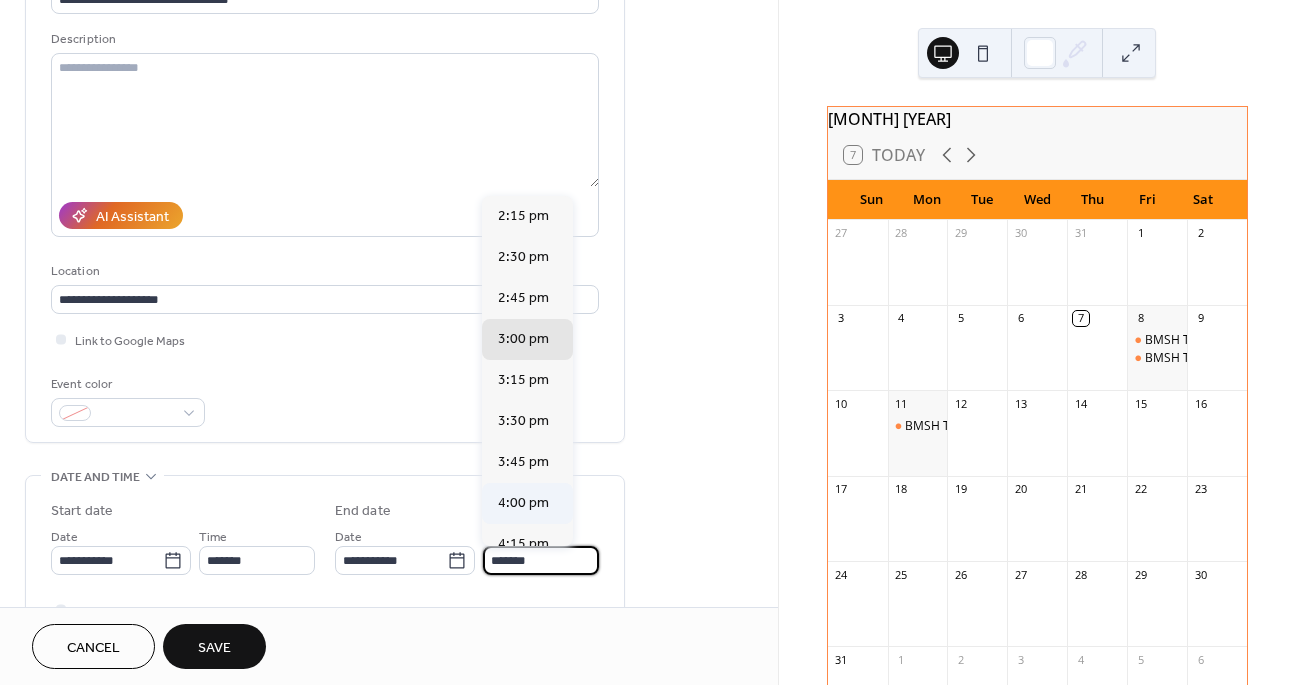 type on "*******" 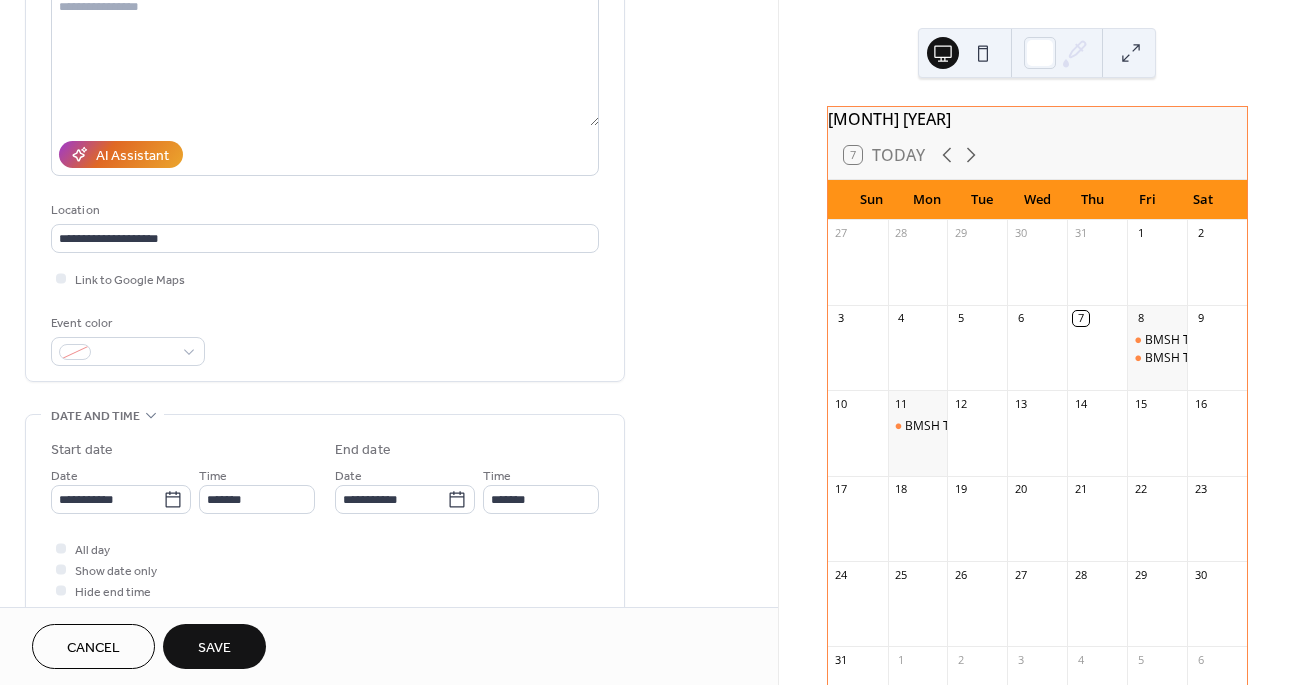 scroll, scrollTop: 246, scrollLeft: 0, axis: vertical 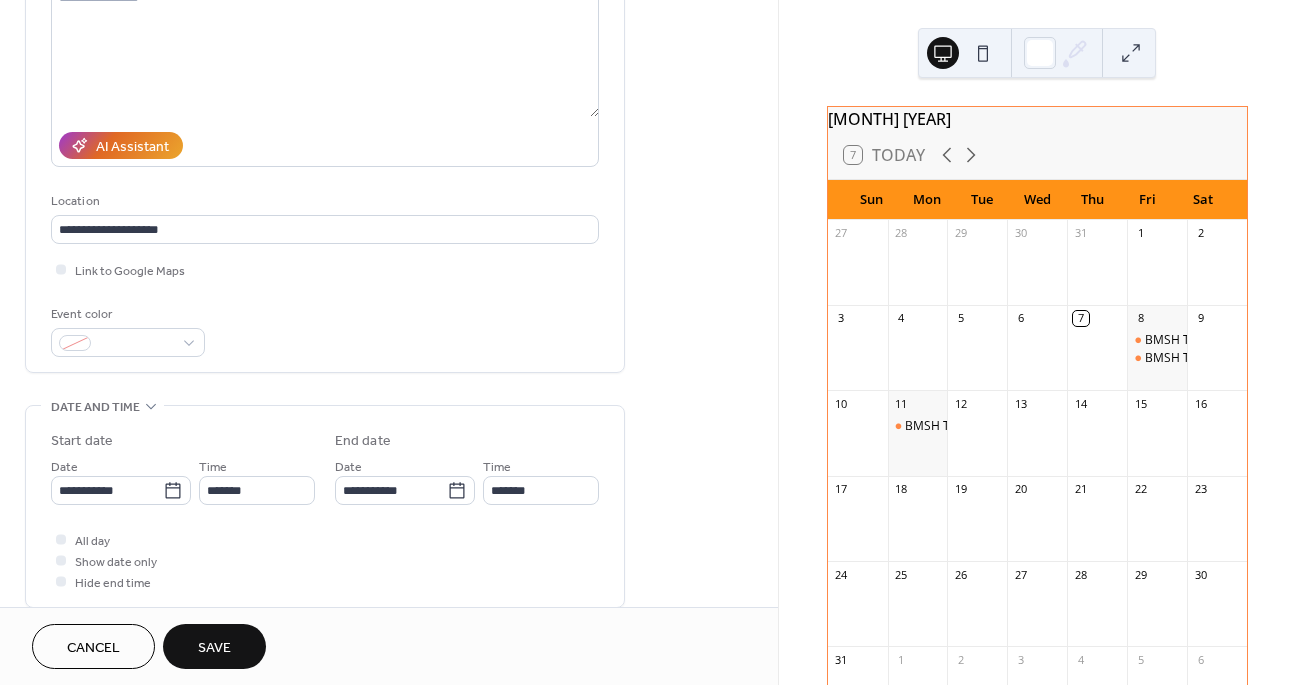click on "Save" at bounding box center (214, 648) 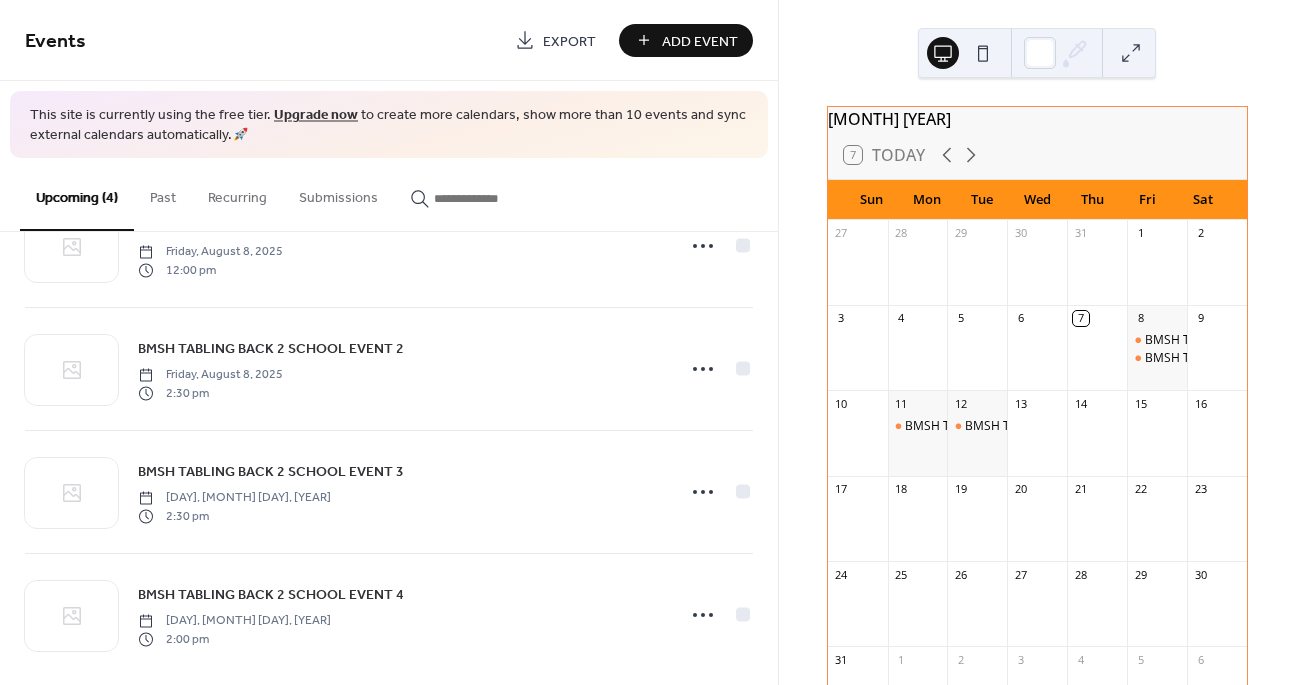 scroll, scrollTop: 98, scrollLeft: 0, axis: vertical 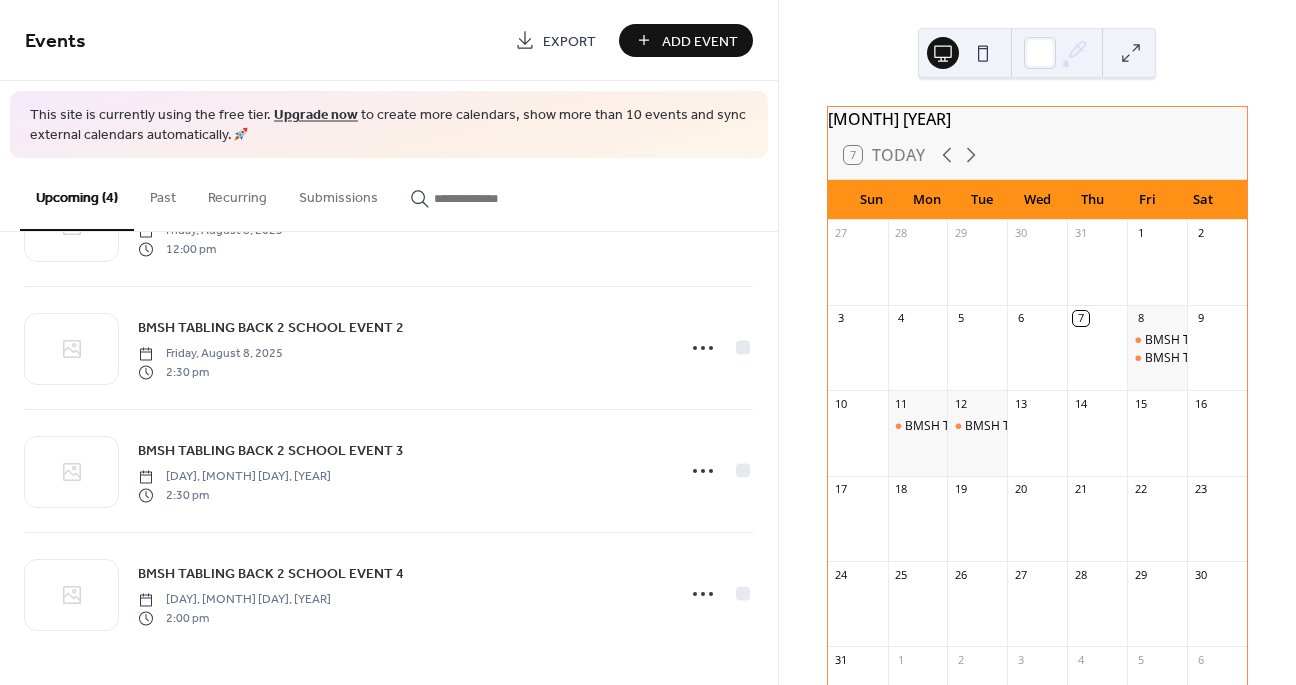 click on "Add Event" at bounding box center (686, 40) 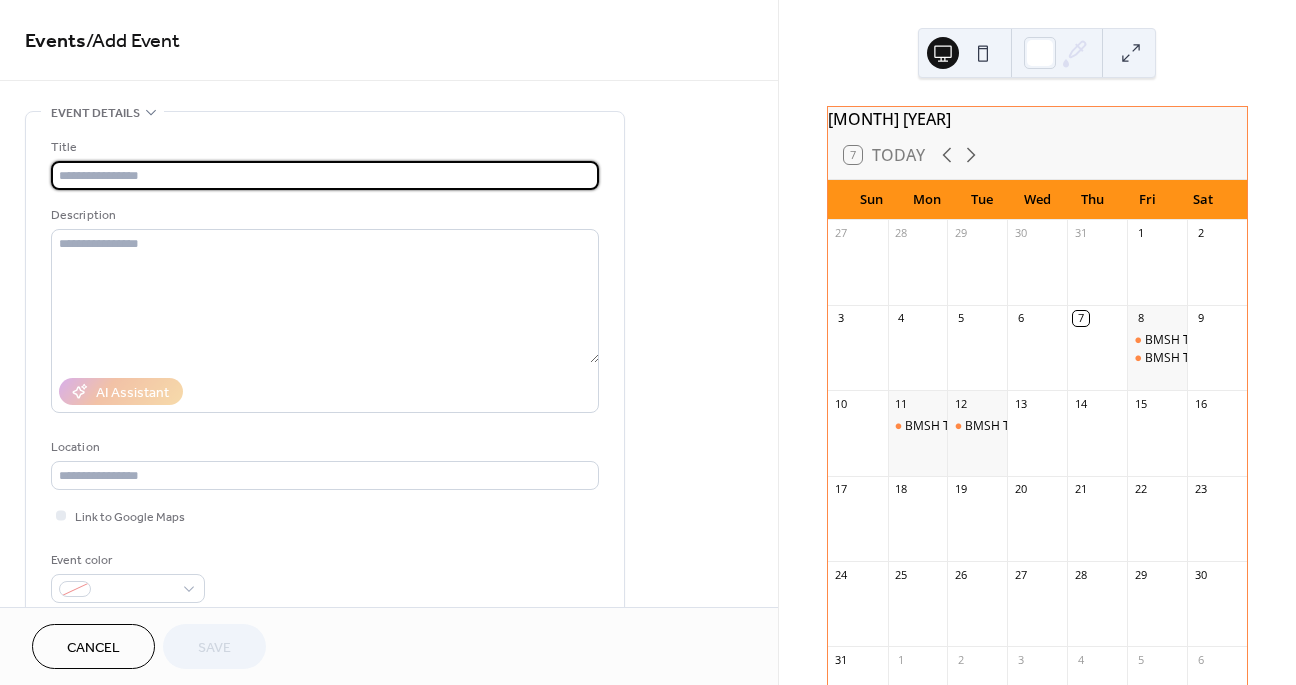 paste on "**********" 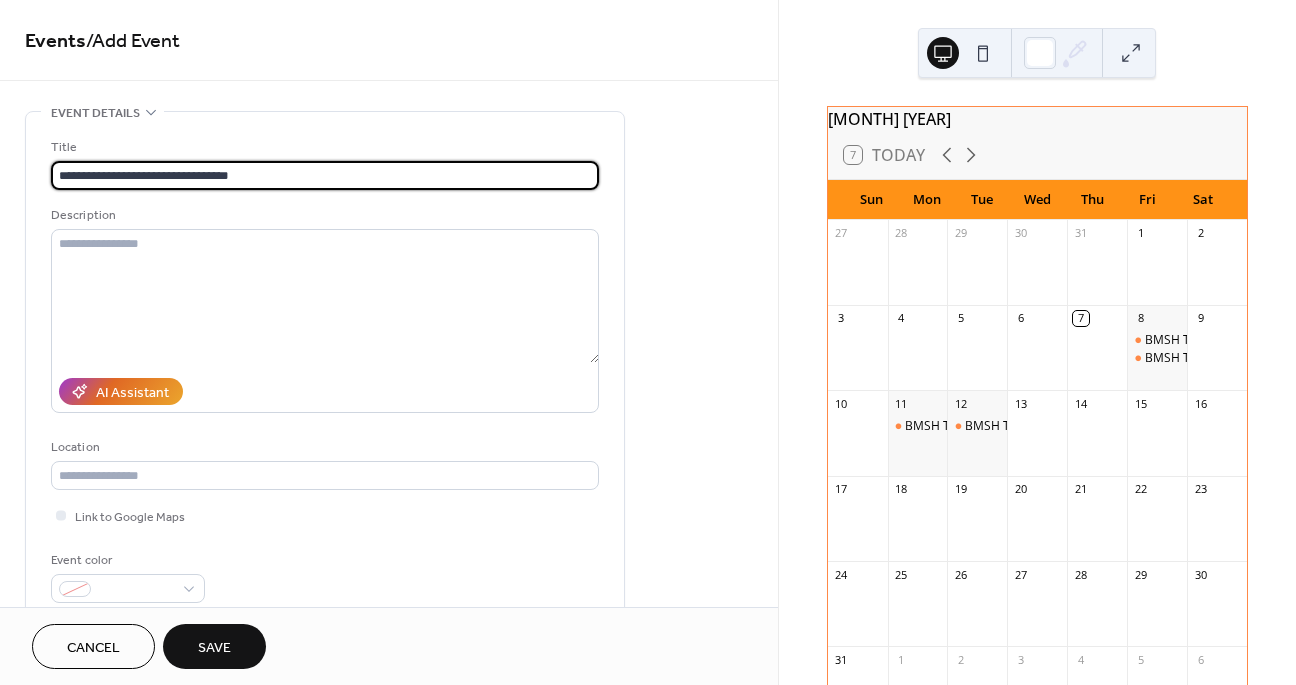 type on "**********" 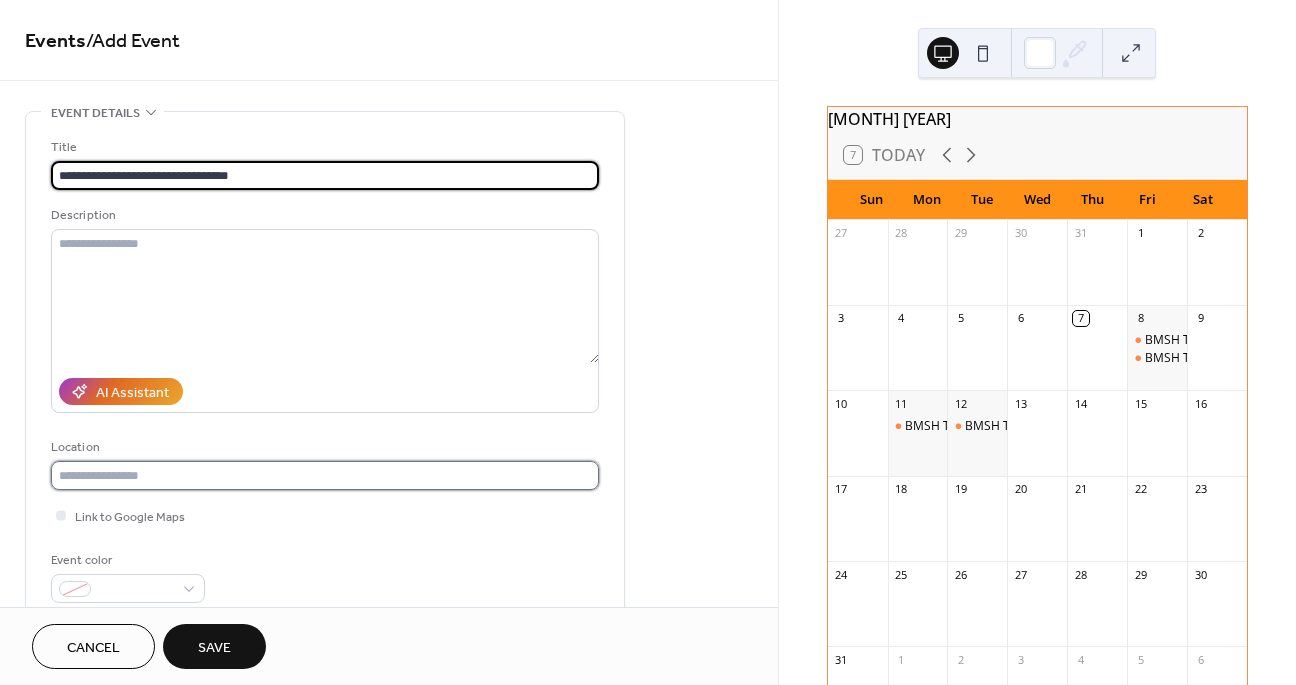 click at bounding box center [325, 475] 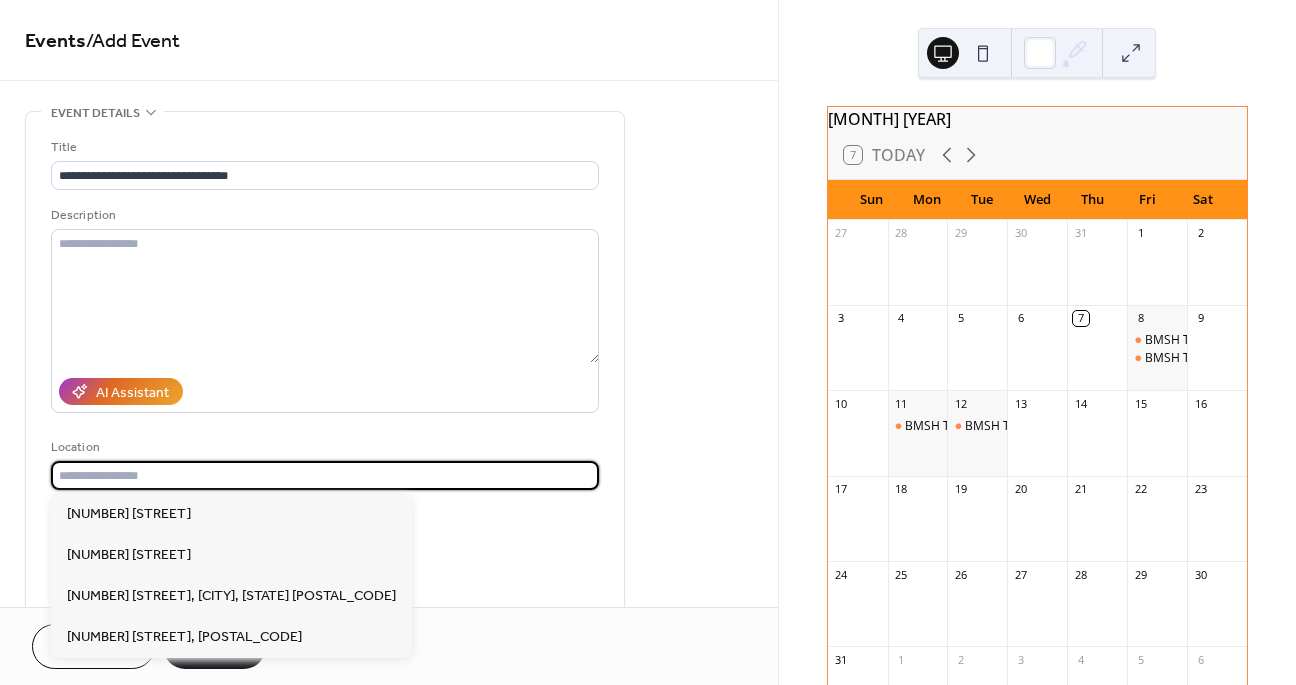 paste on "**********" 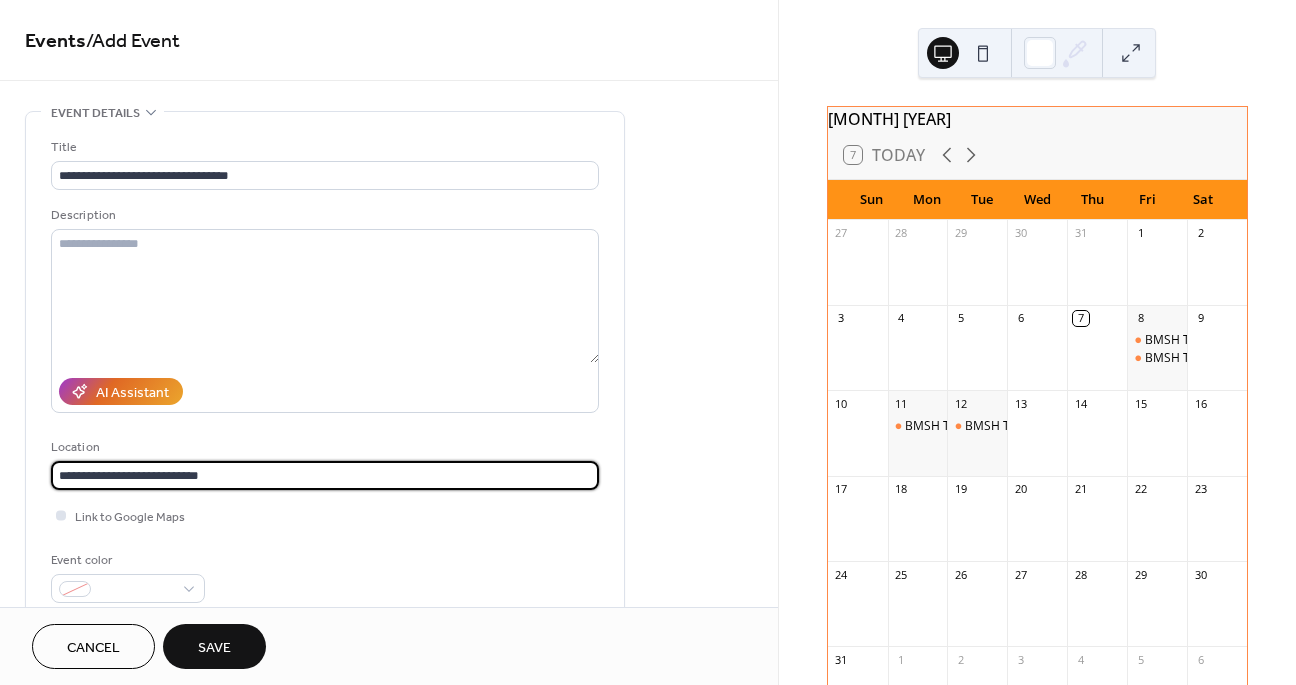 type on "**********" 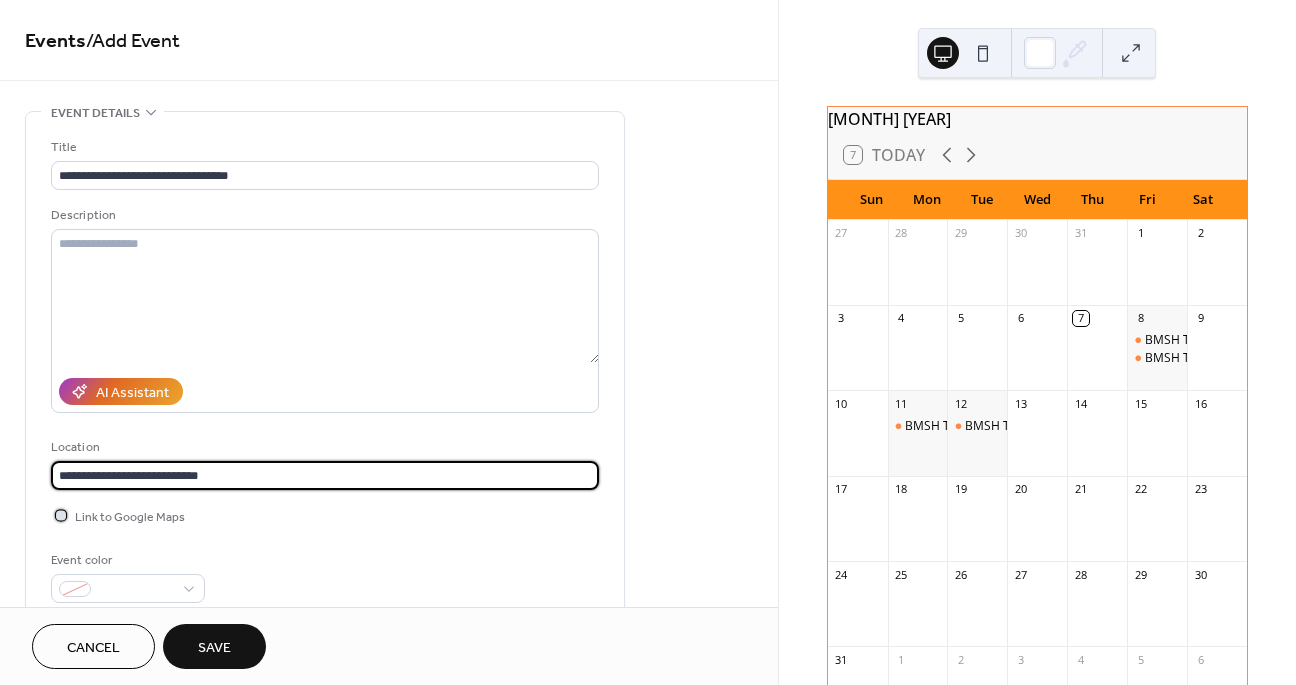 click at bounding box center (61, 515) 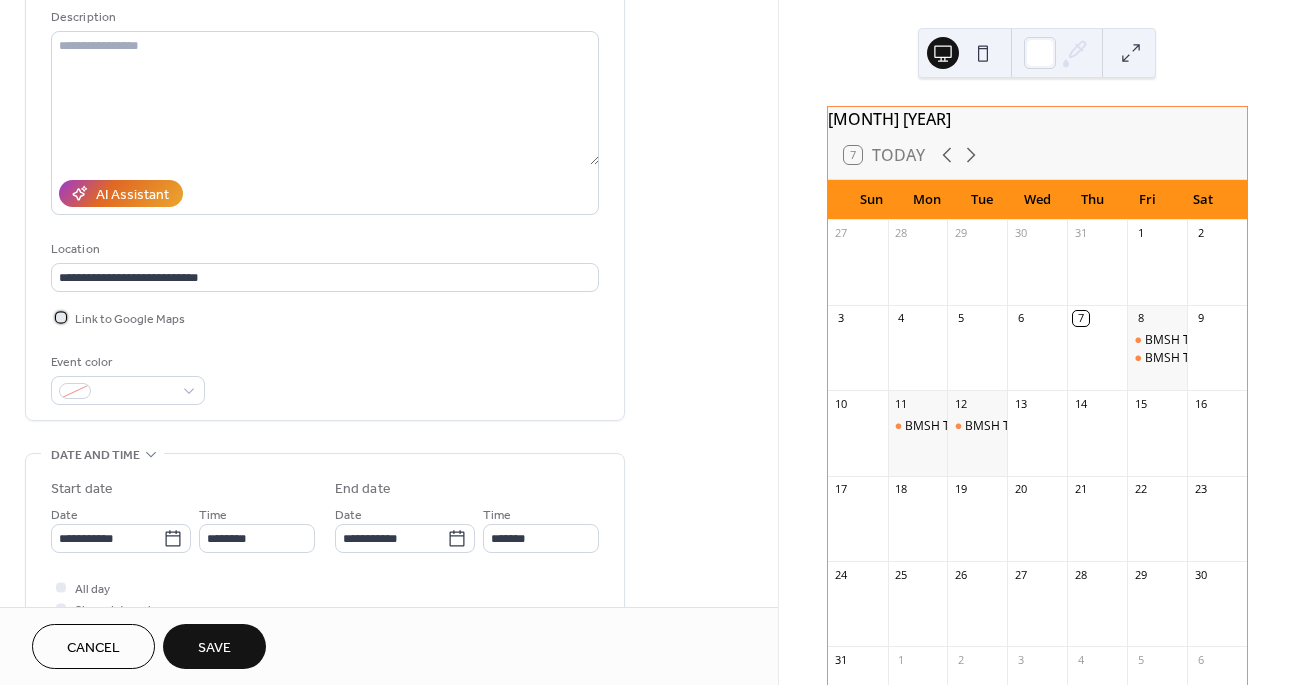 scroll, scrollTop: 239, scrollLeft: 0, axis: vertical 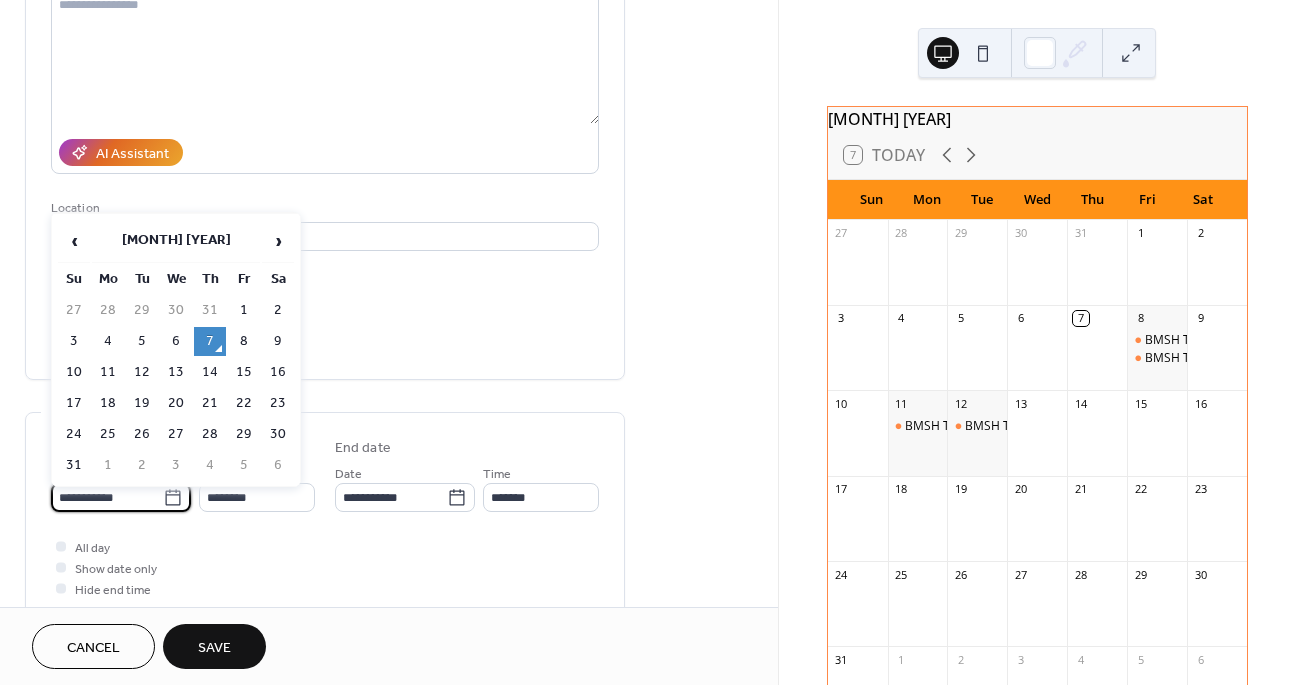 click on "**********" at bounding box center [107, 497] 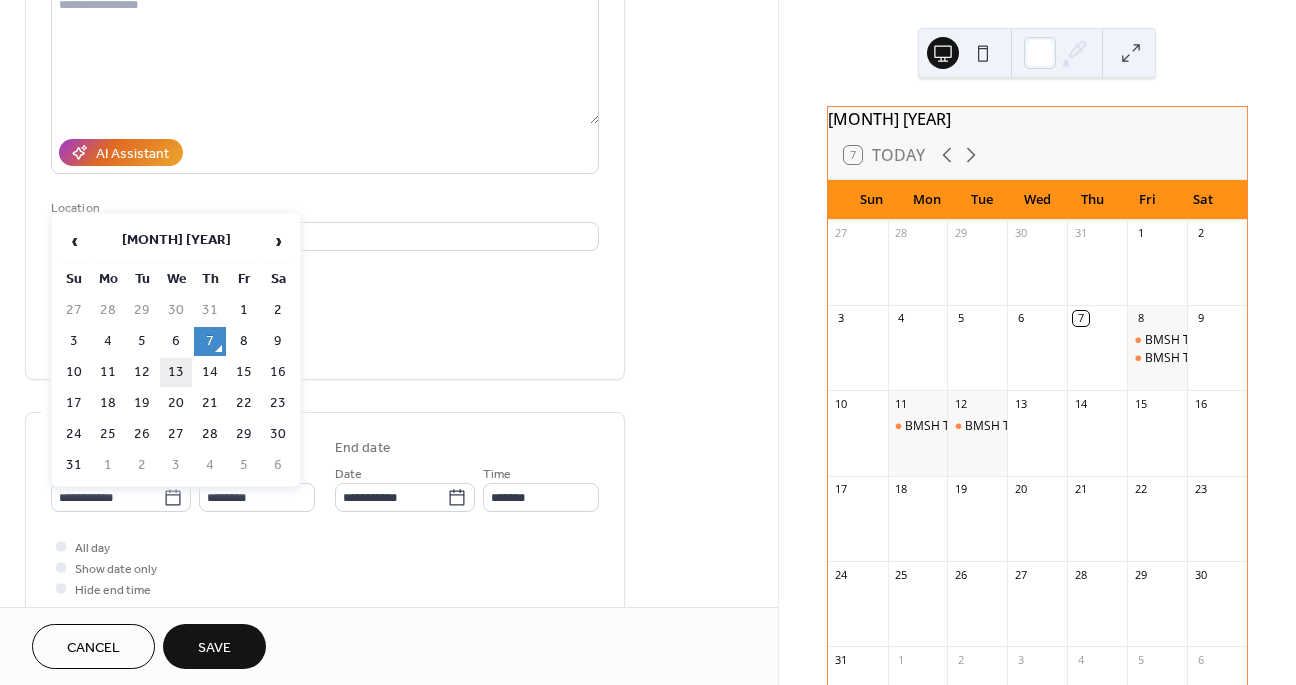 click on "13" at bounding box center (176, 372) 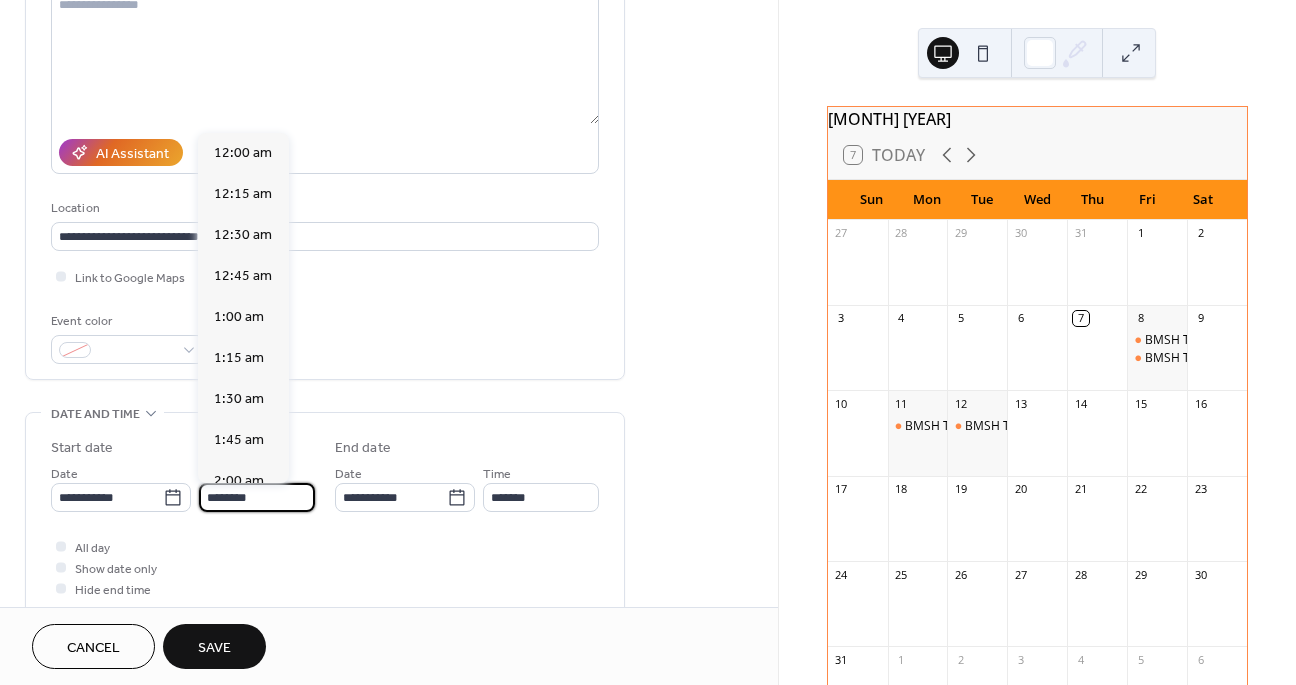 click on "********" at bounding box center (257, 497) 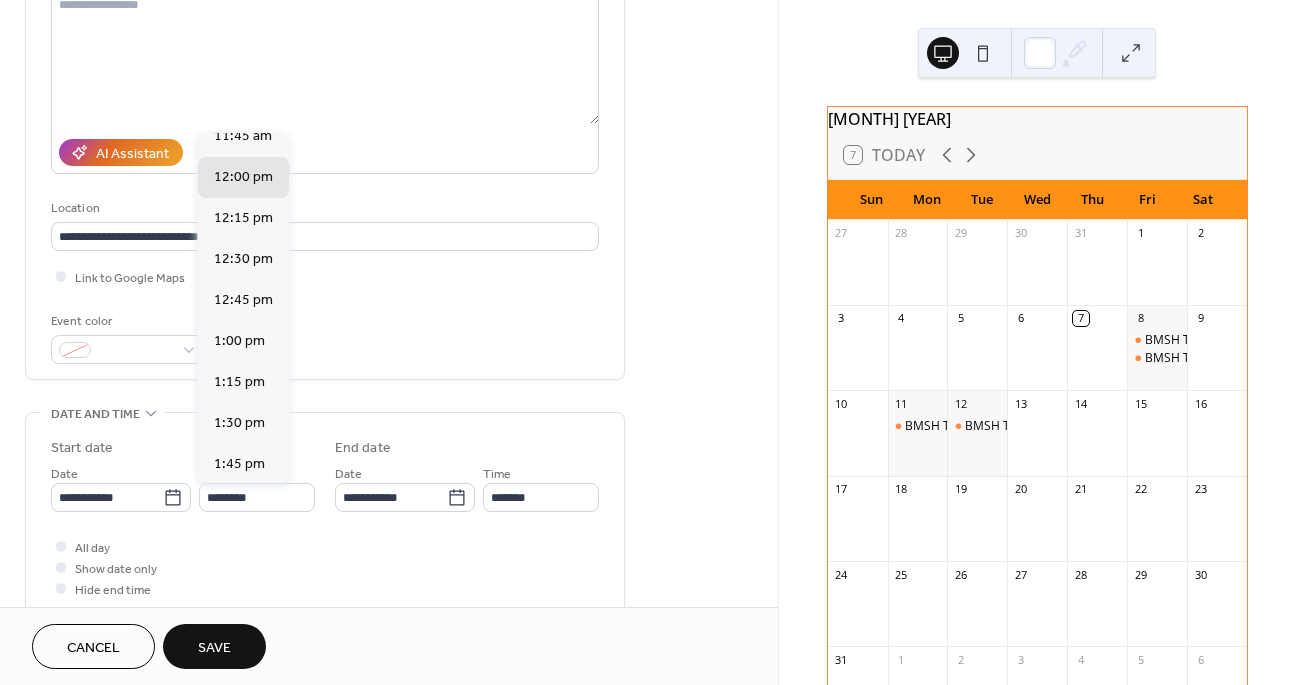 click on "2:00 pm" at bounding box center (239, 505) 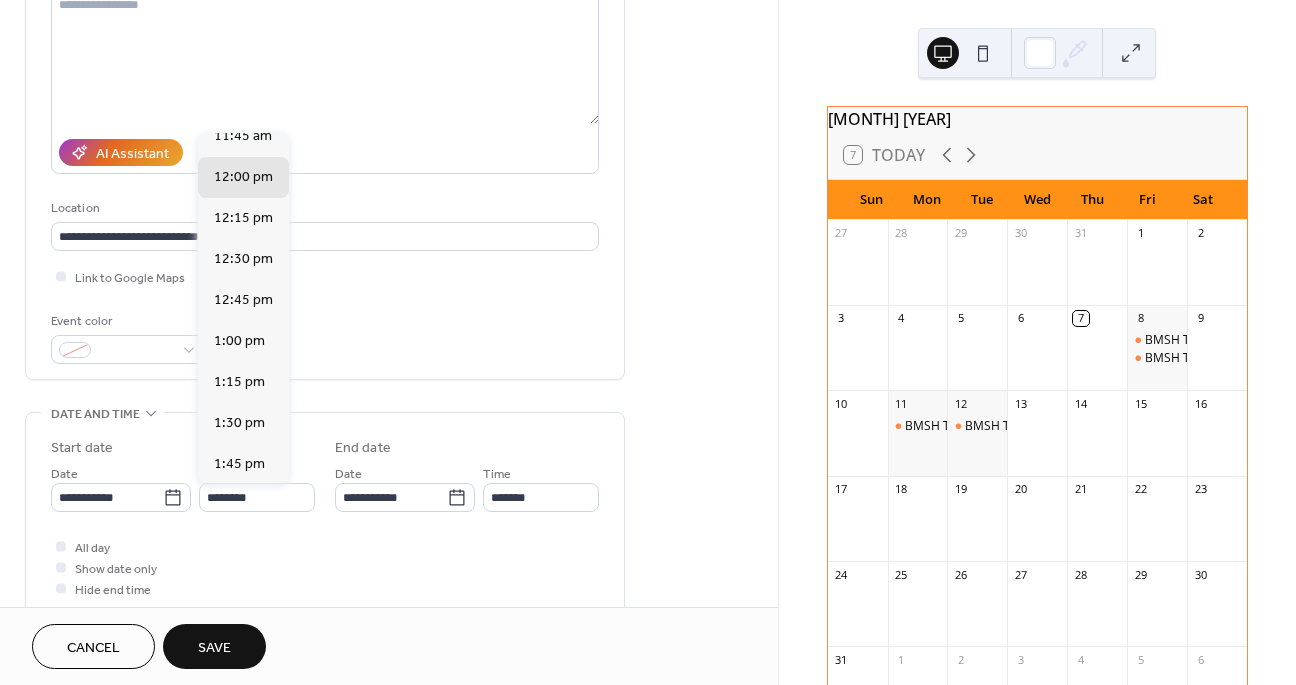 type on "*******" 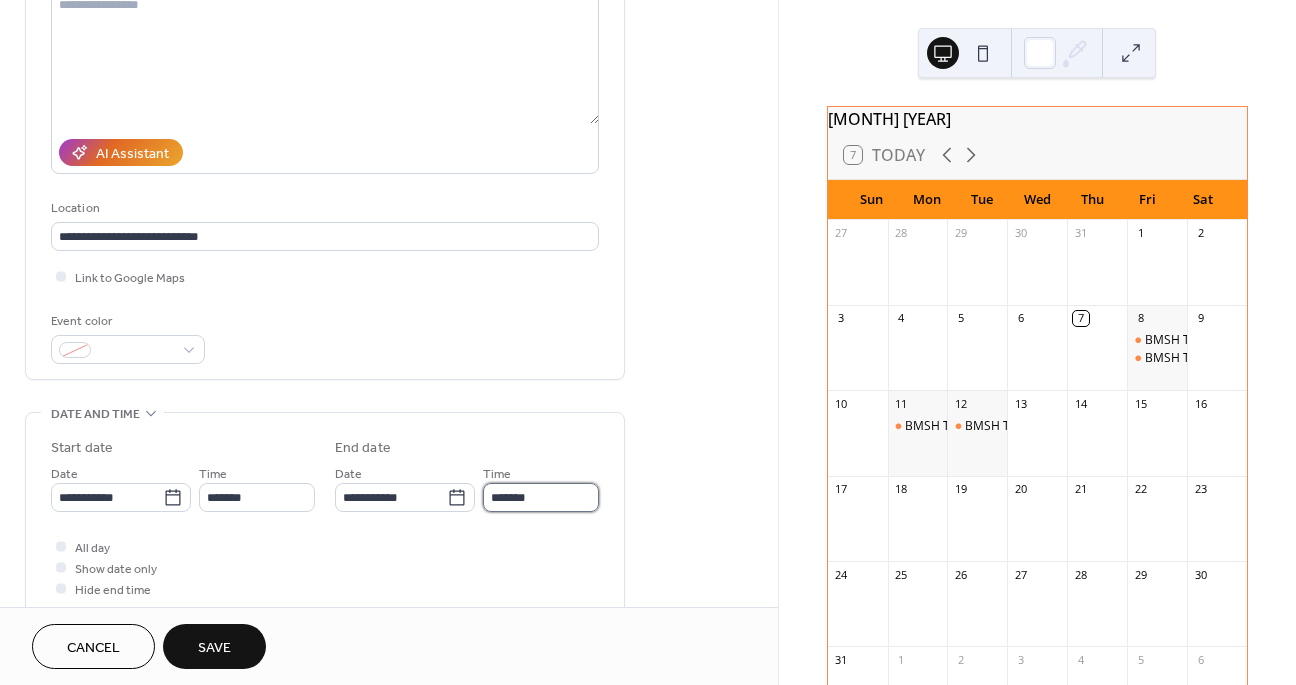 click on "*******" at bounding box center (541, 497) 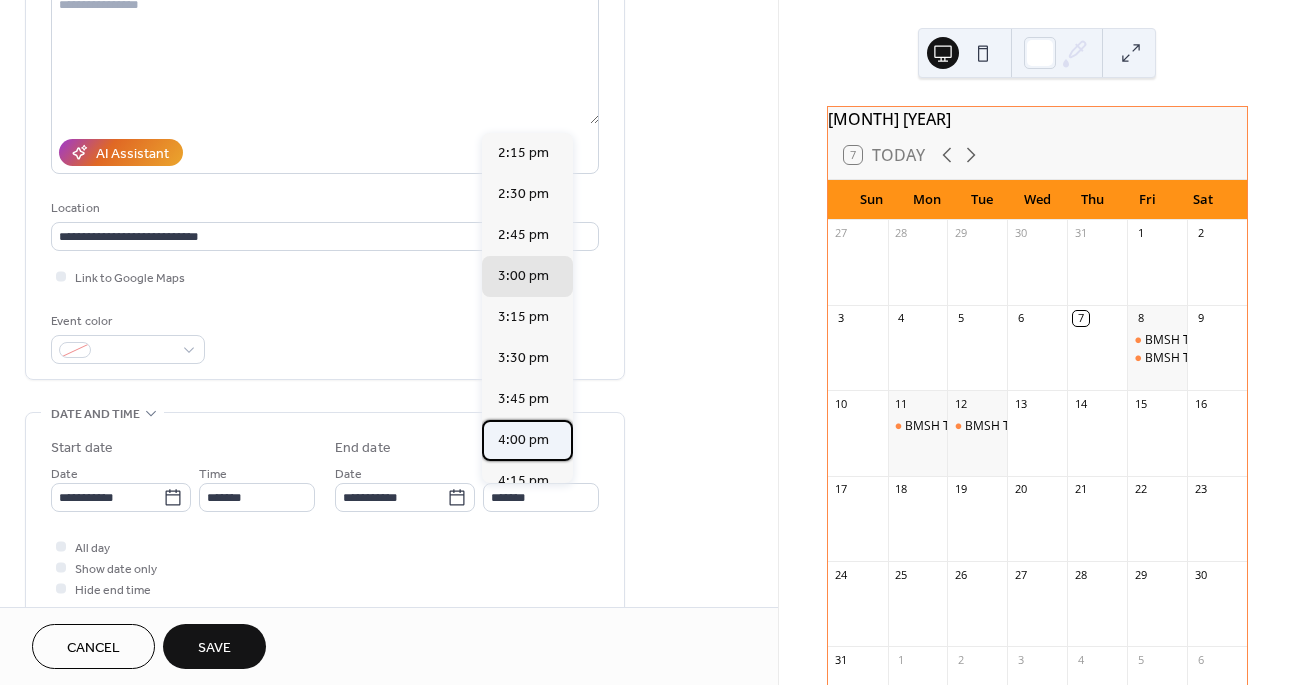 click on "4:00 pm" at bounding box center [523, 440] 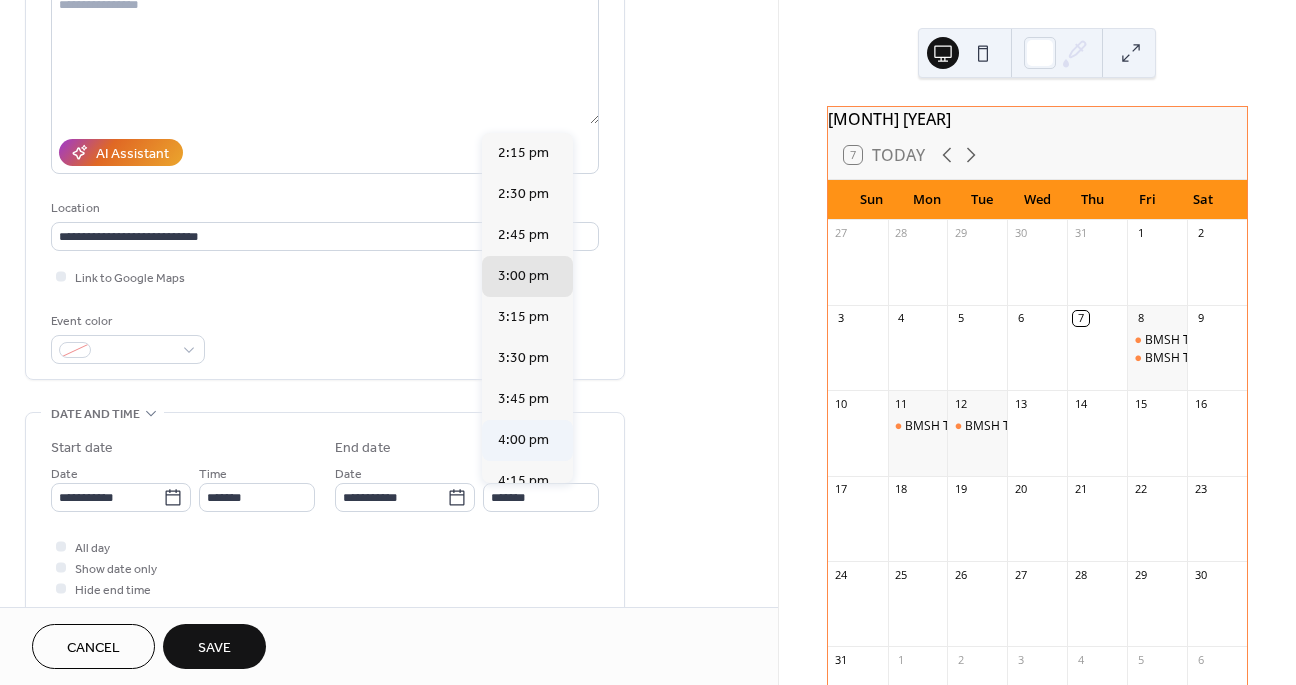 type on "*******" 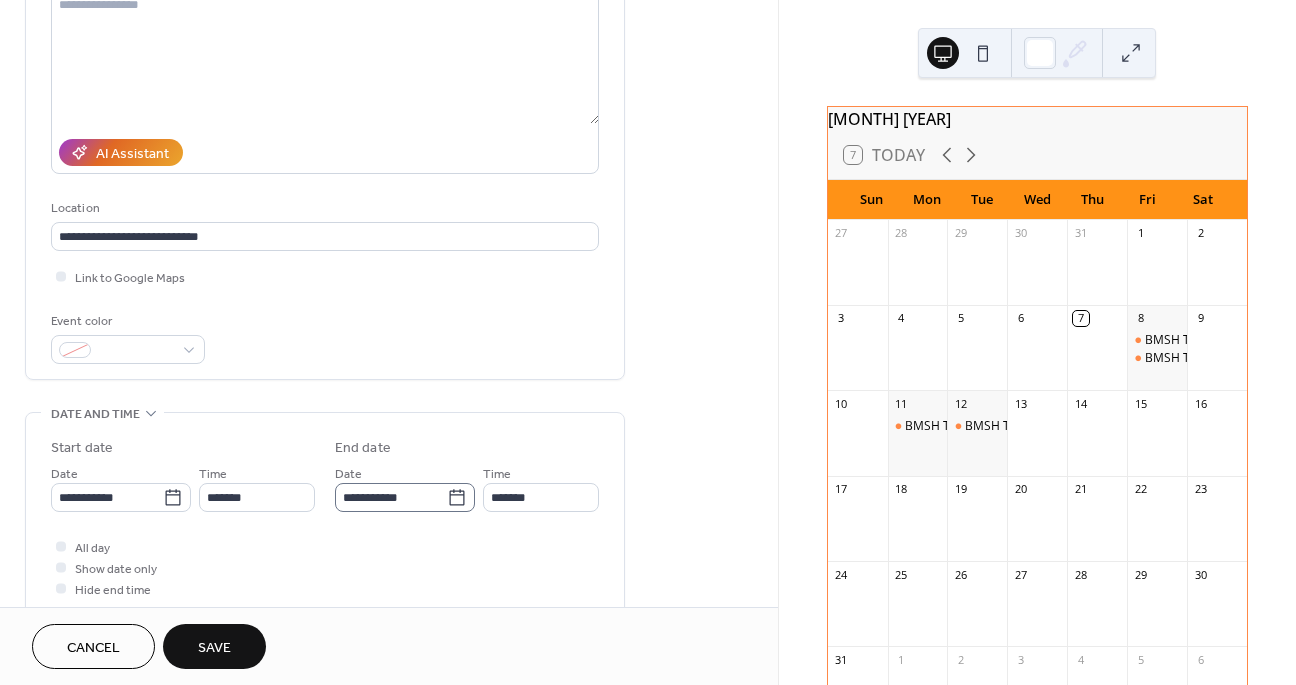 scroll, scrollTop: 1, scrollLeft: 0, axis: vertical 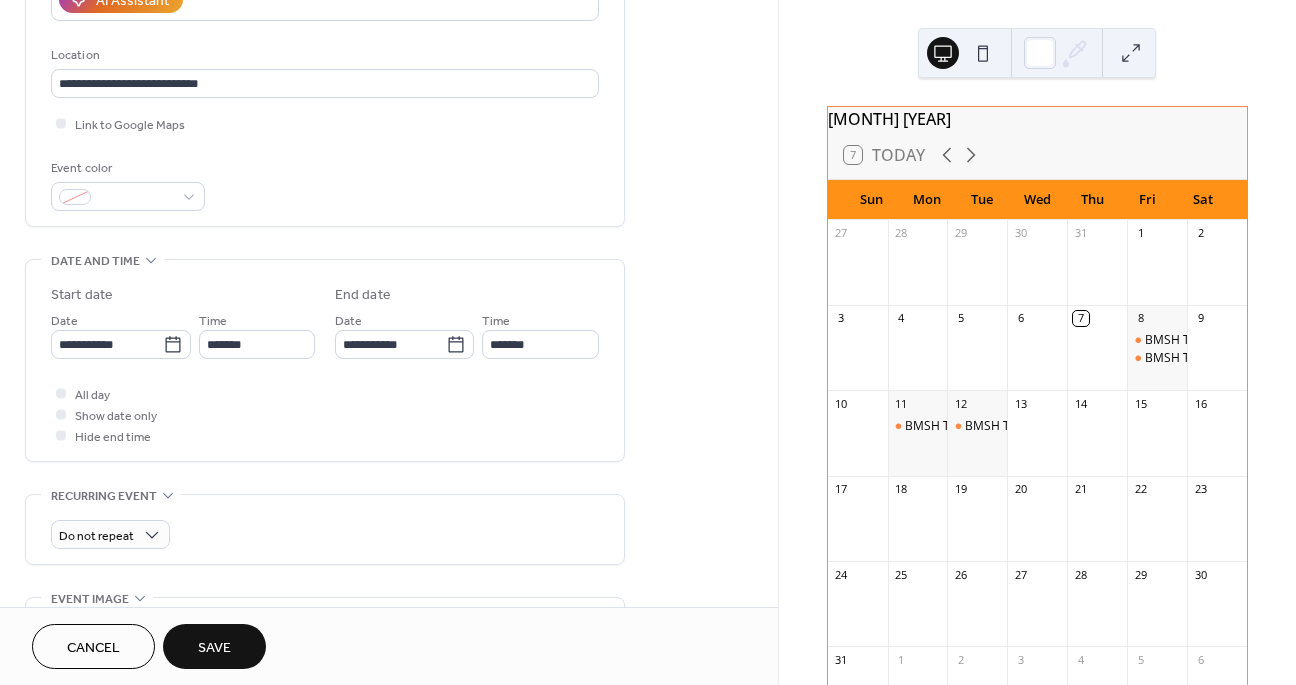 click on "Save" at bounding box center (214, 648) 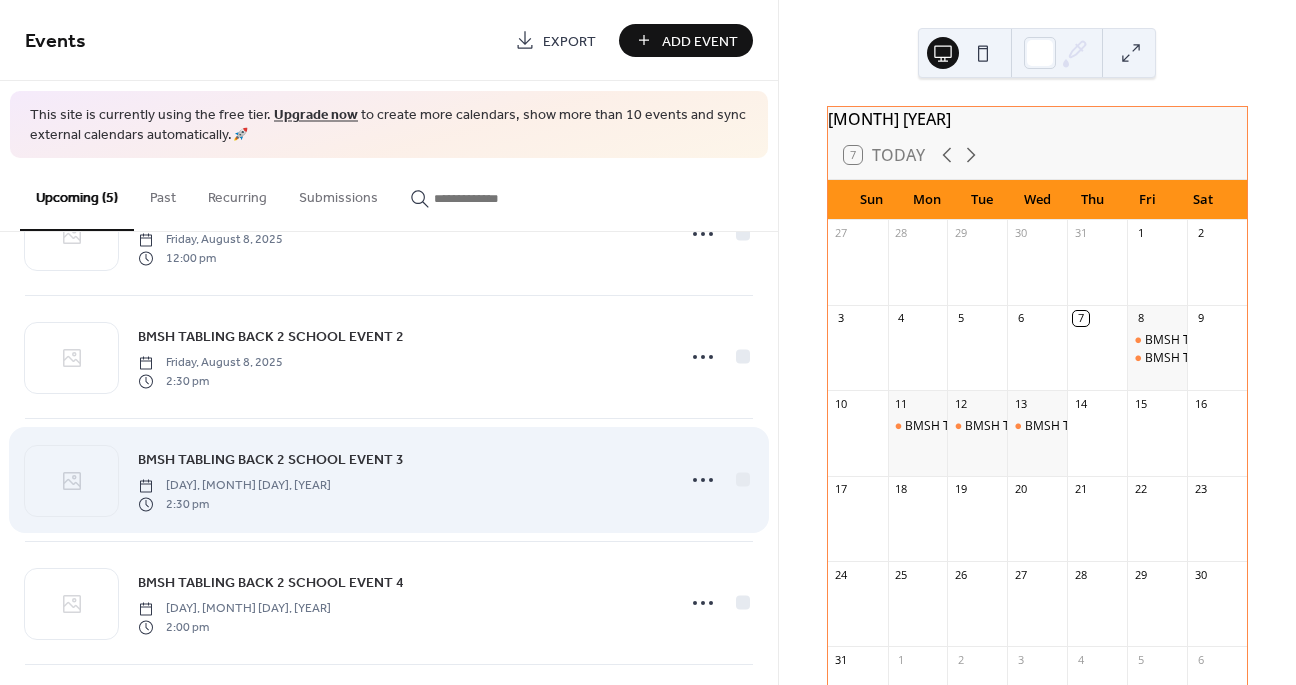 scroll, scrollTop: 0, scrollLeft: 0, axis: both 